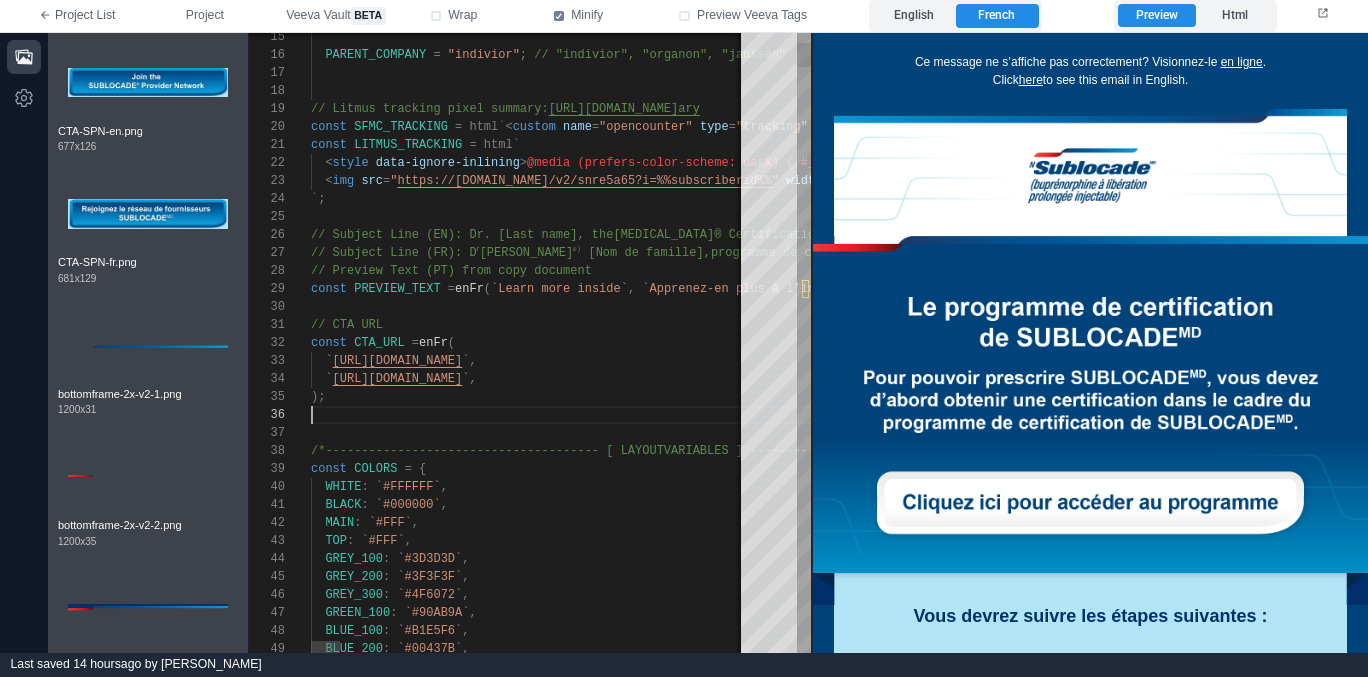 scroll, scrollTop: 1067, scrollLeft: 0, axis: vertical 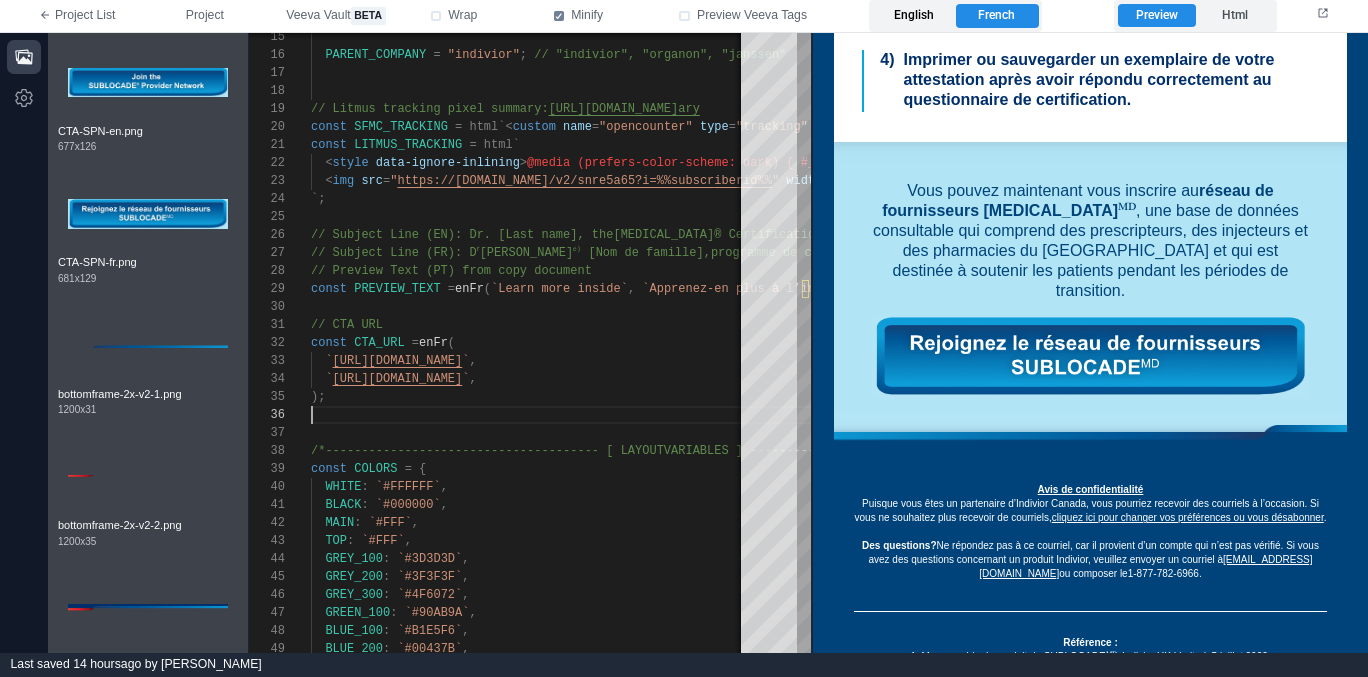 click on "English" at bounding box center [914, 16] 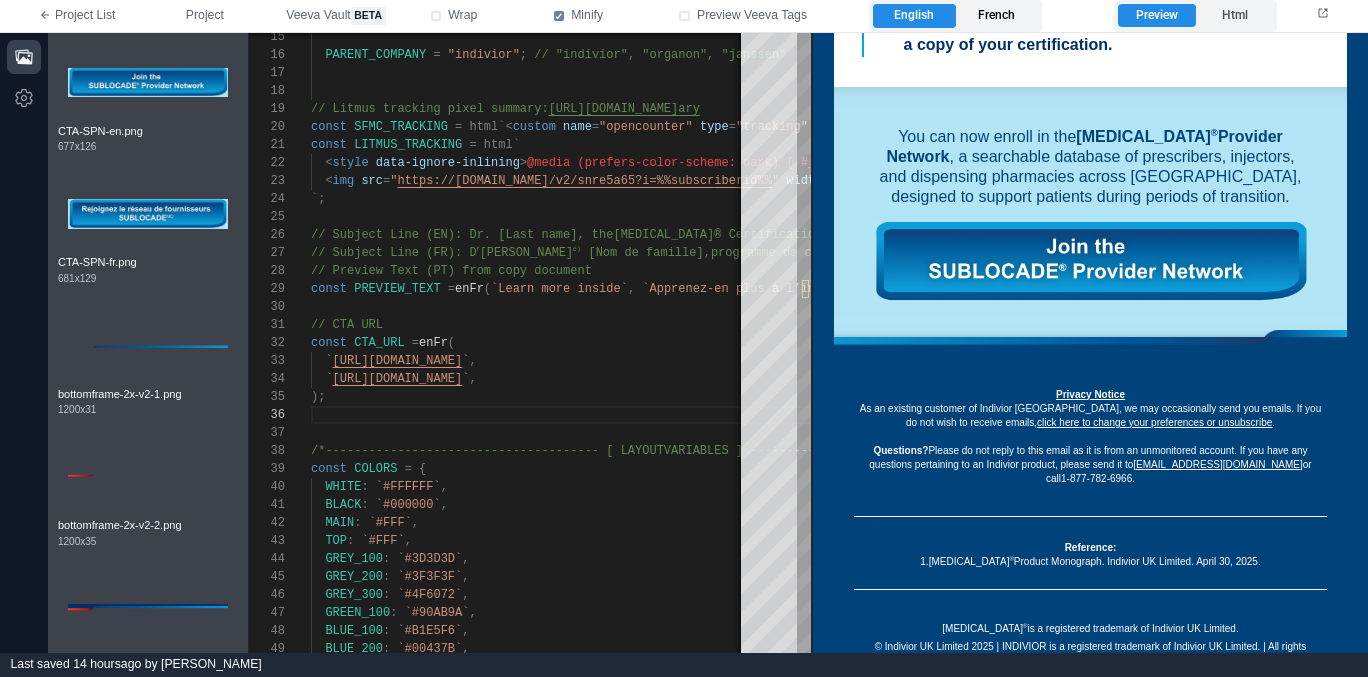 scroll, scrollTop: 993, scrollLeft: 0, axis: vertical 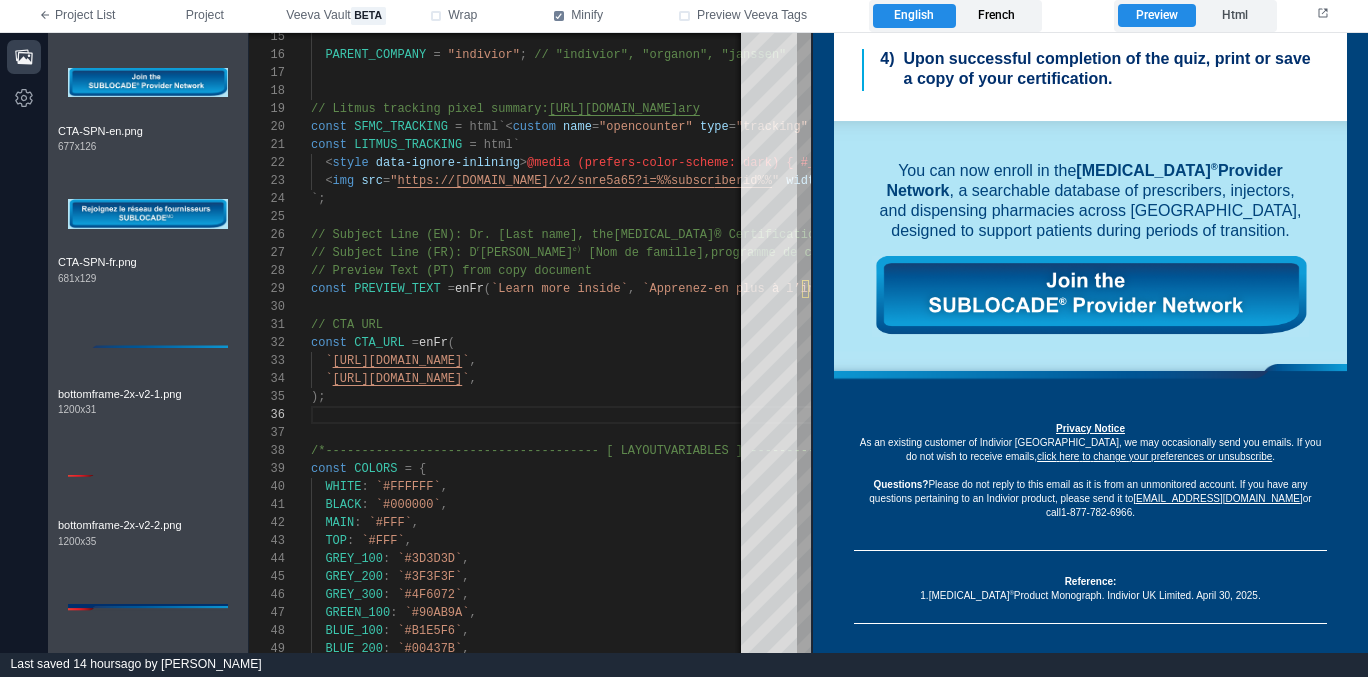 click on "French" at bounding box center (997, 16) 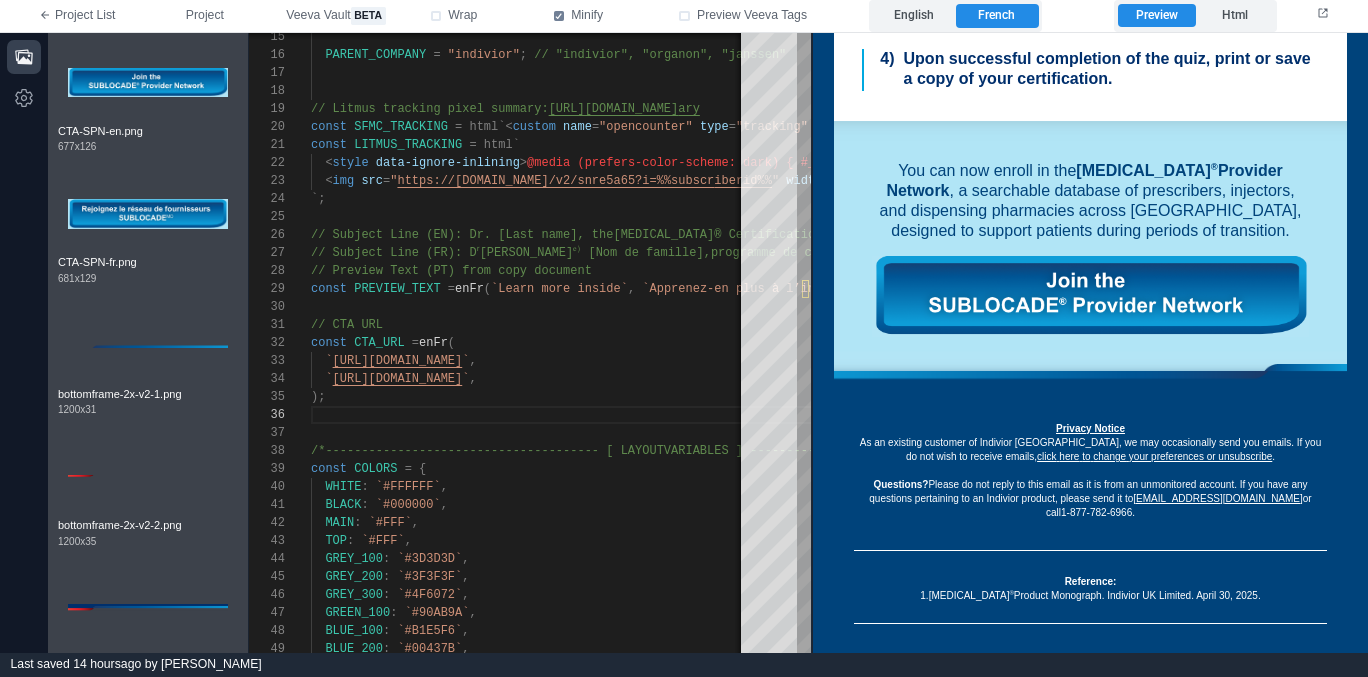 scroll, scrollTop: 1067, scrollLeft: 0, axis: vertical 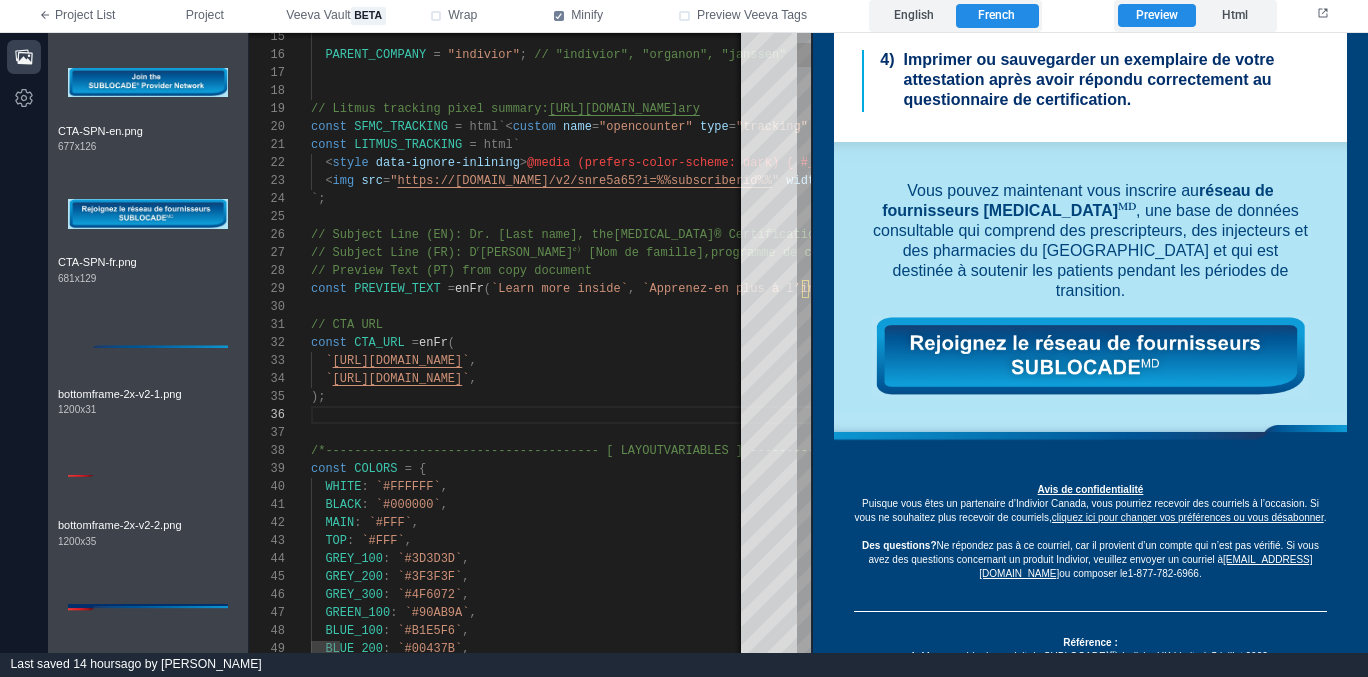 click at bounding box center (3540, 415) 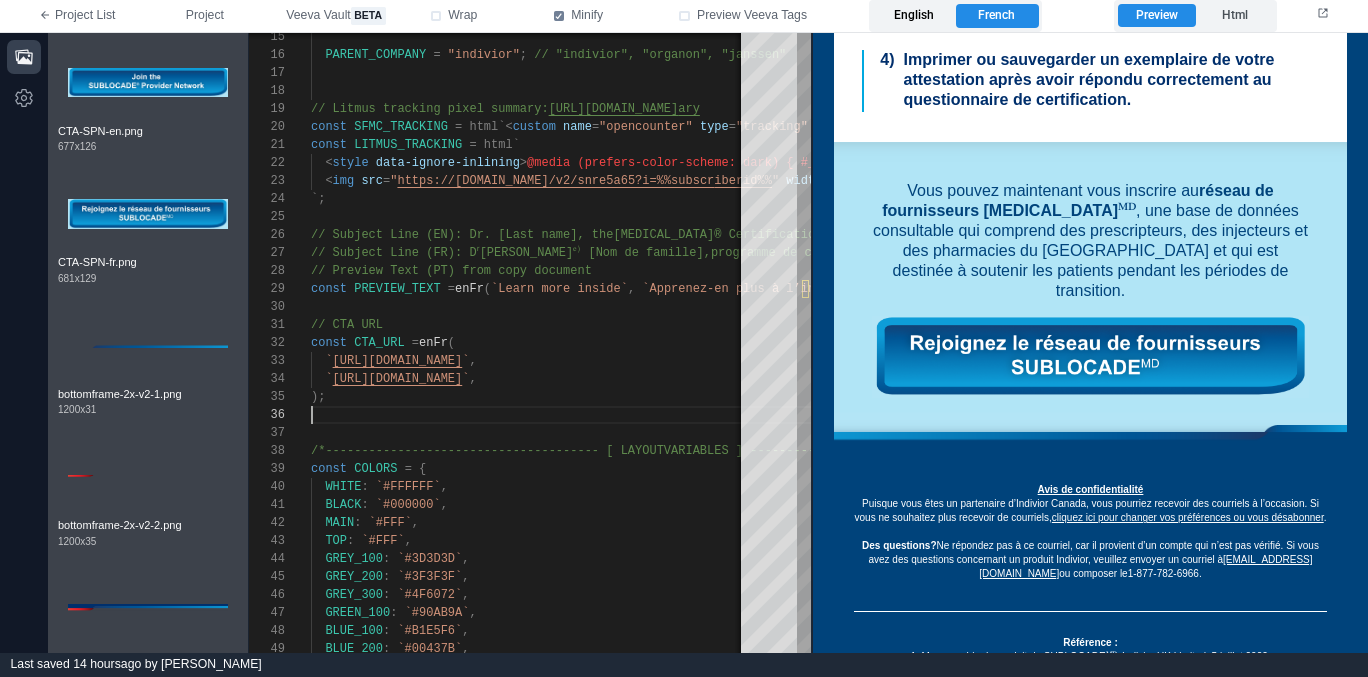click on "English" at bounding box center (914, 16) 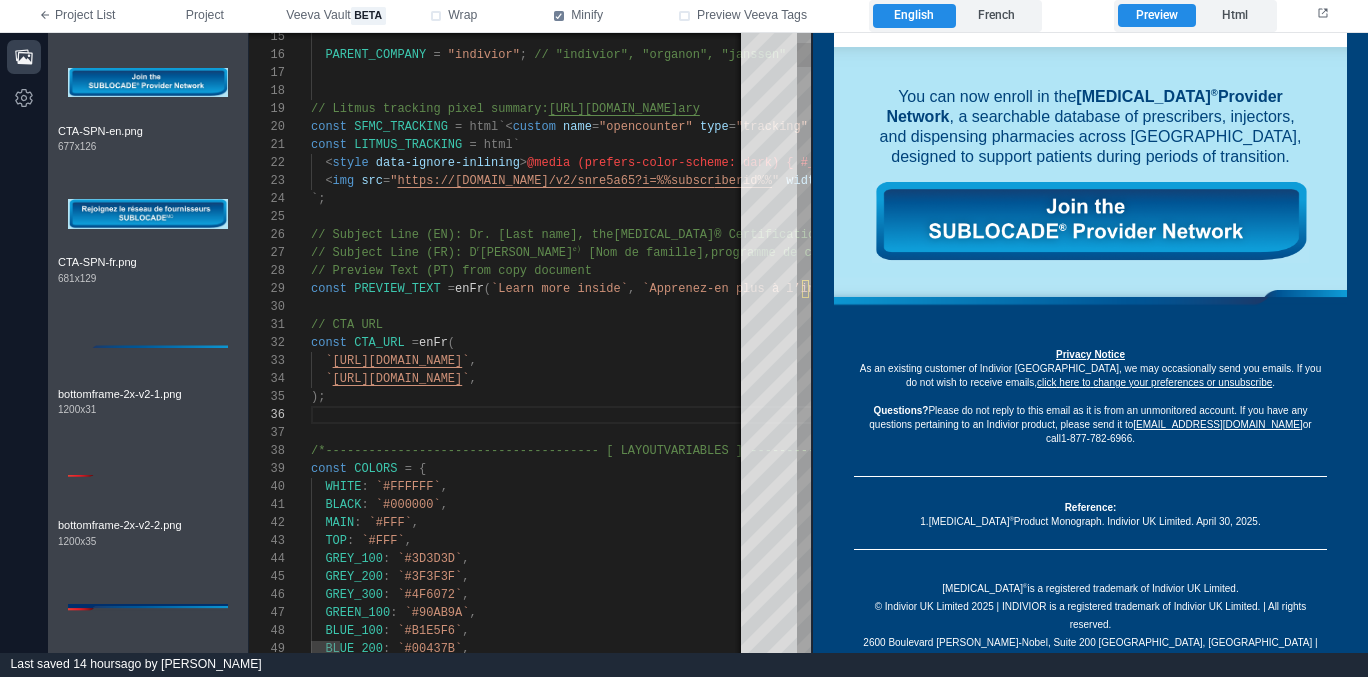 scroll, scrollTop: 993, scrollLeft: 0, axis: vertical 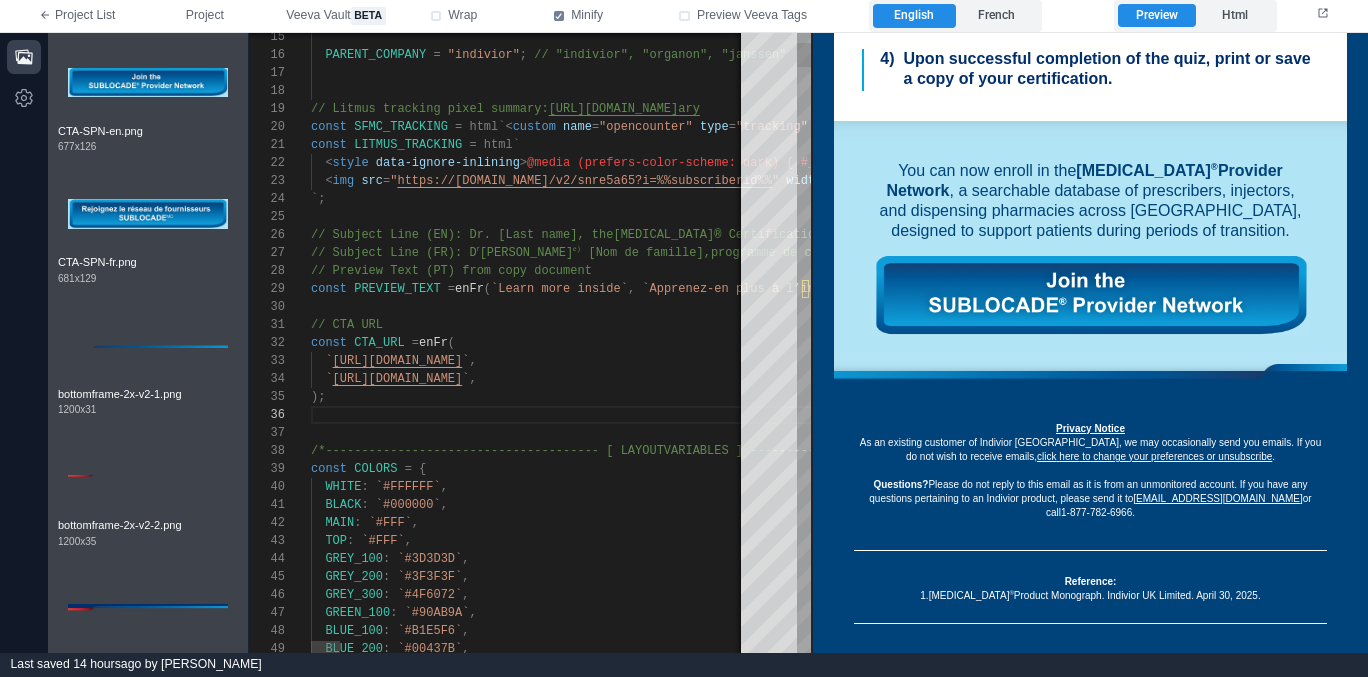 click on "/*-------------------------------------- [ LAYOUT" at bounding box center (487, 451) 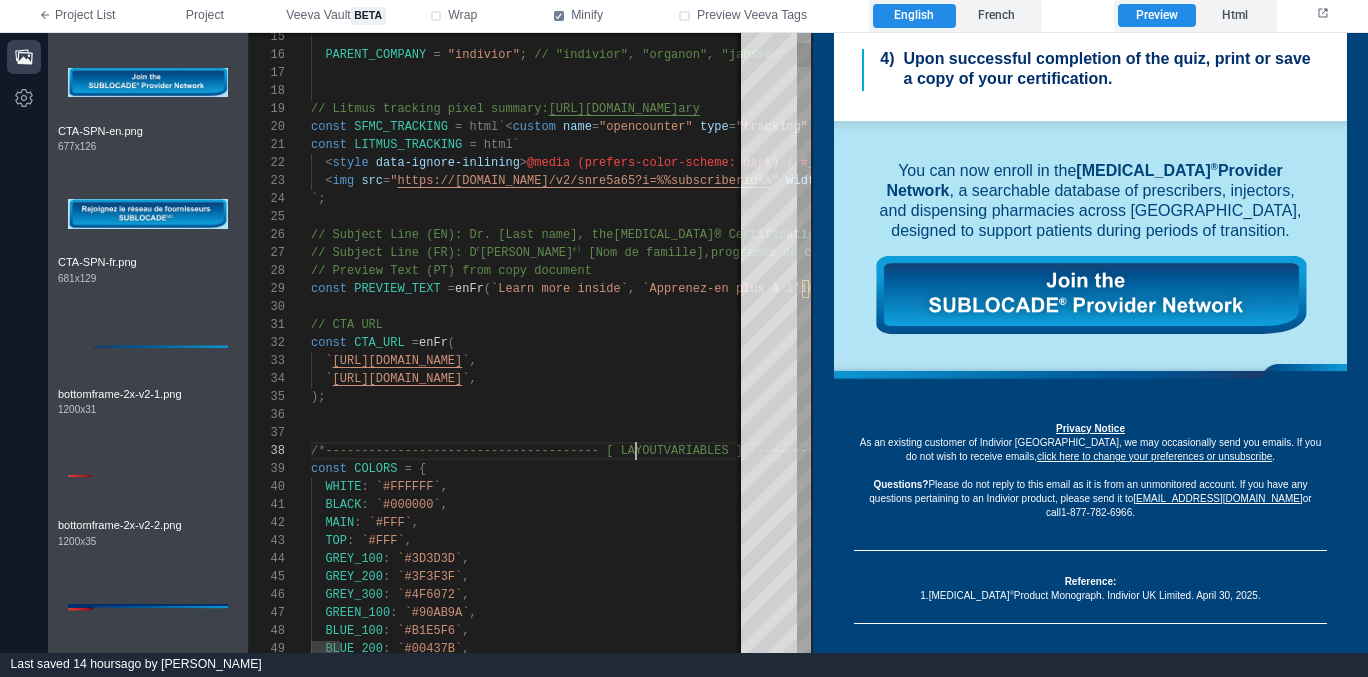 type on "******" 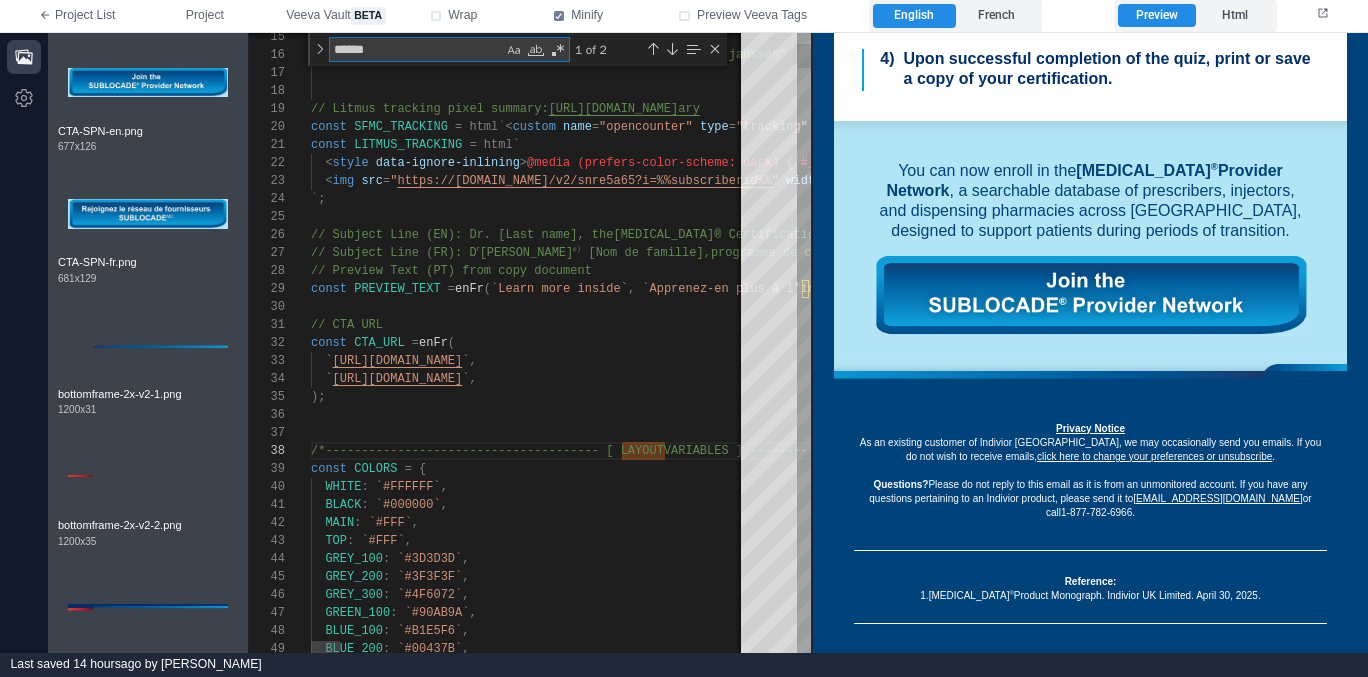 type on "**********" 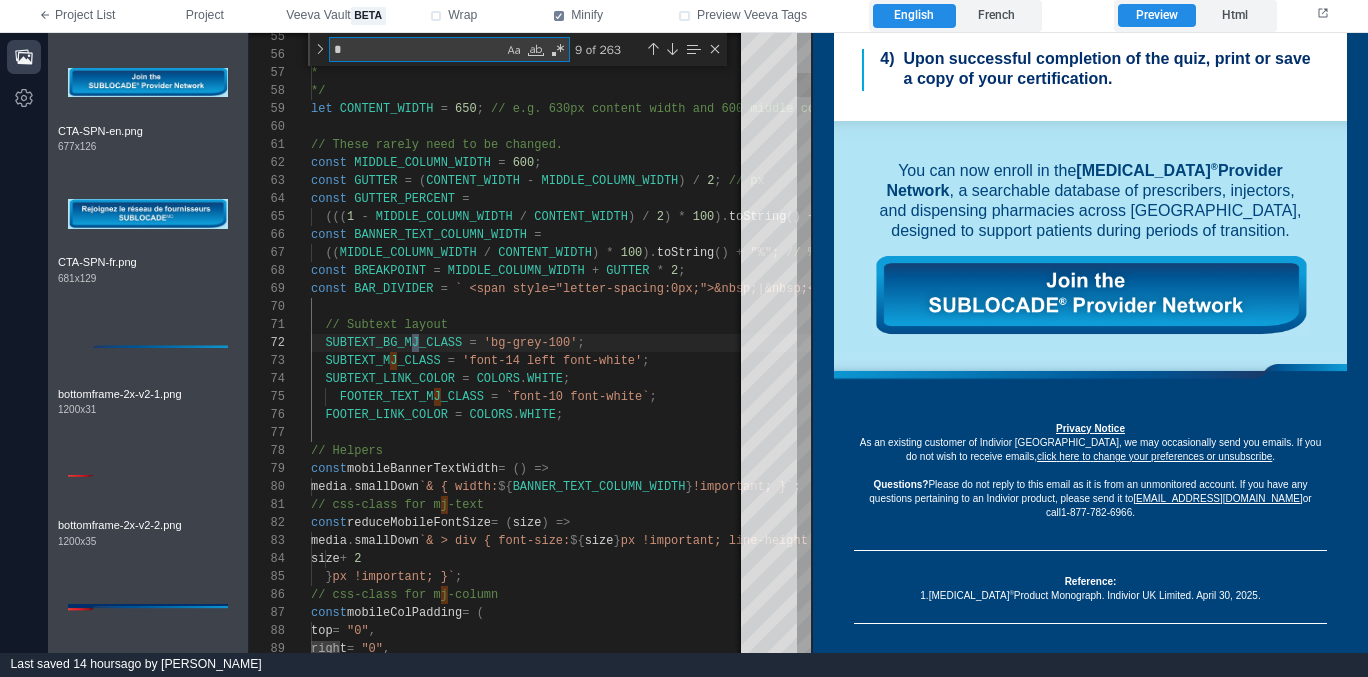 type on "**********" 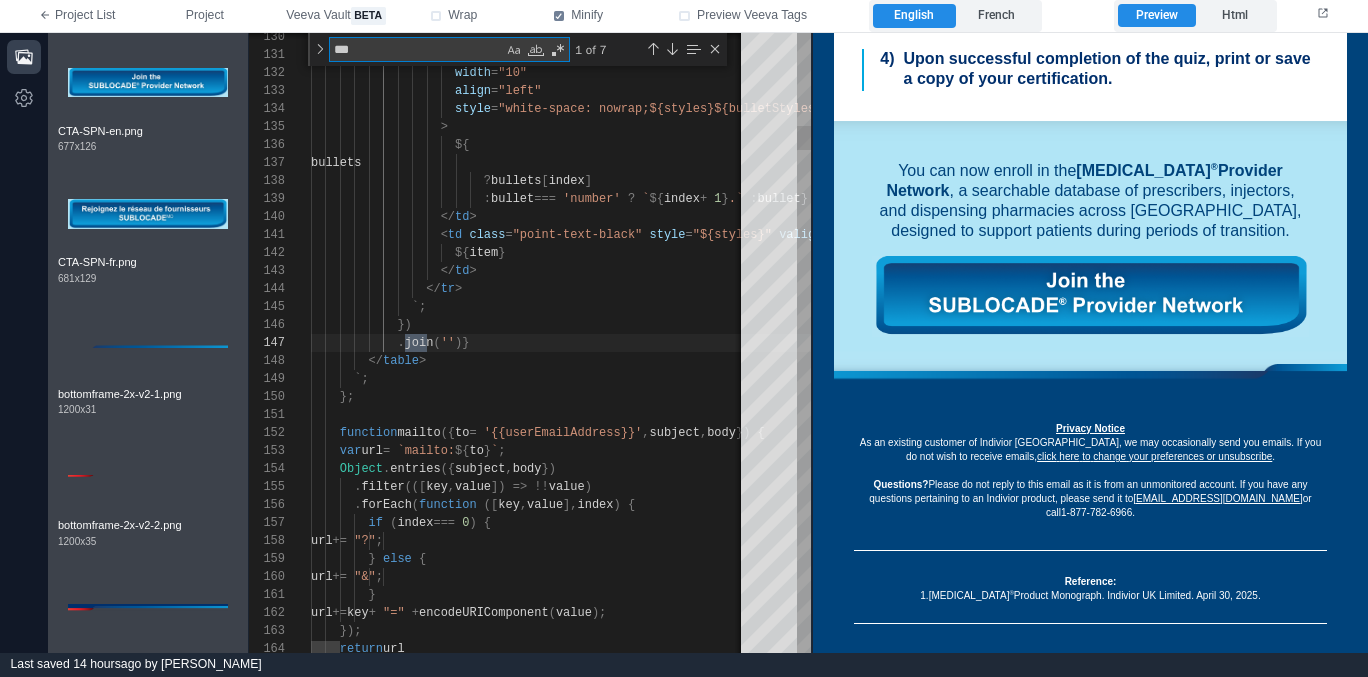 type on "****" 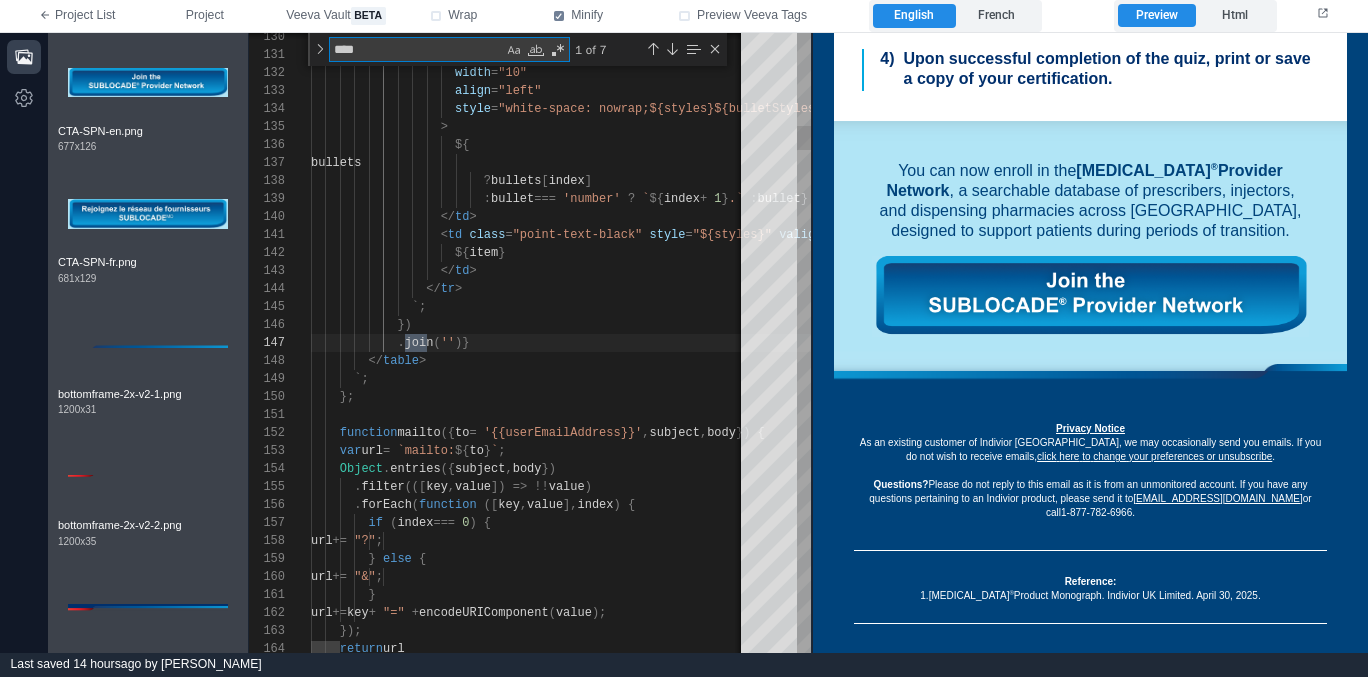 type on "**********" 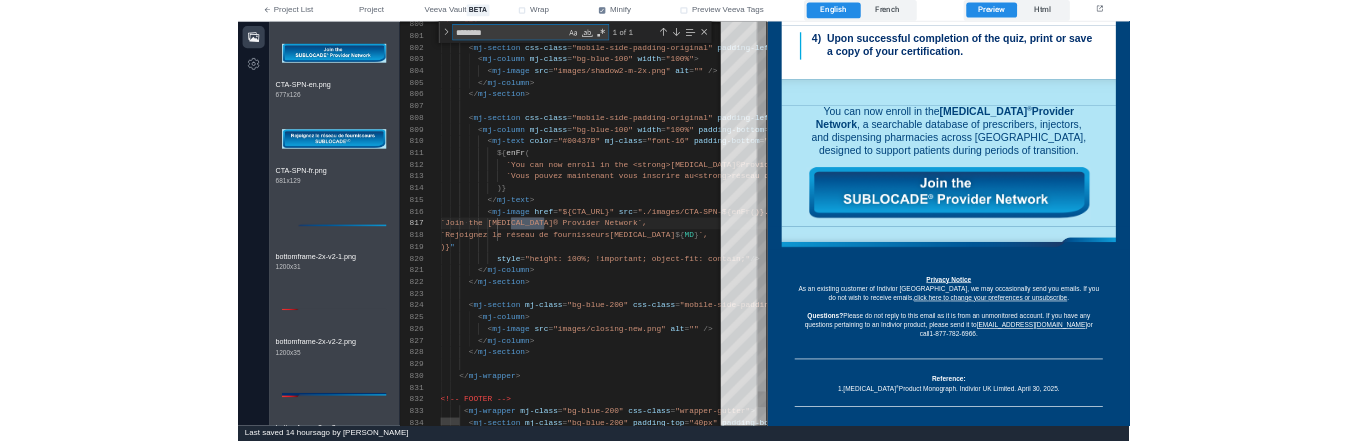 scroll, scrollTop: 162, scrollLeft: 173, axis: both 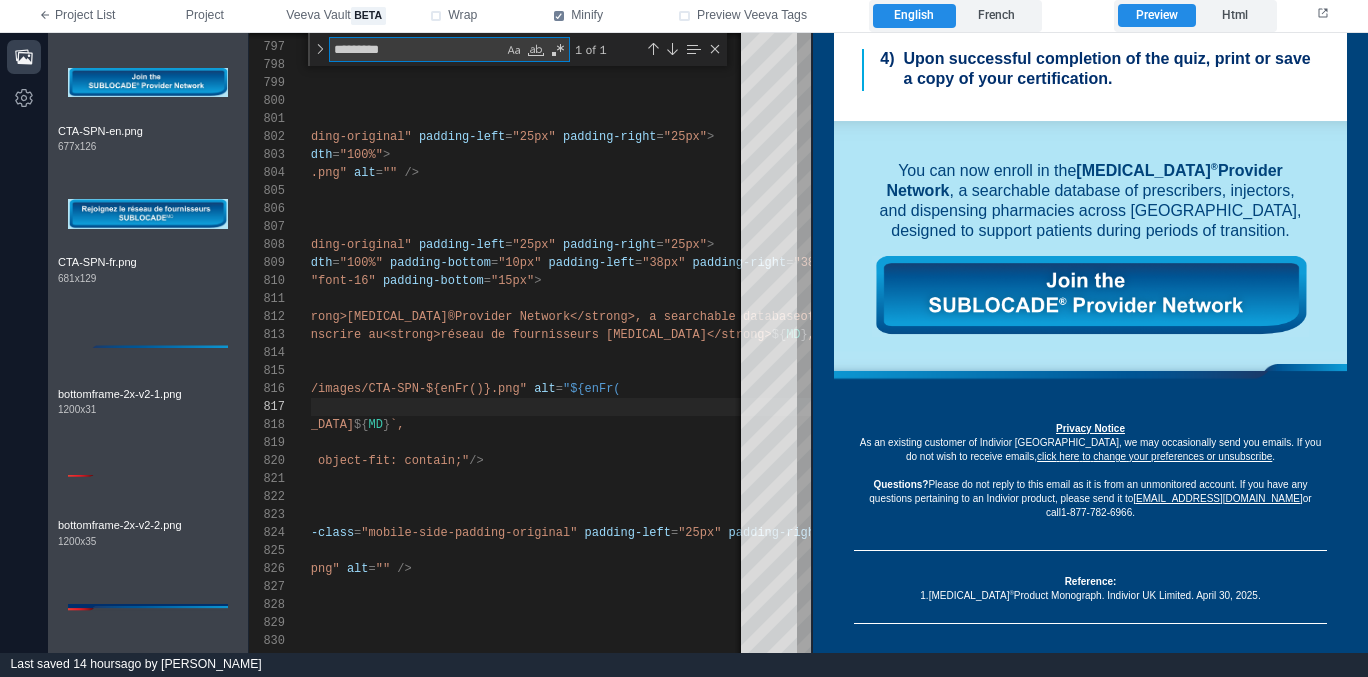 type on "********" 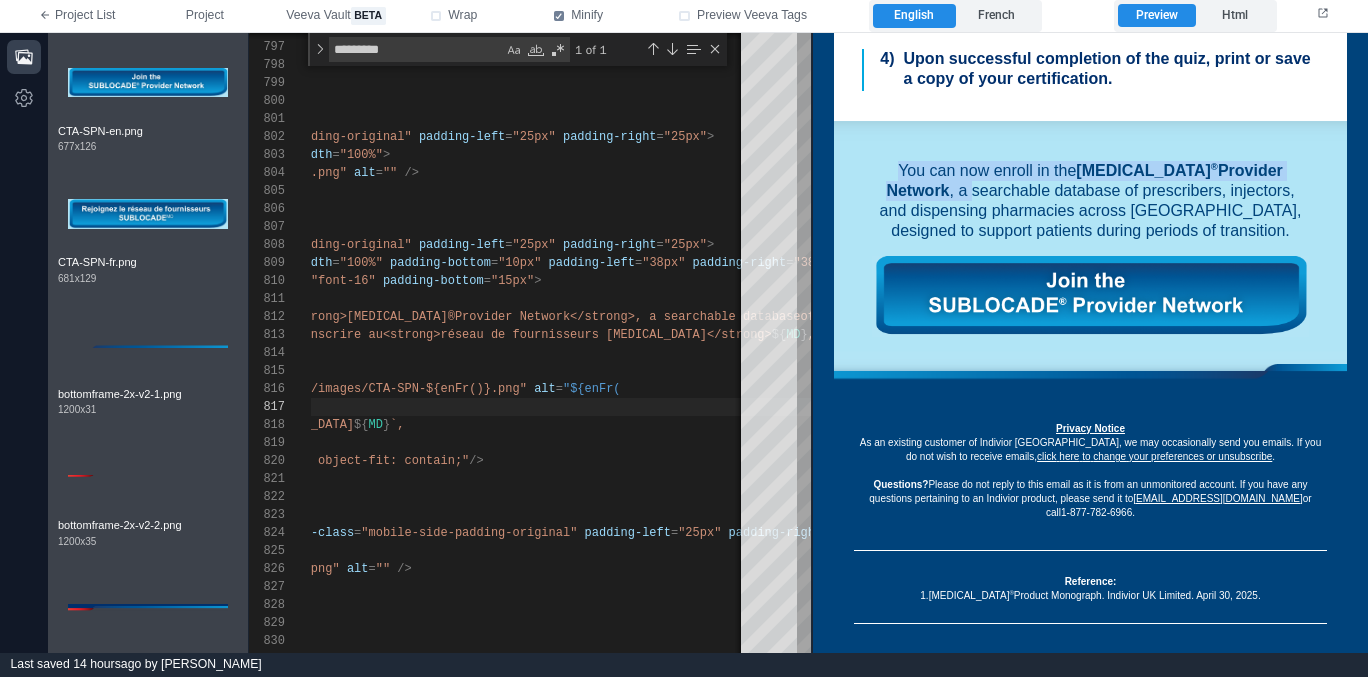 drag, startPoint x: 876, startPoint y: 165, endPoint x: 919, endPoint y: 199, distance: 54.81788 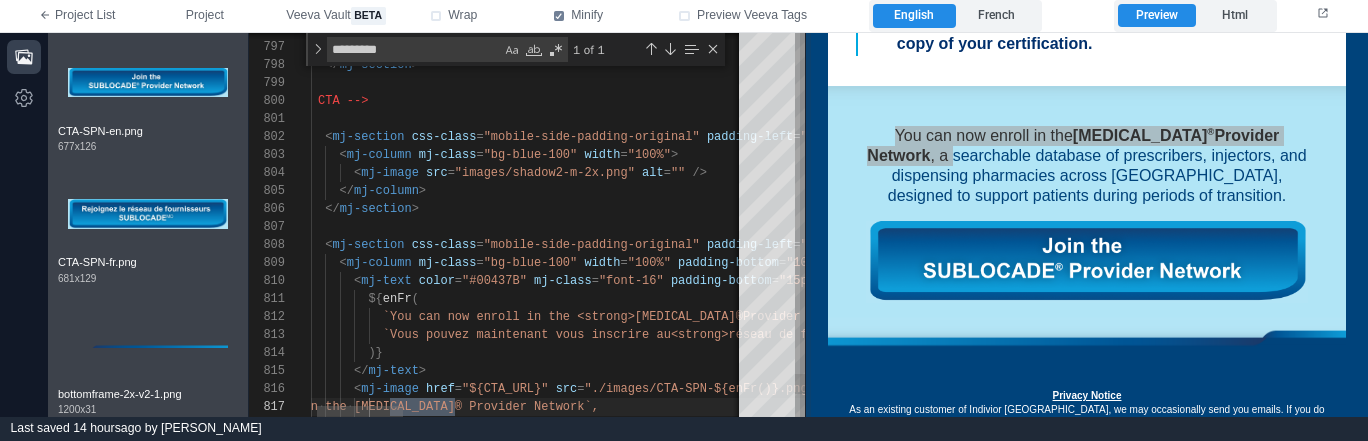 scroll, scrollTop: 1071, scrollLeft: 0, axis: vertical 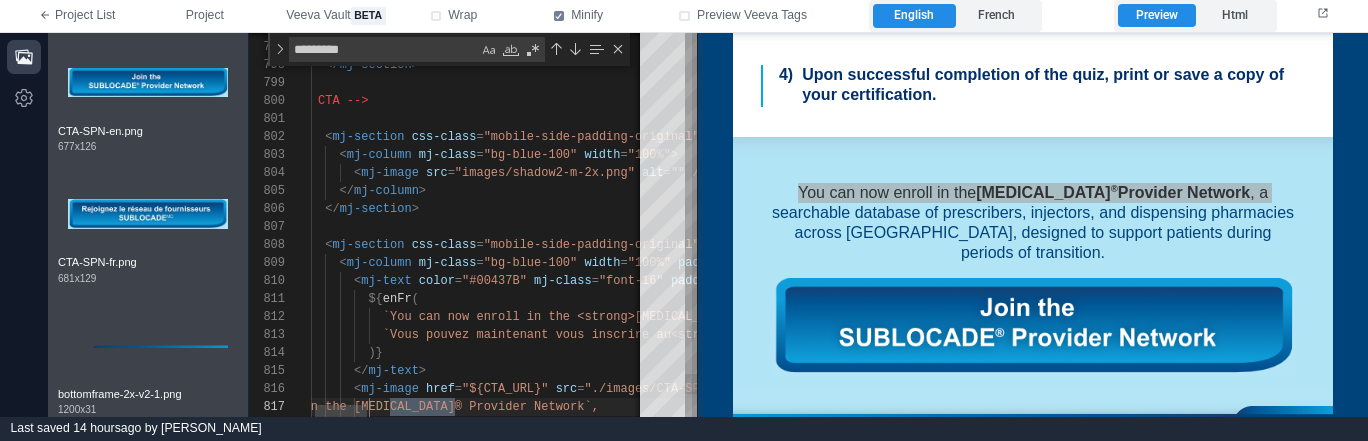 drag, startPoint x: 812, startPoint y: 231, endPoint x: 665, endPoint y: 279, distance: 154.63829 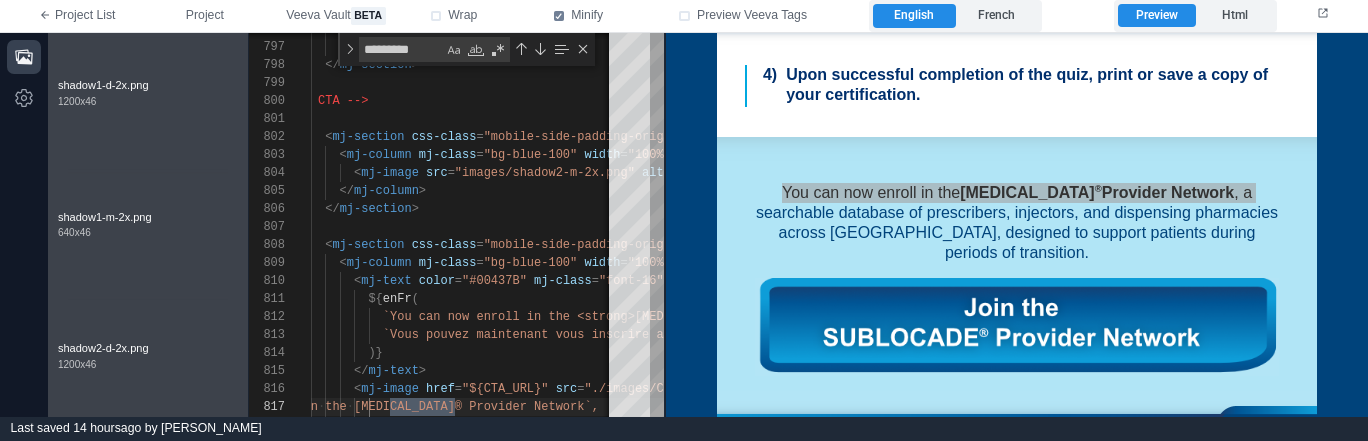 scroll, scrollTop: 4481, scrollLeft: 0, axis: vertical 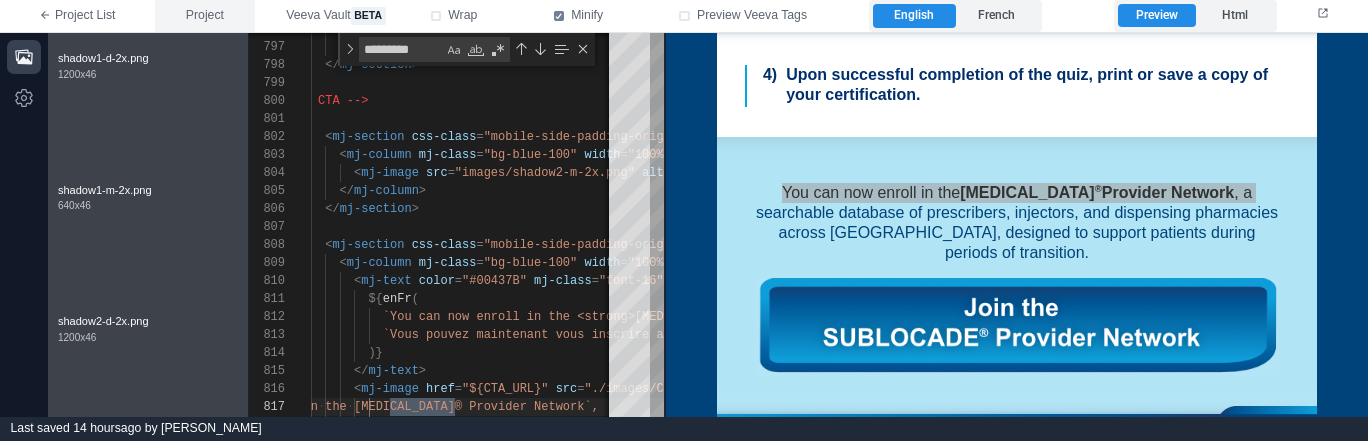click on "Project" at bounding box center (205, 16) 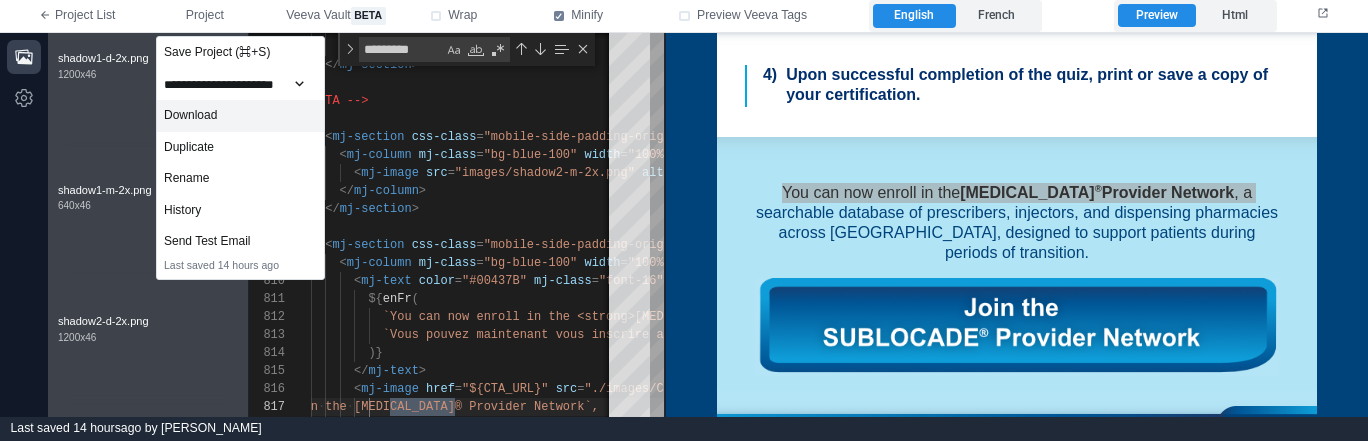 click on "Download" at bounding box center [240, 116] 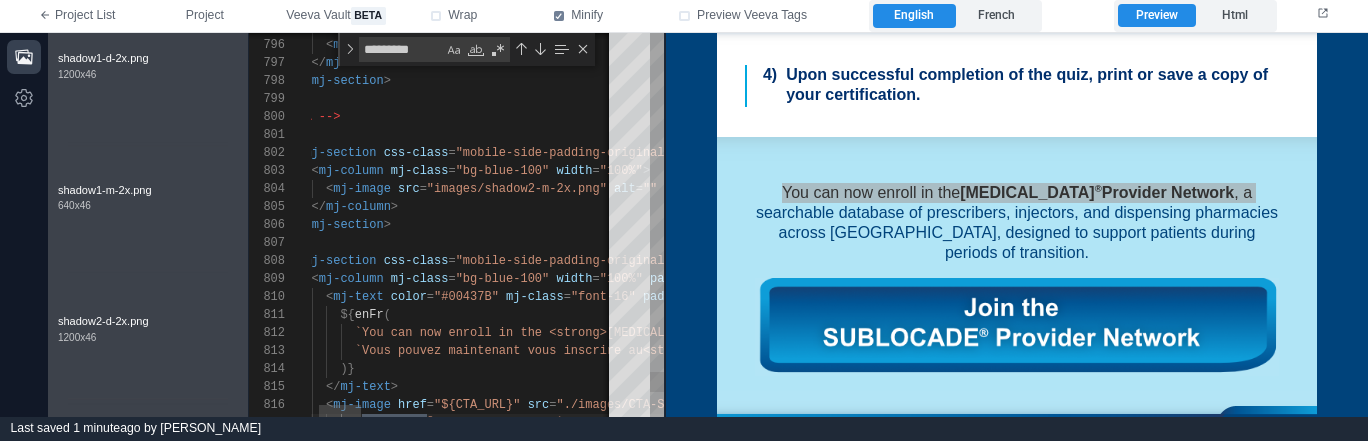 scroll, scrollTop: 54, scrollLeft: 318, axis: both 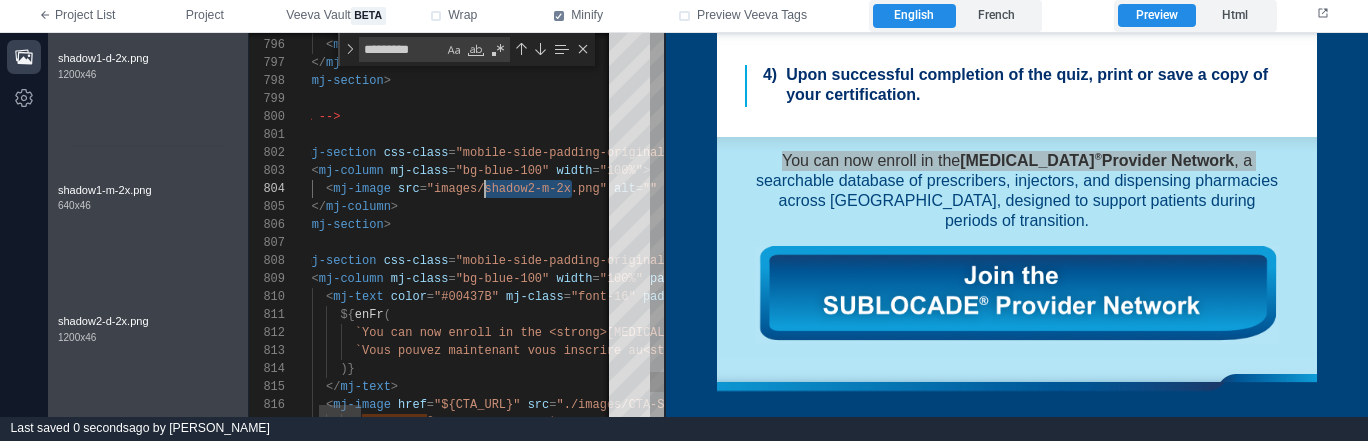 click on "</ mj-section >" at bounding box center (1352, 225) 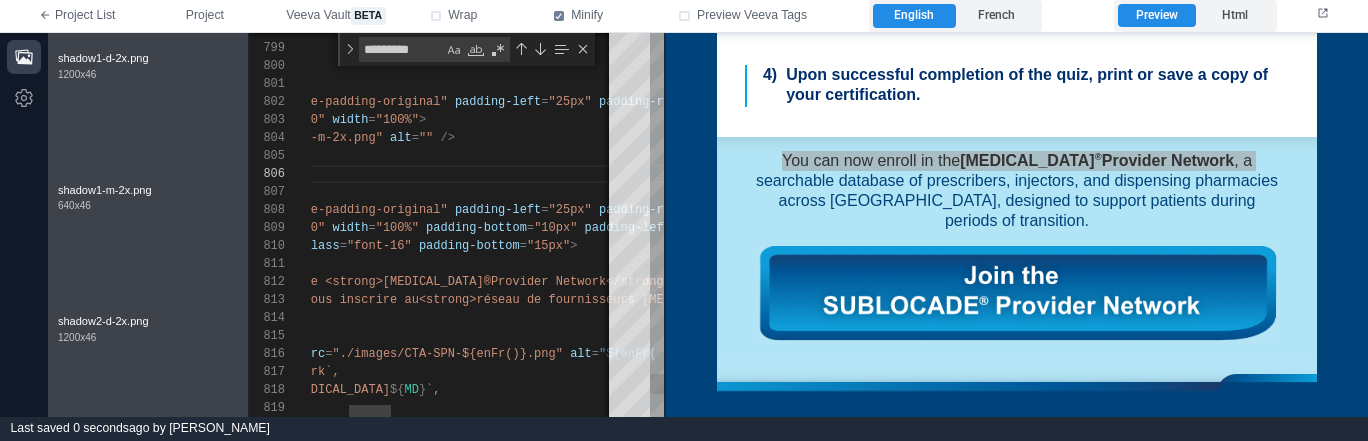 click on "<!-- CTA -->        < mj-section   css-class = "mobile-side-padding-original"   padding-left = "25px"   padding-right = "25px" >          < mj-column   mj-class = "bg-blue-100"   width = "100%" >            < mj-image   src = "images/shadow2-m-2x.png"   alt = ""   />          </ mj-column >        </ mj-section >        < mj-section   css-class = "mobile-side-padding-original"   padding-left = "25px"   padding-right = "25px" >          < mj-column   mj-class = "bg-blue-100"   width = "100%"   padding-bottom = "10px"   padding-left = "38px"   padding-right = "38px" >            < mj-text   color = "#00437B"   mj-class = "font-16"   padding-bottom = "15px" >              ${ enFr (                `You can now enroll in the <strong>[MEDICAL_DATA]®  Provider Network</strong>, a searchable database  of prescribers, injectors, and dispensing  ,                ${ MD } , >" at bounding box center (500030, 485642) 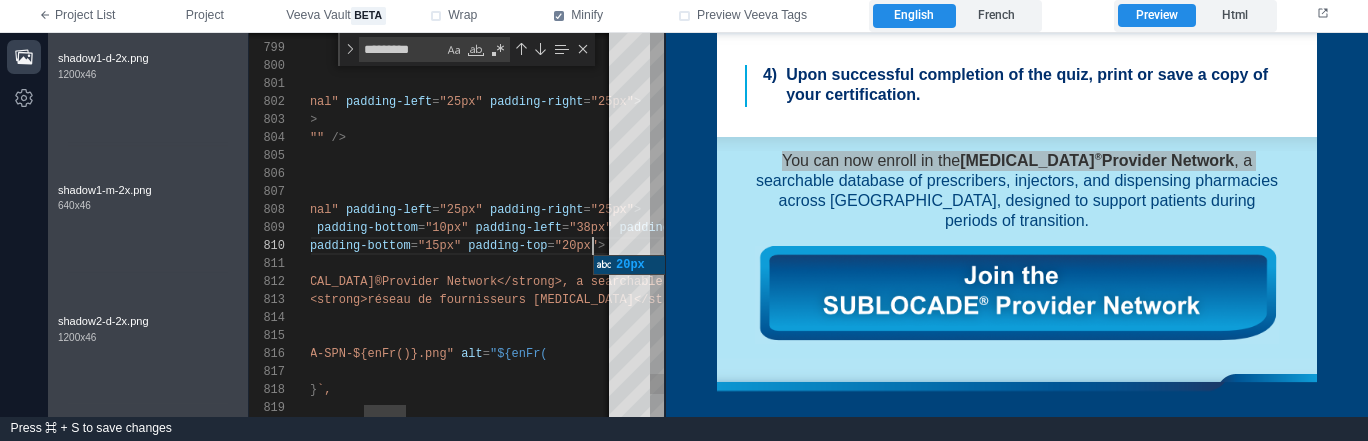 scroll, scrollTop: 144, scrollLeft: 672, axis: both 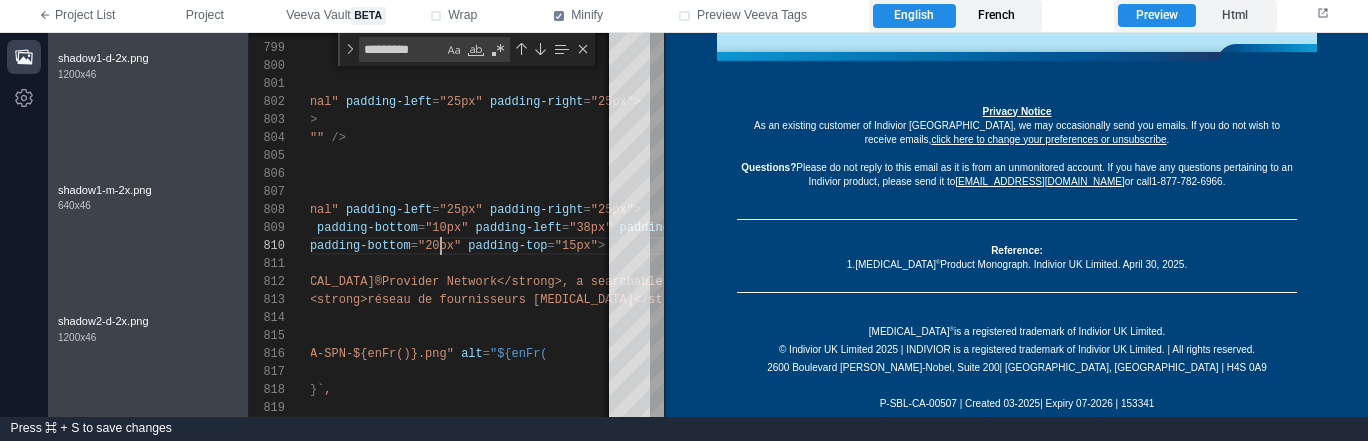 click on "French" at bounding box center (997, 16) 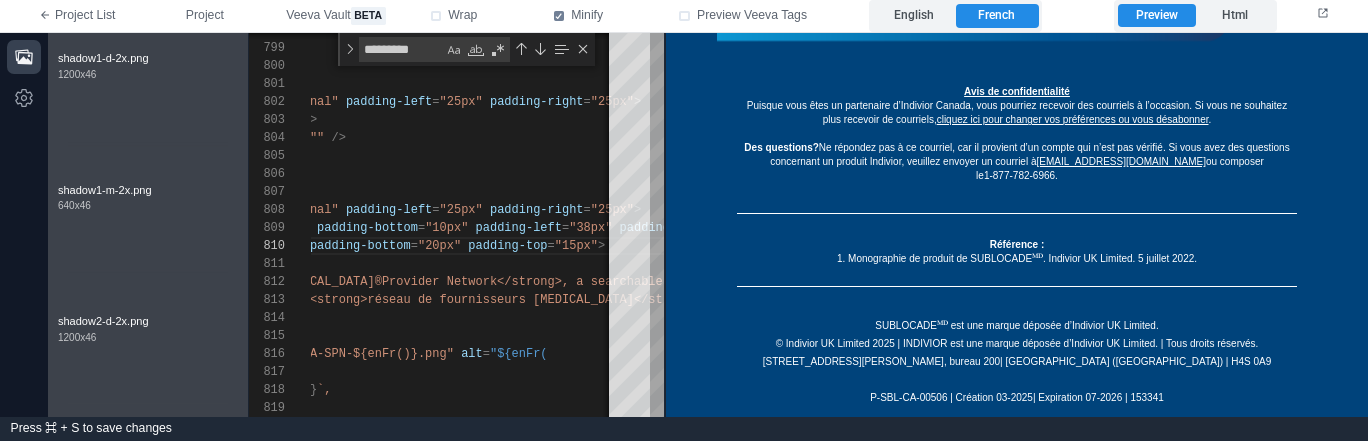 scroll, scrollTop: 1557, scrollLeft: 0, axis: vertical 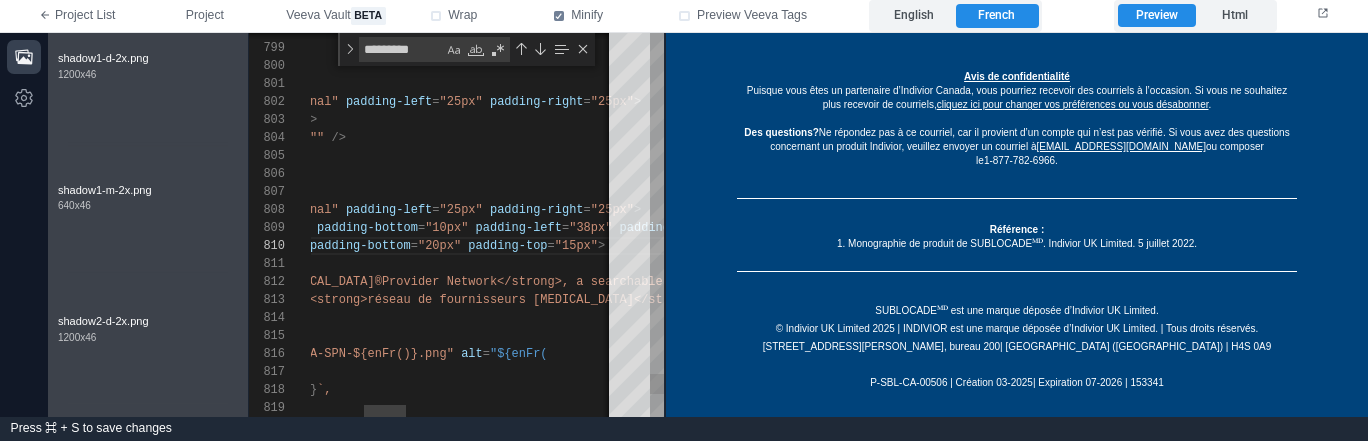 type on "**********" 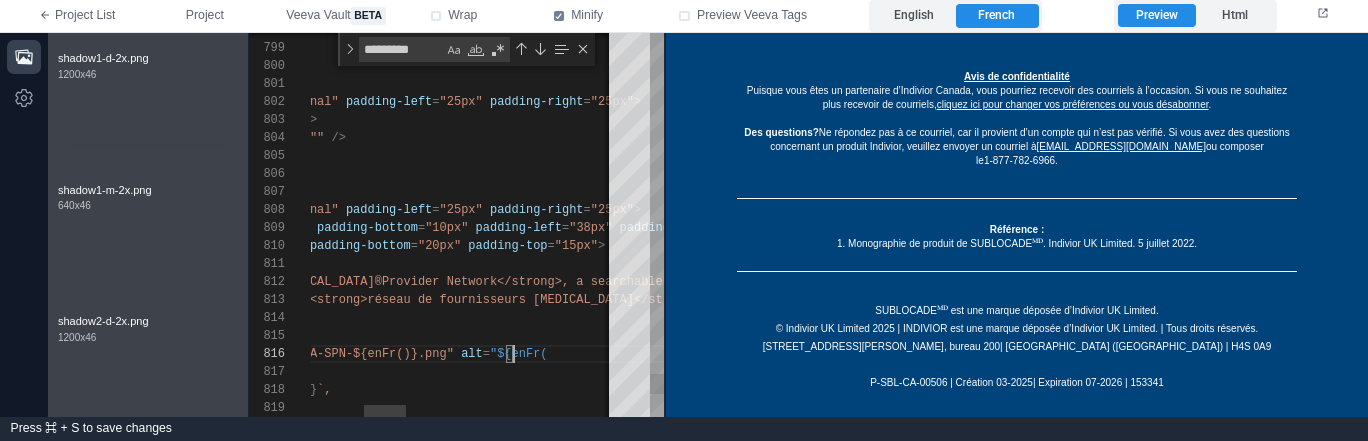 type on "****" 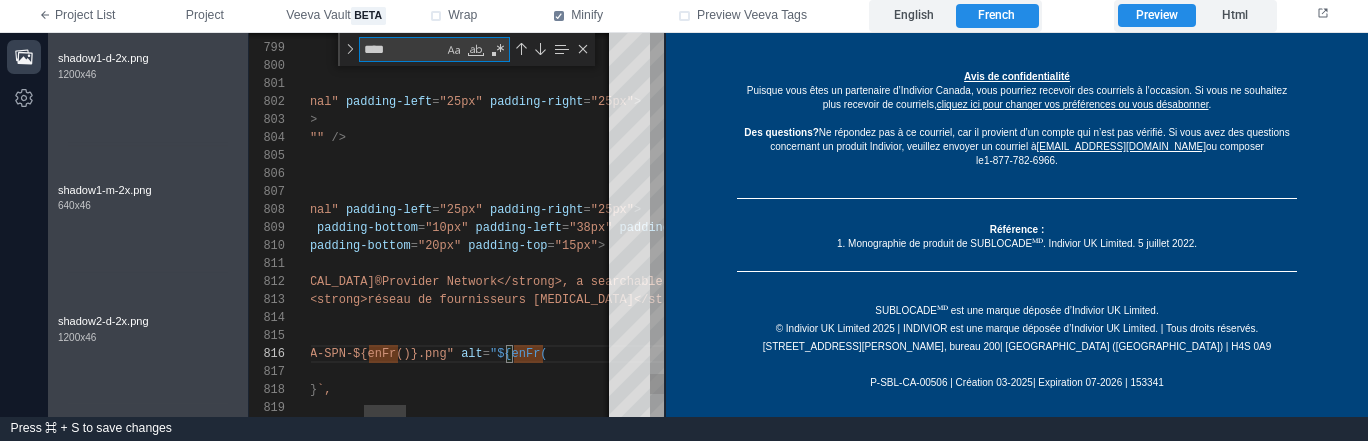 type on "**********" 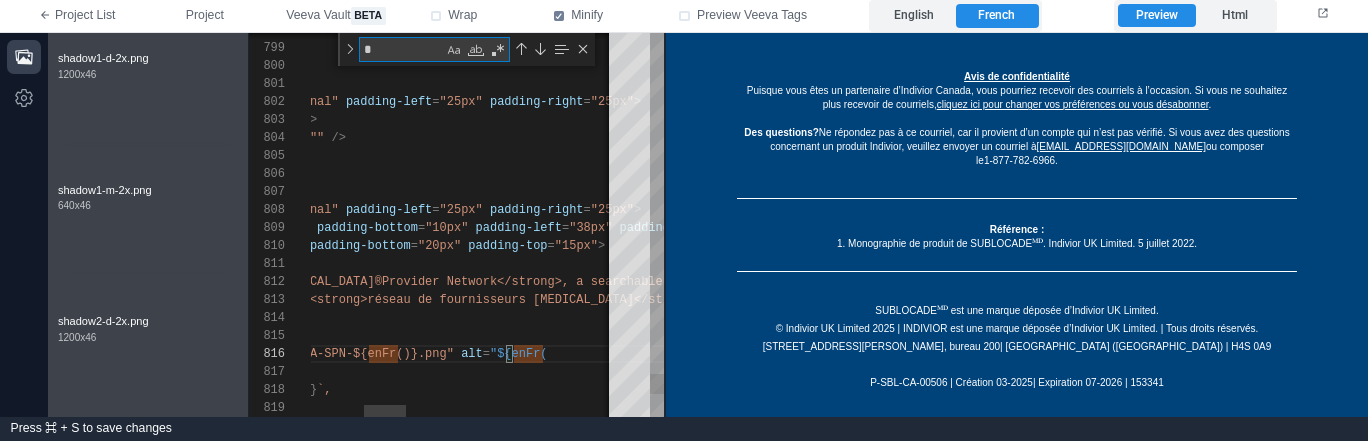 type on "*" 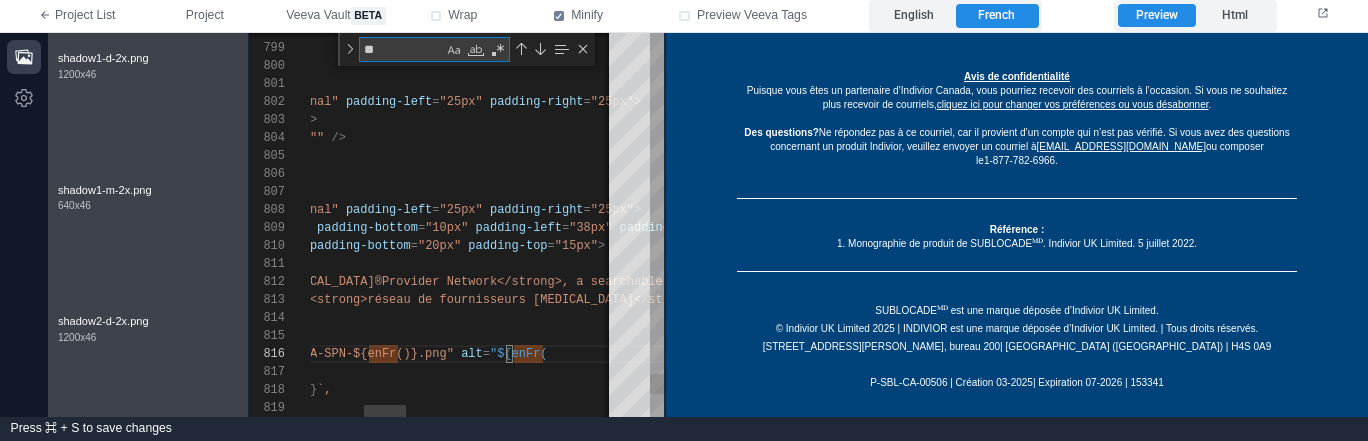 type on "**********" 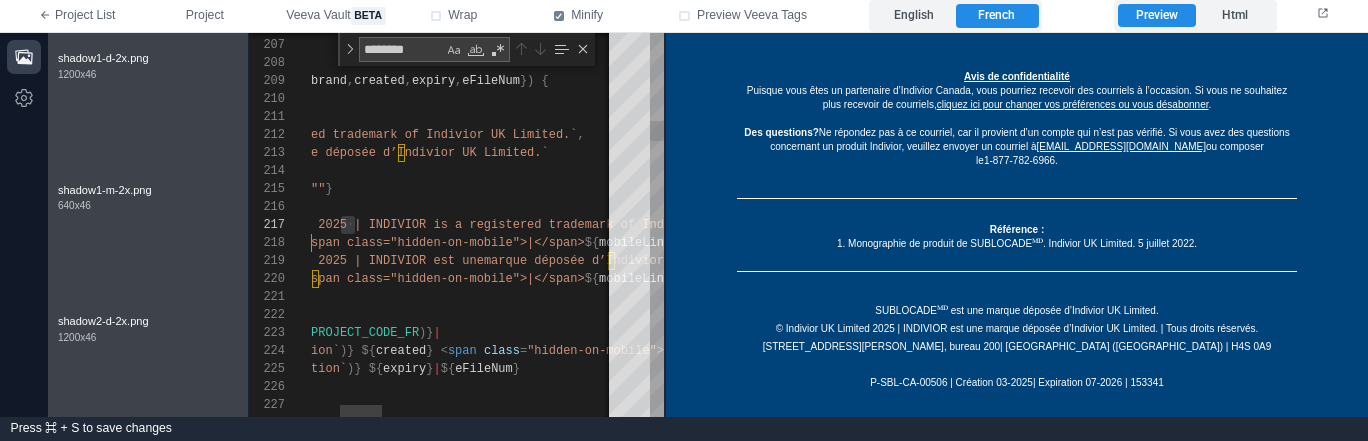 type on "*********" 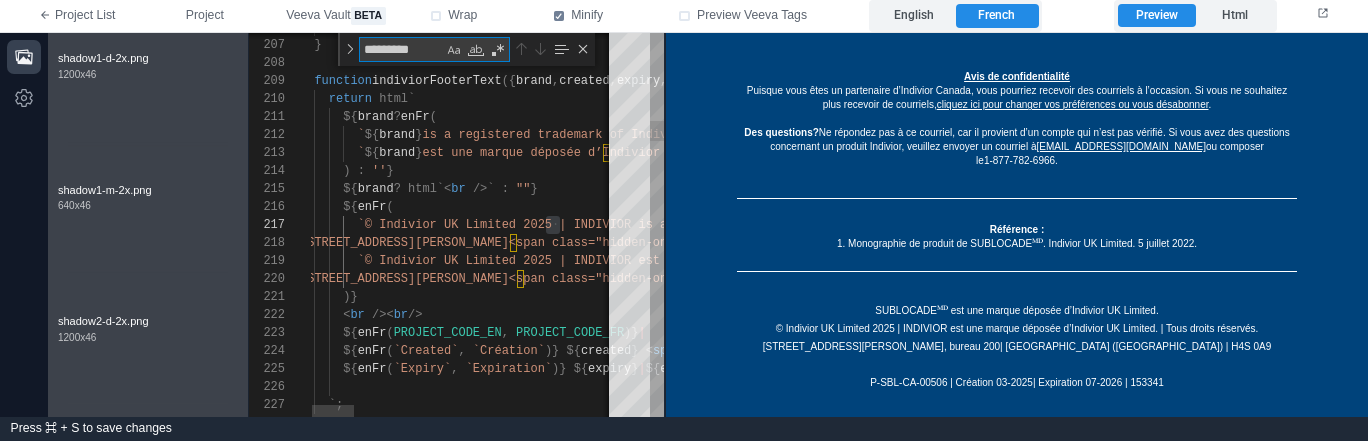 type on "**********" 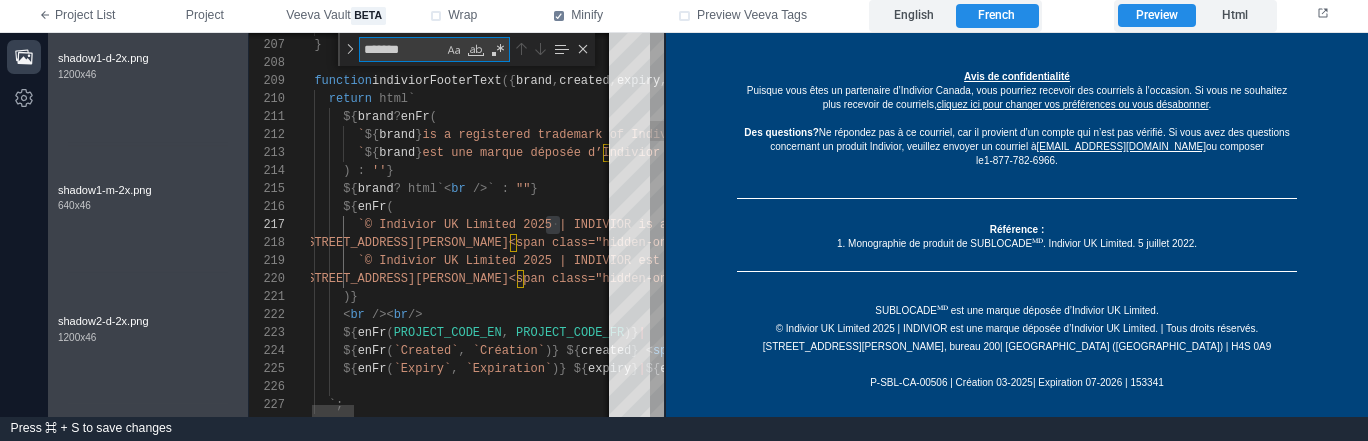 scroll, scrollTop: 180, scrollLeft: 629, axis: both 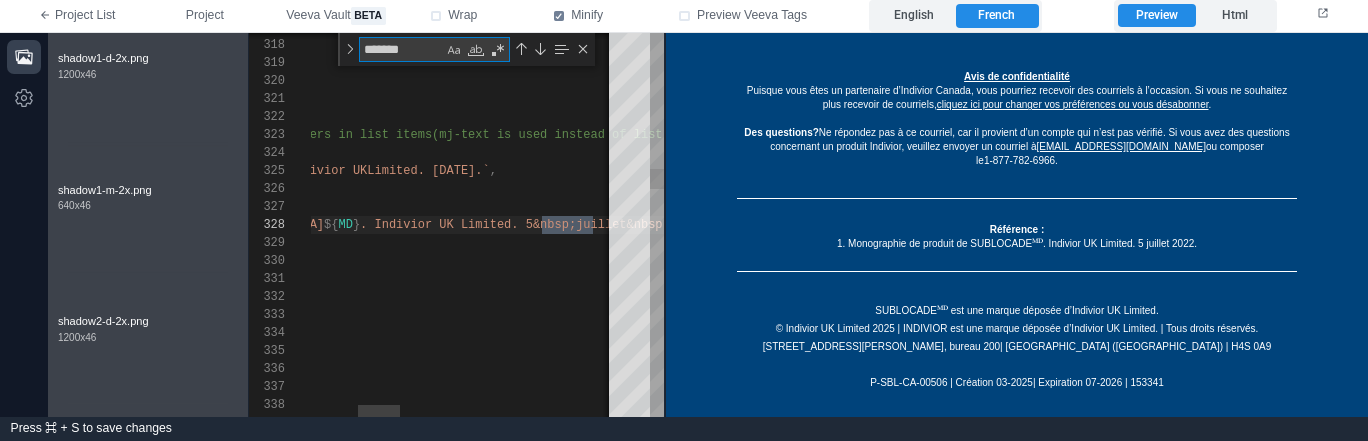 type on "*******" 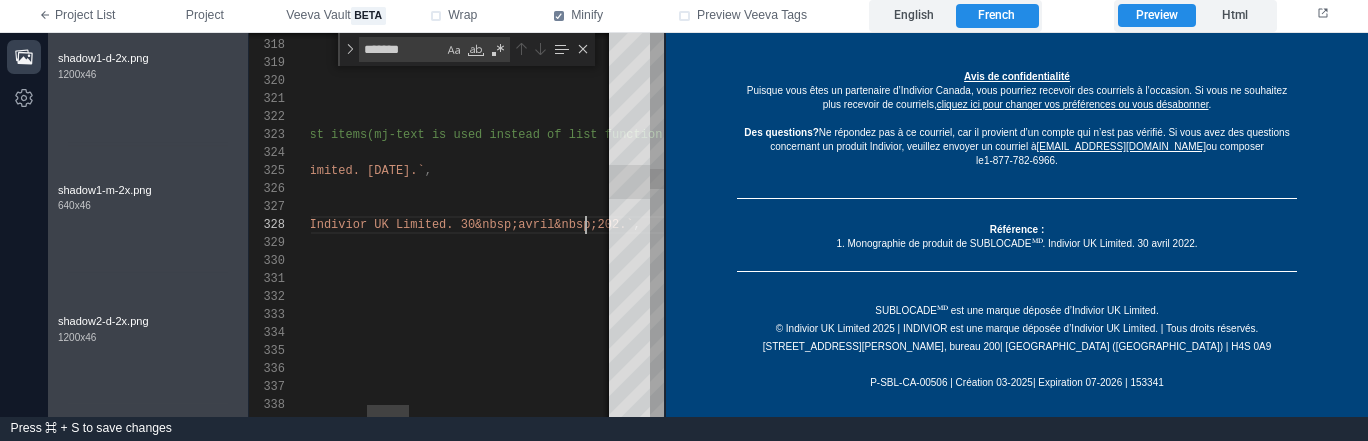 scroll, scrollTop: 126, scrollLeft: 694, axis: both 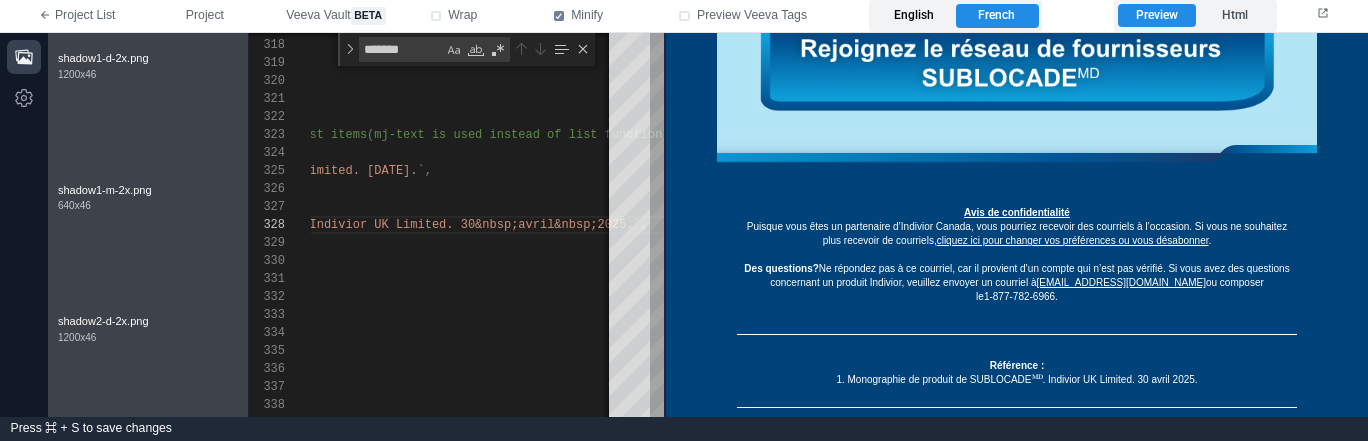 click on "English" at bounding box center (914, 16) 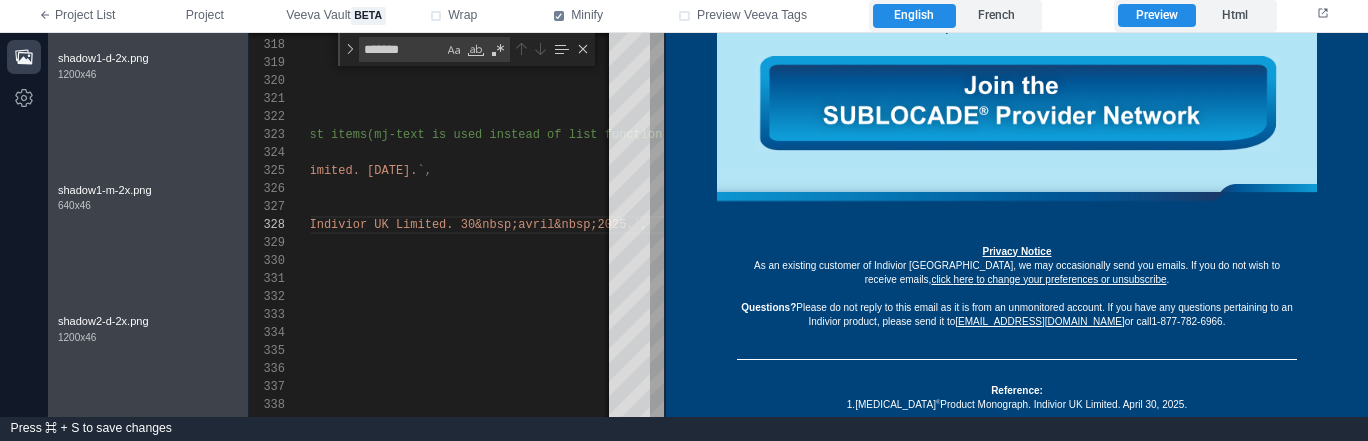 scroll, scrollTop: 1279, scrollLeft: 0, axis: vertical 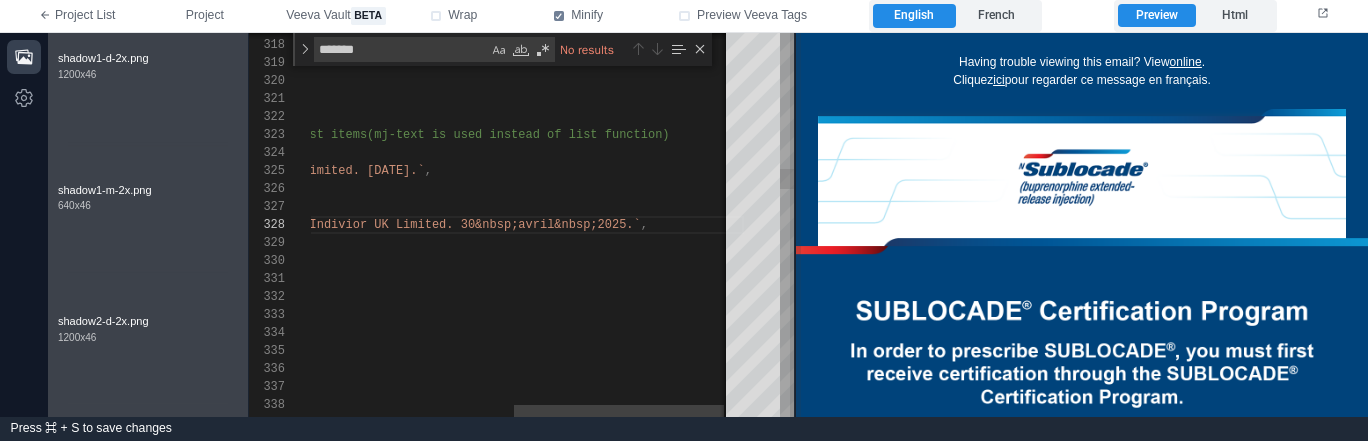 drag, startPoint x: 665, startPoint y: 289, endPoint x: 795, endPoint y: 284, distance: 130.09612 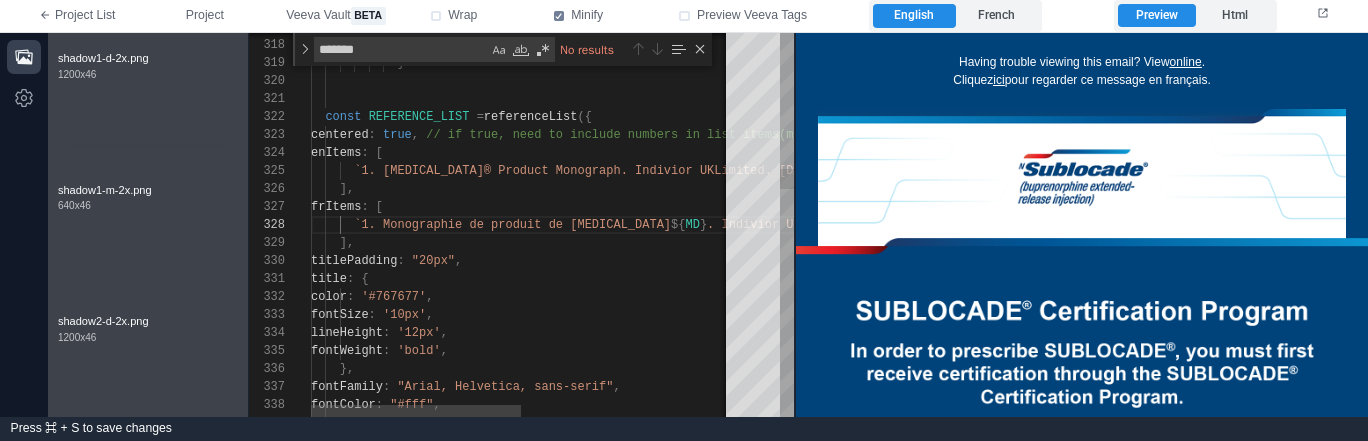 click on "fontSize :   '10px' ," at bounding box center (733, 315) 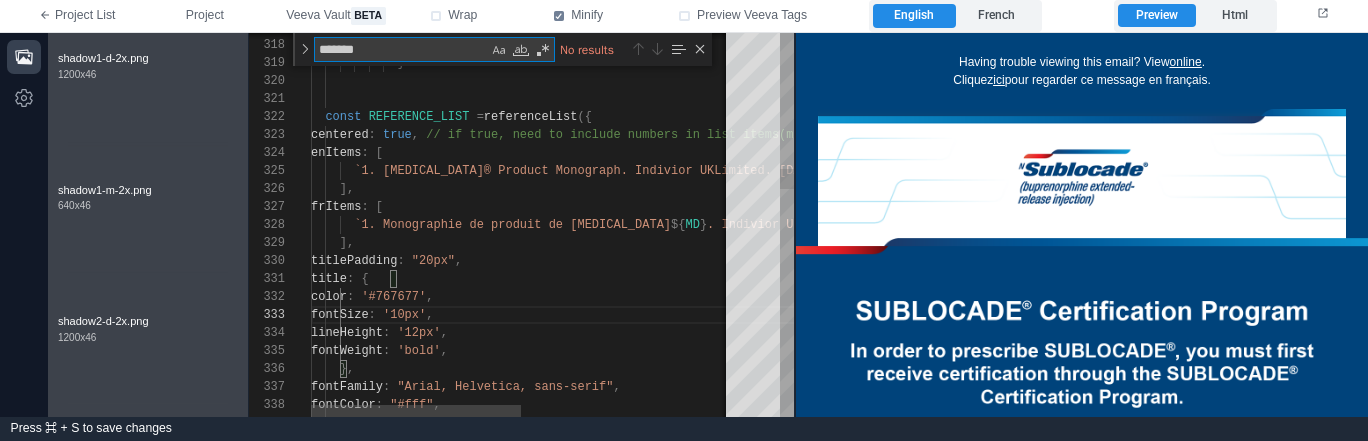 type on "**********" 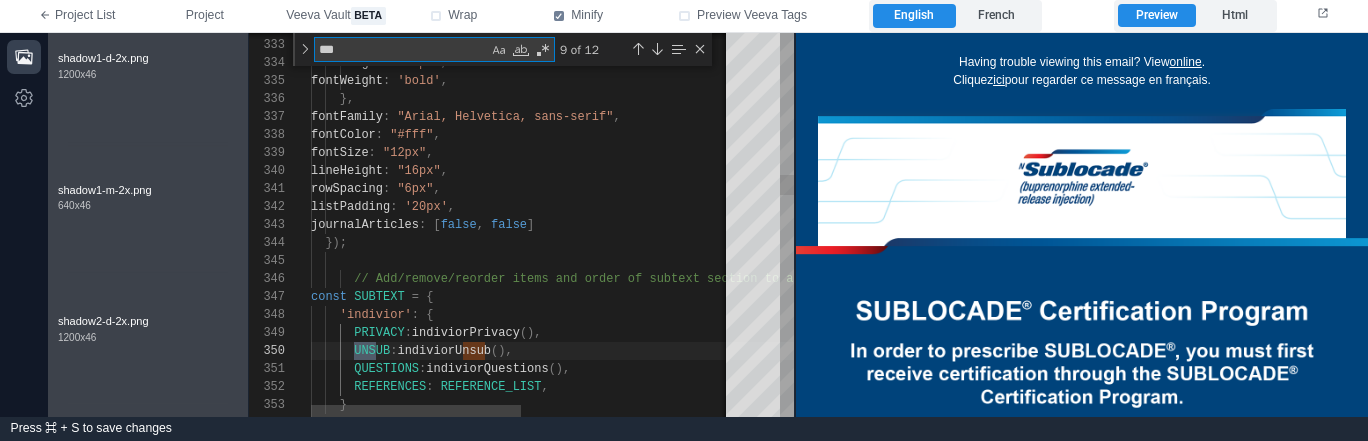 scroll, scrollTop: 180, scrollLeft: 79, axis: both 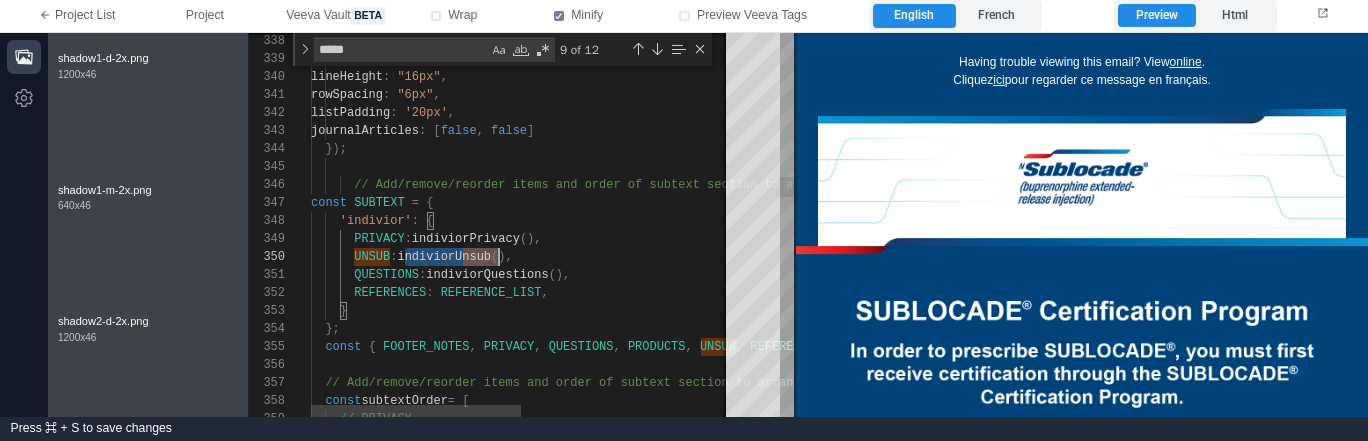 click on "fontColor :   "#fff" ,     fontSize :   "12px" ,     lineHeight :   "16px" ,     rowSpacing :   "6px" ,     listPadding :   '20px' ,     journalArticles :   [ false ,   false ]    });        // Add/remove/reorder items and order of subtext s ection to arrange components const   SUBTEXT   =   {      'indivior' :   {        PRIVACY :  indiviorPrivacy (),        UNSUB :  indiviorUnsub (),        QUESTIONS :  indiviorQuestions (),        REFERENCES :   REFERENCE_LIST ,      }    };    const   {   FOOTER_NOTES ,   PRIVACY ,   QUESTIONS ,   PRODUCTS ,   UNSUB ,   REFERENCES   }   =   SUBTEXT [ PARENT_COMPANY ];    // Add/remove/reorder items and order of subtext s ection to arrange components    const  subtextOrder  =   [      // PRIVACY," at bounding box center [500311, 493933] 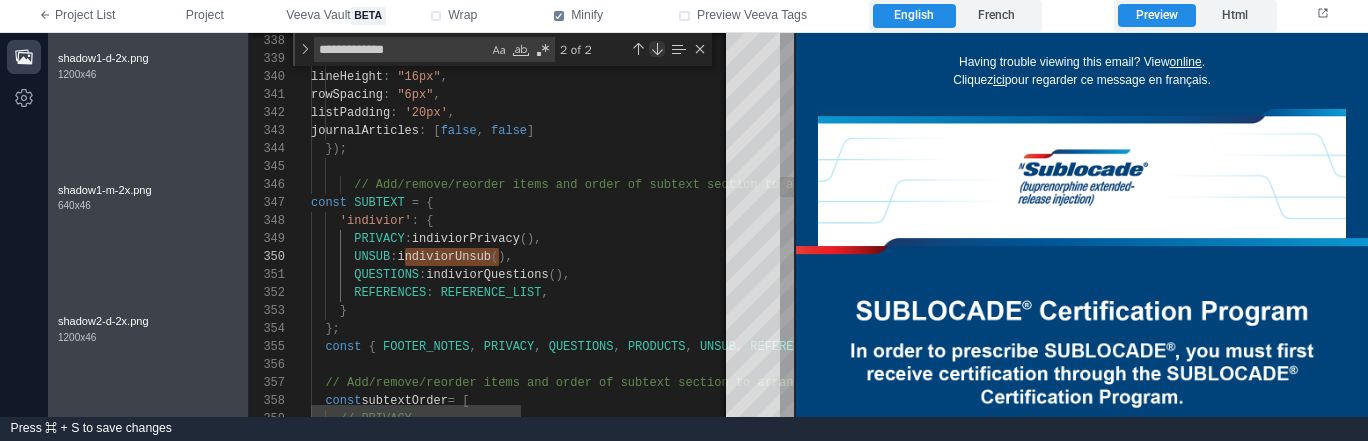 click at bounding box center (657, 49) 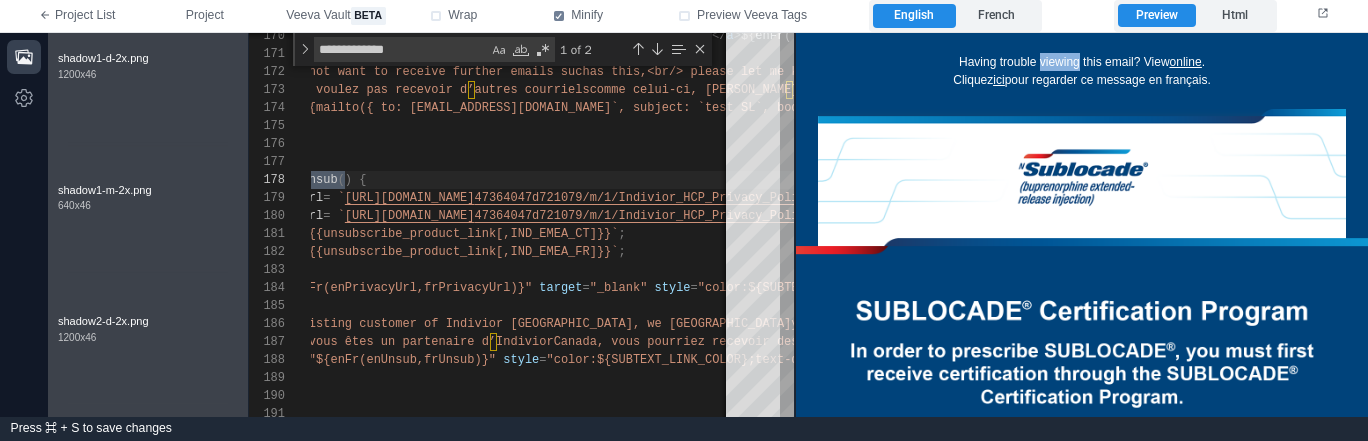 drag, startPoint x: 1073, startPoint y: 66, endPoint x: 1038, endPoint y: 64, distance: 35.057095 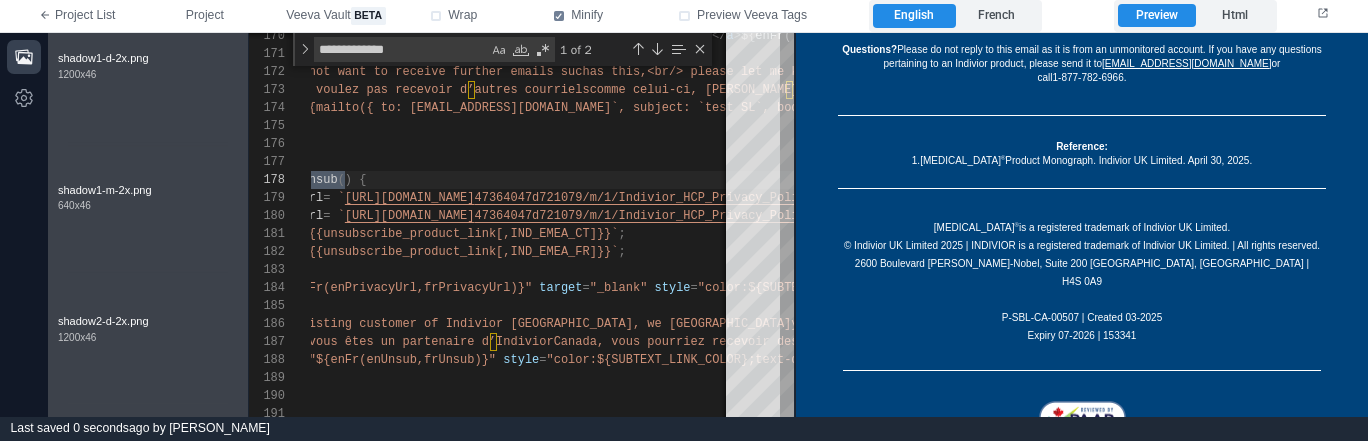 scroll, scrollTop: 1385, scrollLeft: 0, axis: vertical 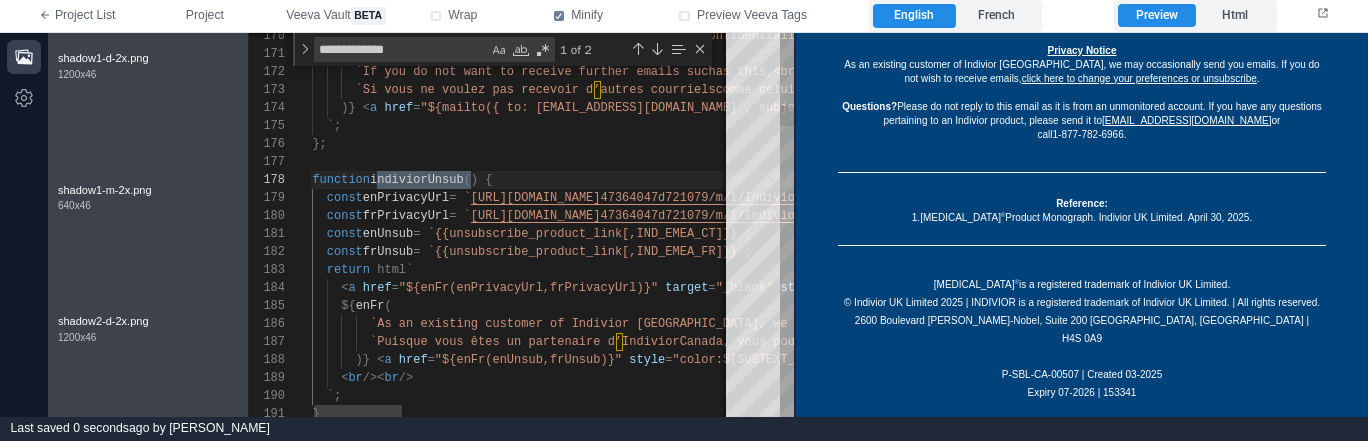 click at bounding box center [459, 198] 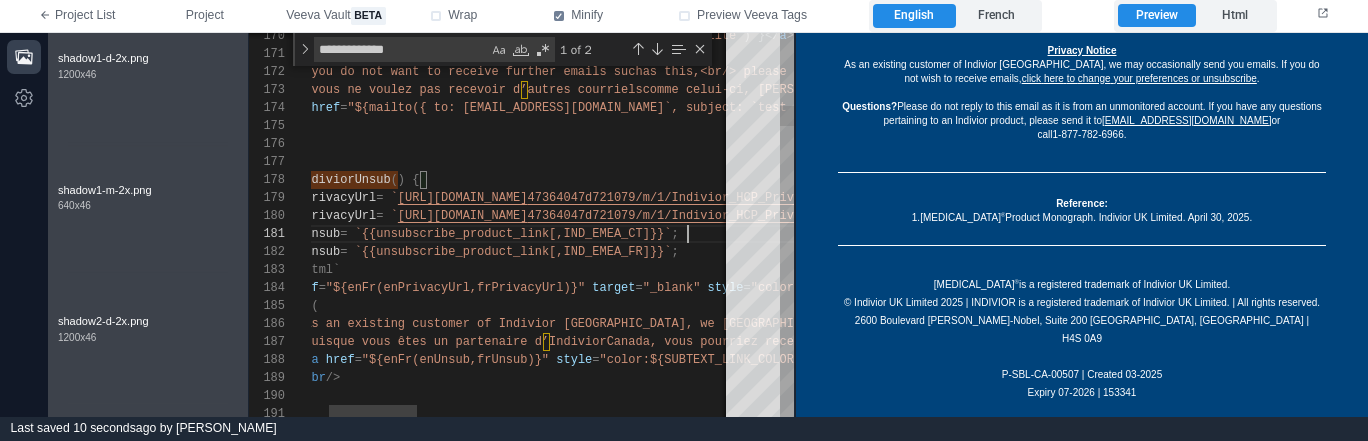scroll, scrollTop: 0, scrollLeft: 455, axis: horizontal 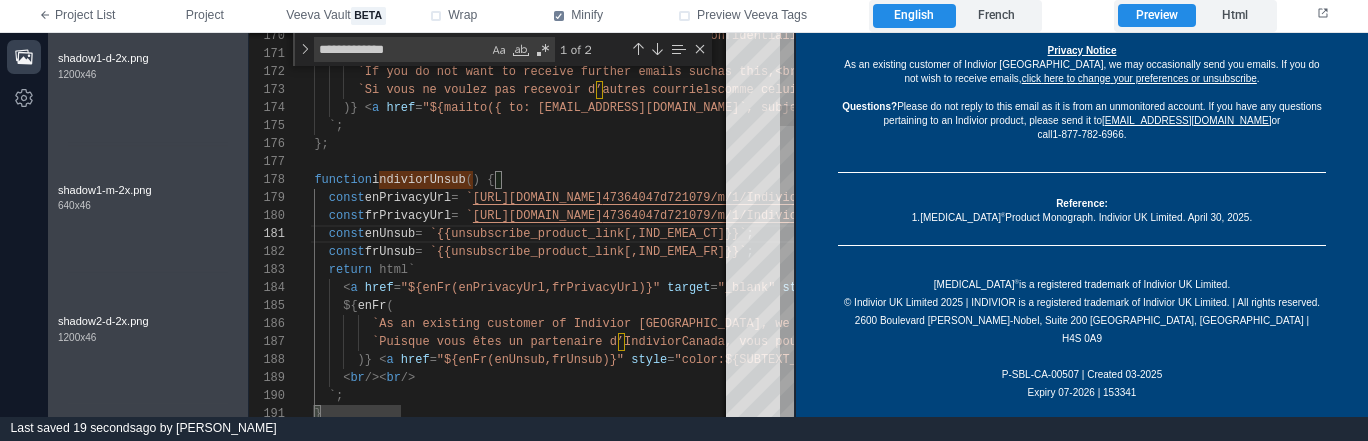 click on "${  enFr ( `Privacy&nbsp;Notice` , `Avis&nbsp;de&nbsp;confidentialité` )   }</ a >${ enFr ( `:` , ` :` )}        ${ enFr (          `If you do not want to receive further emails such  as this,<br/> please let me know or email ` ,          `Si vous ne voulez pas recevoir d’autres courriels  comme celui-ci, veuillez m’en informer ou envoyer  un courriel à ` ,        )}   < a   href = "${mailto({ to: [EMAIL_ADDRESS][DOMAIN_NAME]`, subject: ` test SL`, body: `test body` })}"   style = "color:${SUBTEXT_LINK_COLOR};text-decoration:under line;"   target = "_blank" > [EMAIL_ADDRESS][DOMAIN_NAME] </ a > . < br />< br />      `;    };    function  indiviorUnsub ()   {      const  enPrivacyUrl  =   ` [URL][DOMAIN_NAME] 47364047d721079/m/1/Indivior_HCP_Privacy_Policy_EN G_March_2023.pdf ` ;      const  frPrivacyUrl  =   ` [URL][DOMAIN_NAME] ` ; = ;" at bounding box center (500300, 496952) 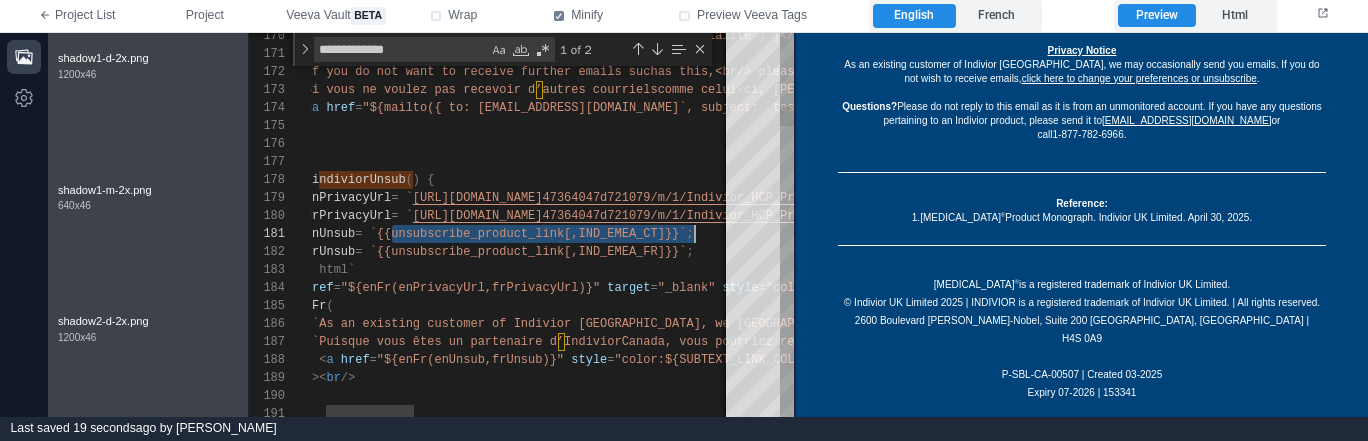paste on "**********" 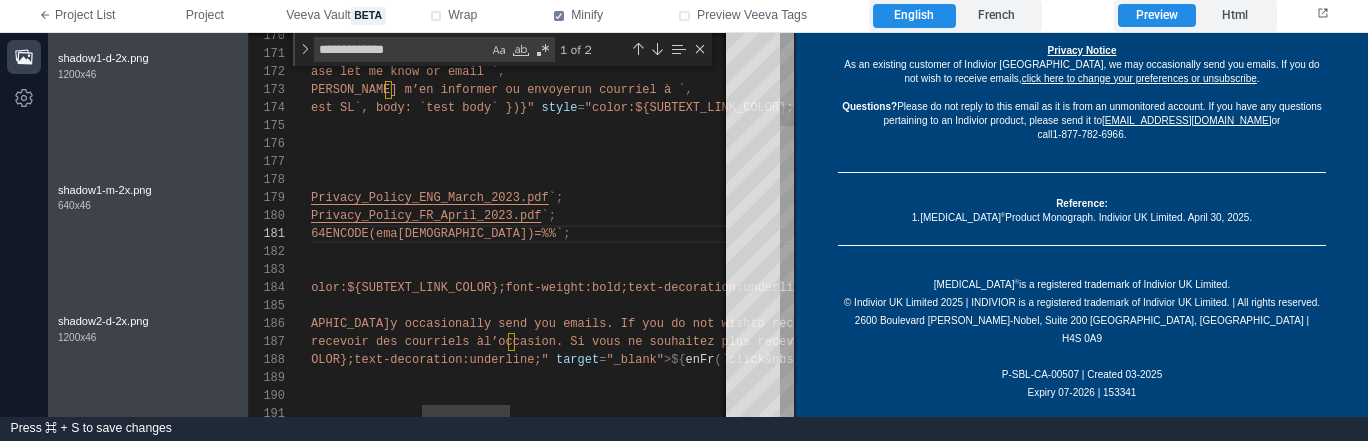 scroll, scrollTop: 18, scrollLeft: 470, axis: both 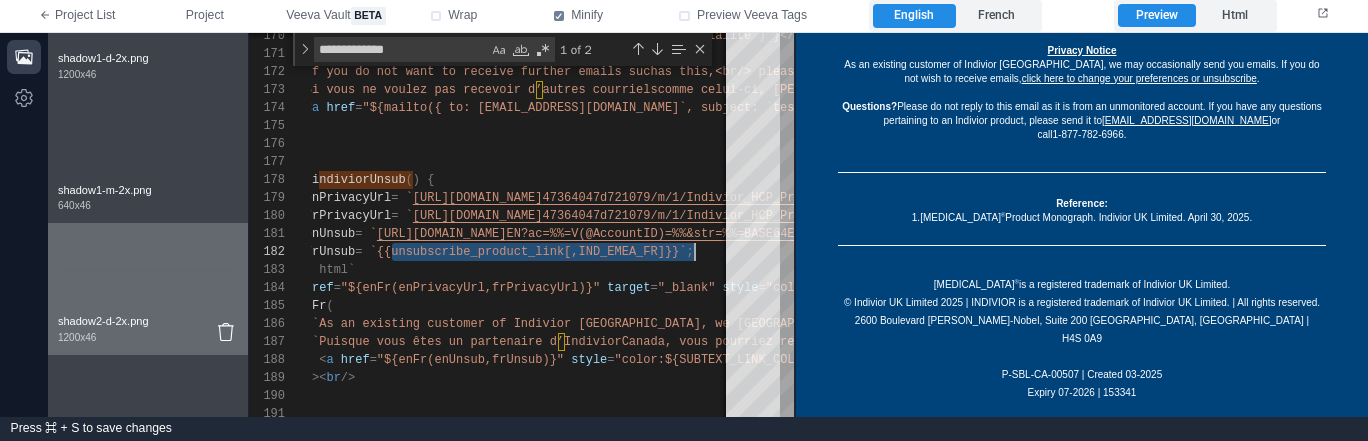 paste on "**********" 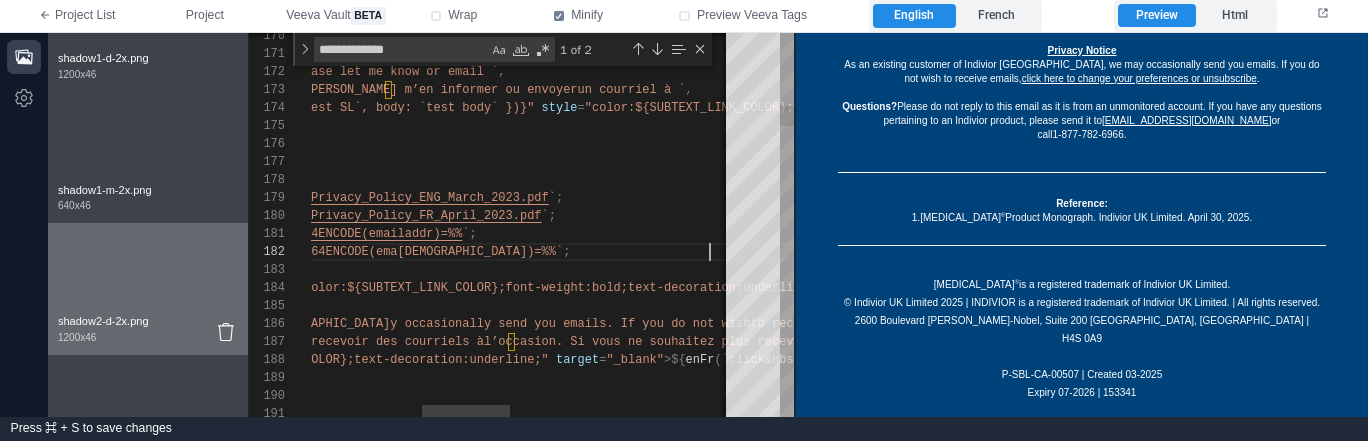 scroll, scrollTop: 18, scrollLeft: 939, axis: both 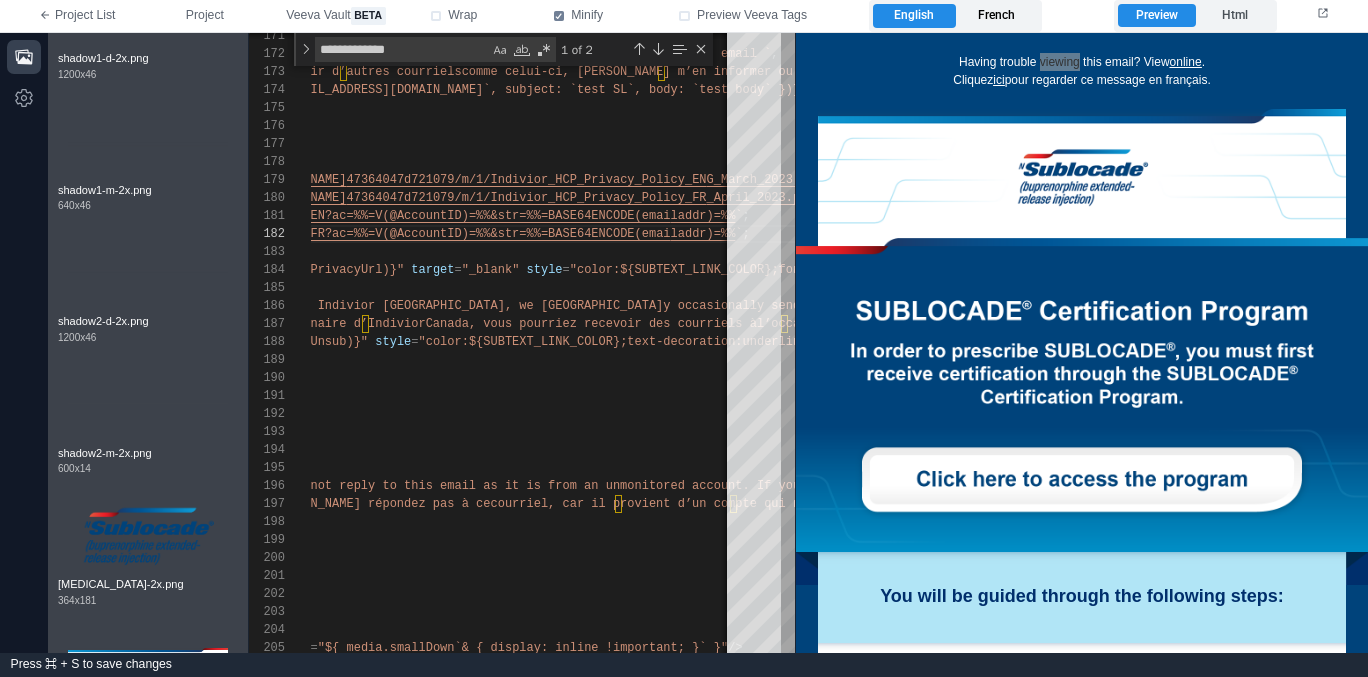click on "French" at bounding box center [997, 16] 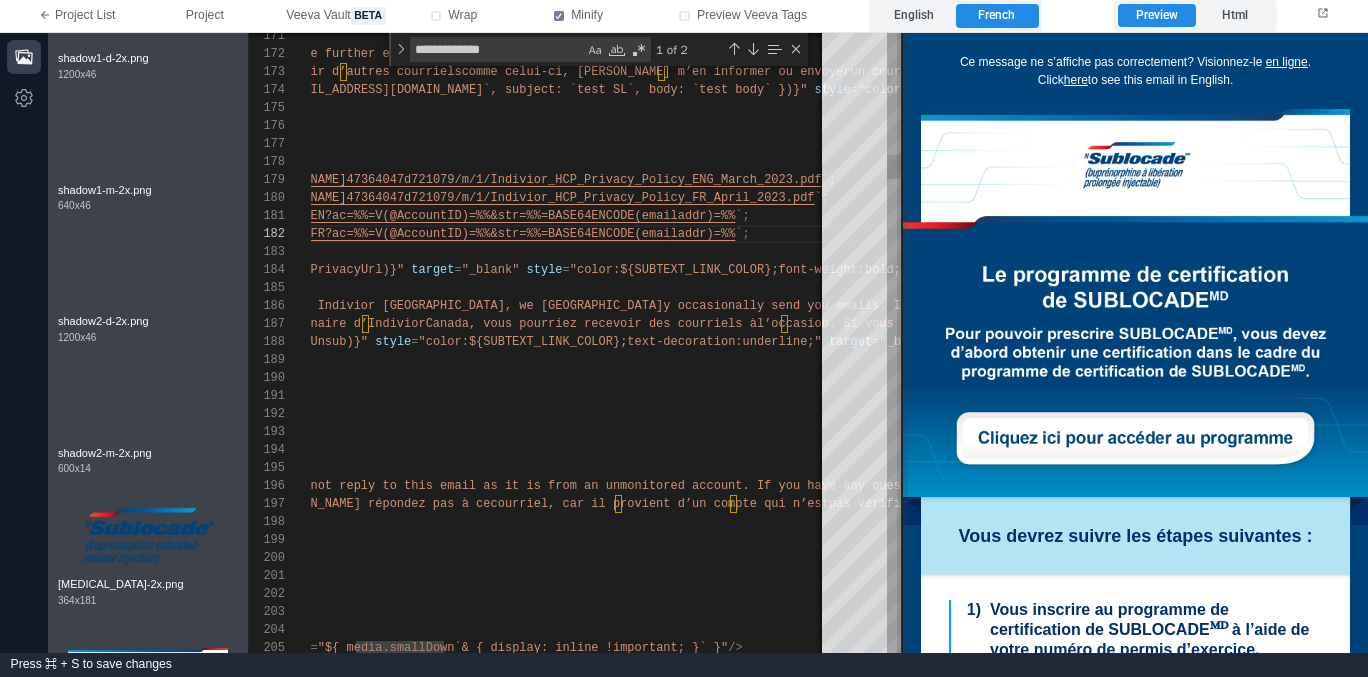 drag, startPoint x: 793, startPoint y: 193, endPoint x: 900, endPoint y: 197, distance: 107.07474 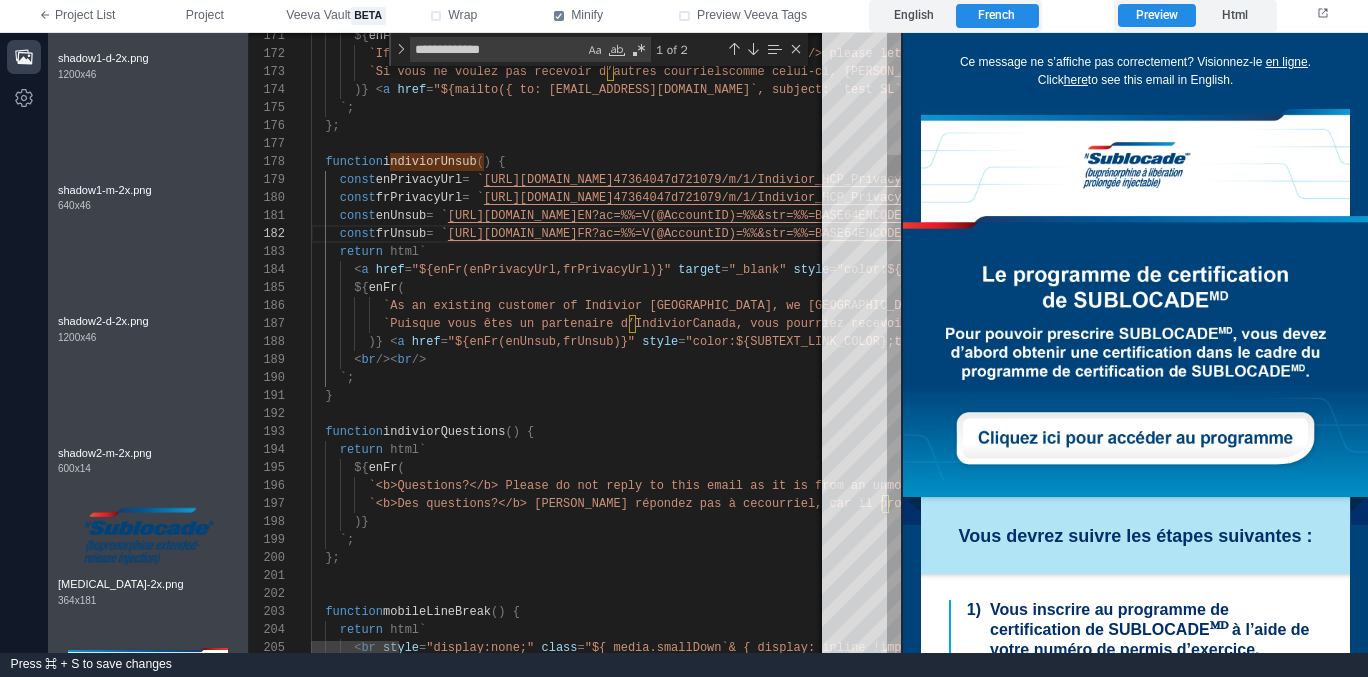 click on "}" at bounding box center [1821, 396] 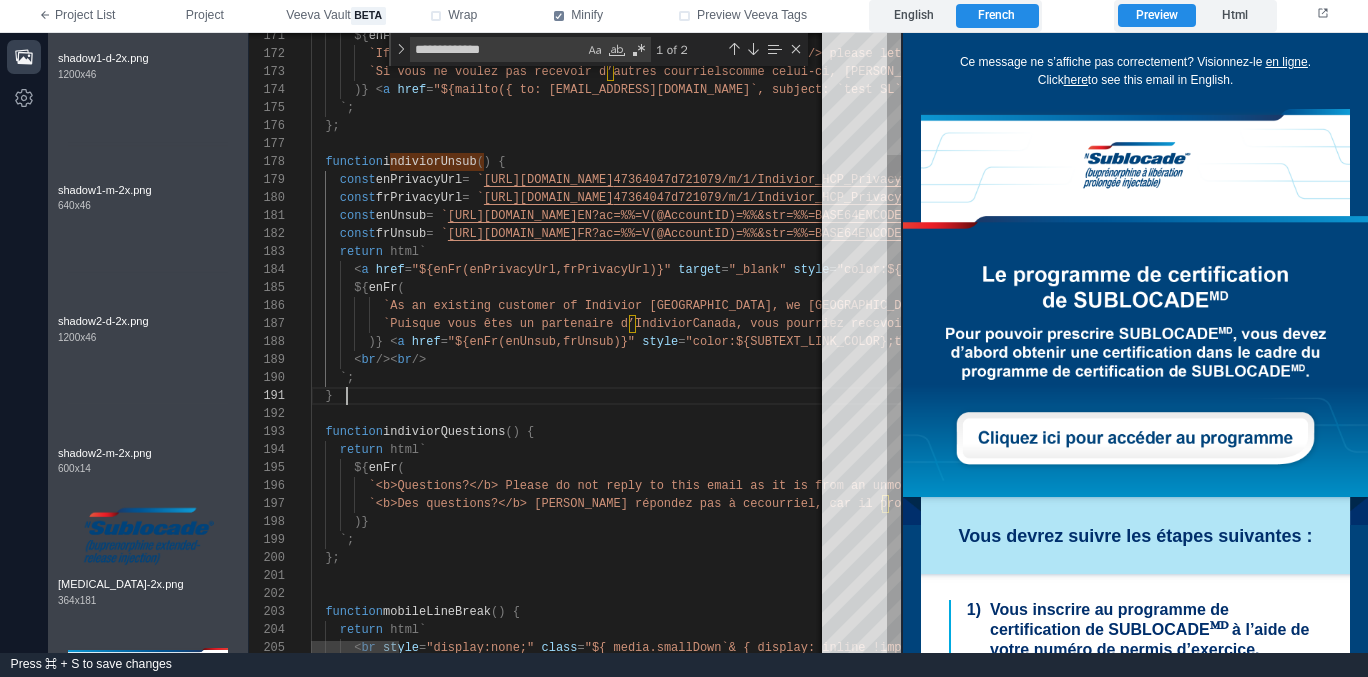 scroll, scrollTop: 0, scrollLeft: 36, axis: horizontal 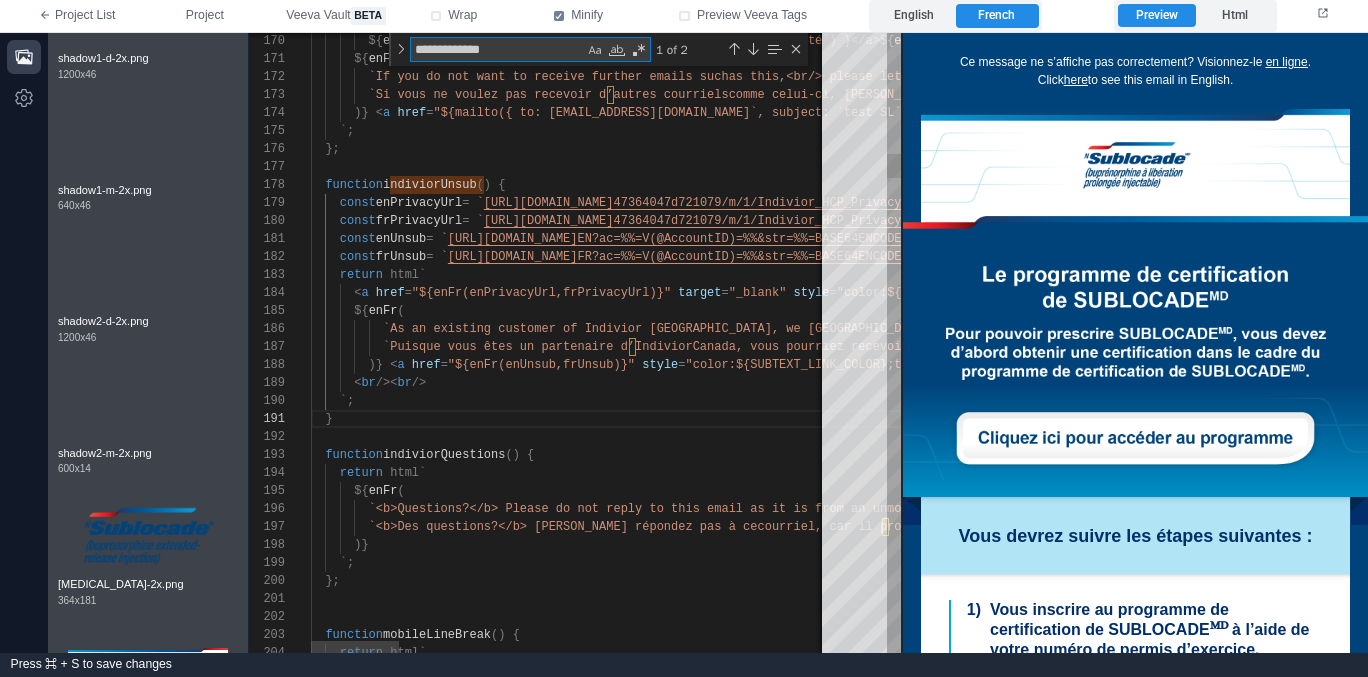 type on "**********" 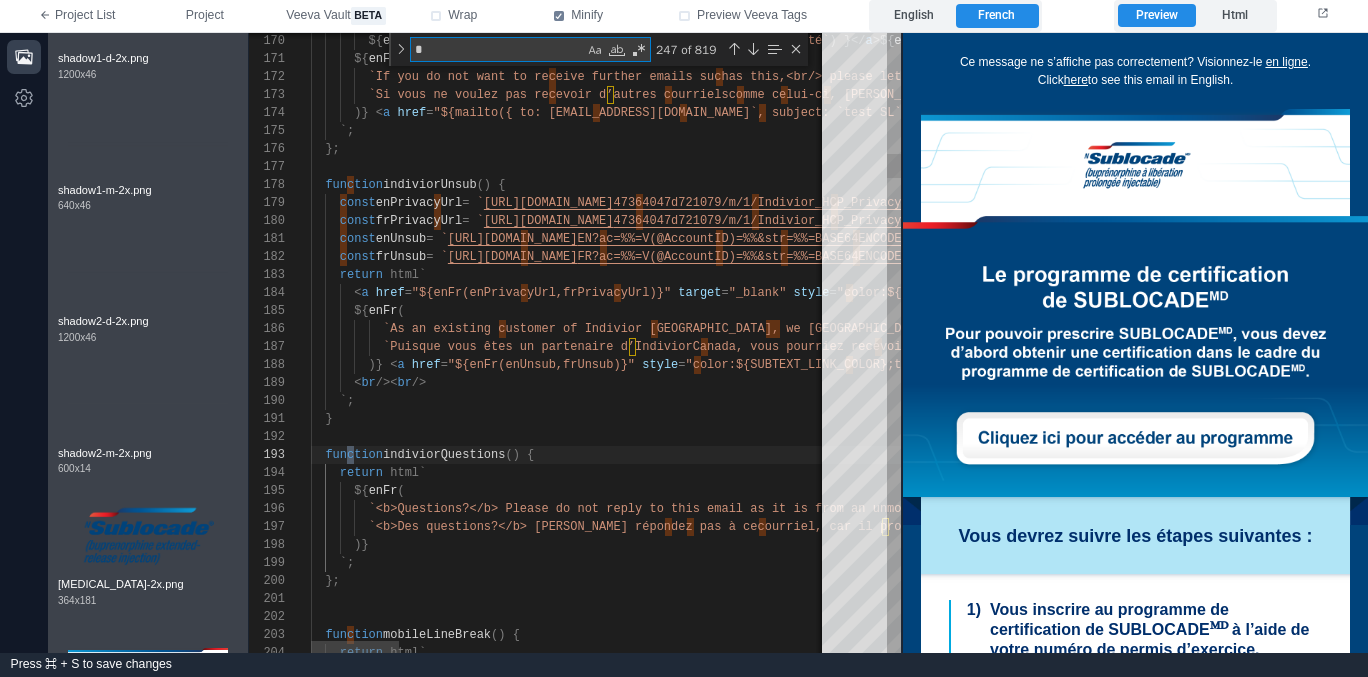 type on "**********" 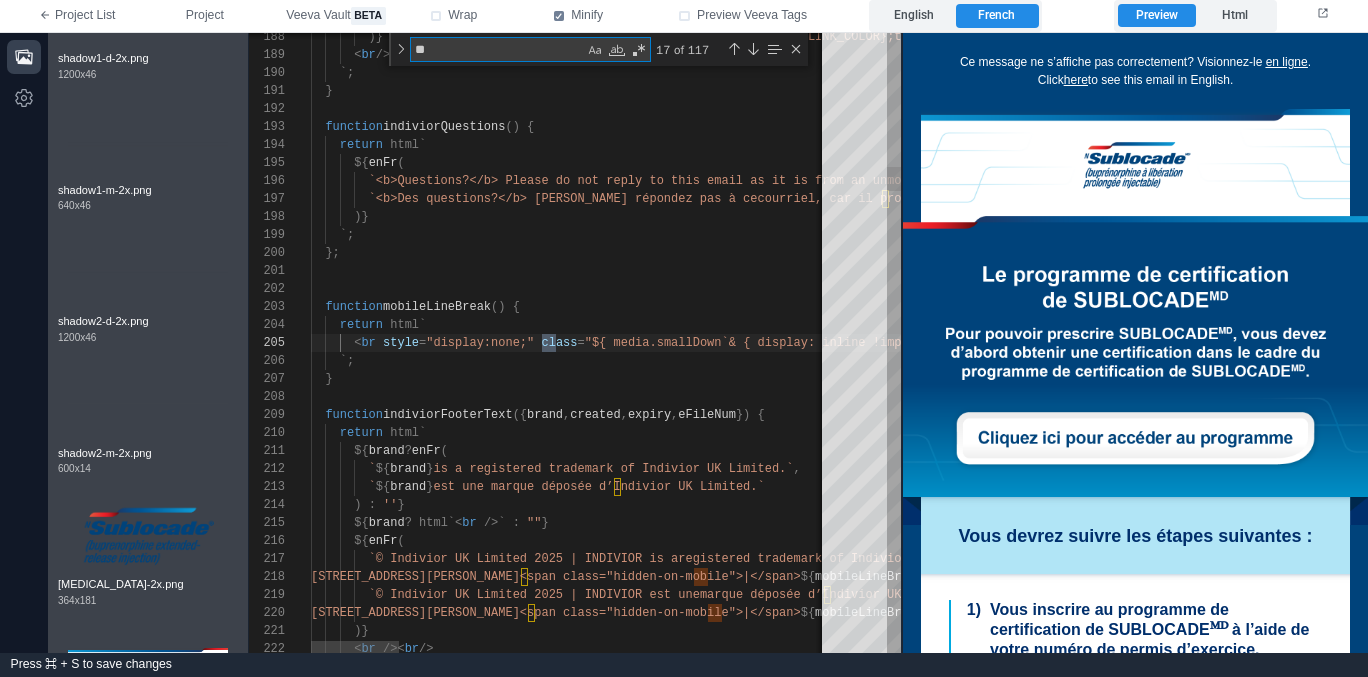 type on "**********" 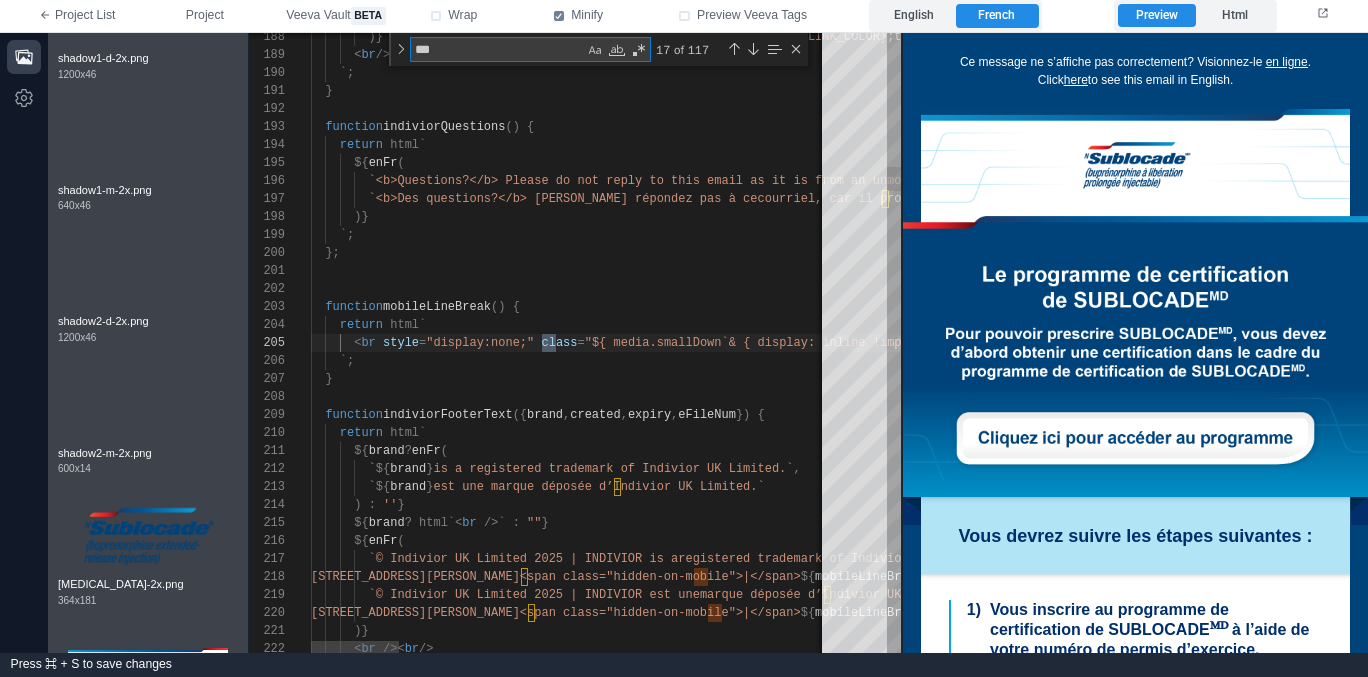 type on "**********" 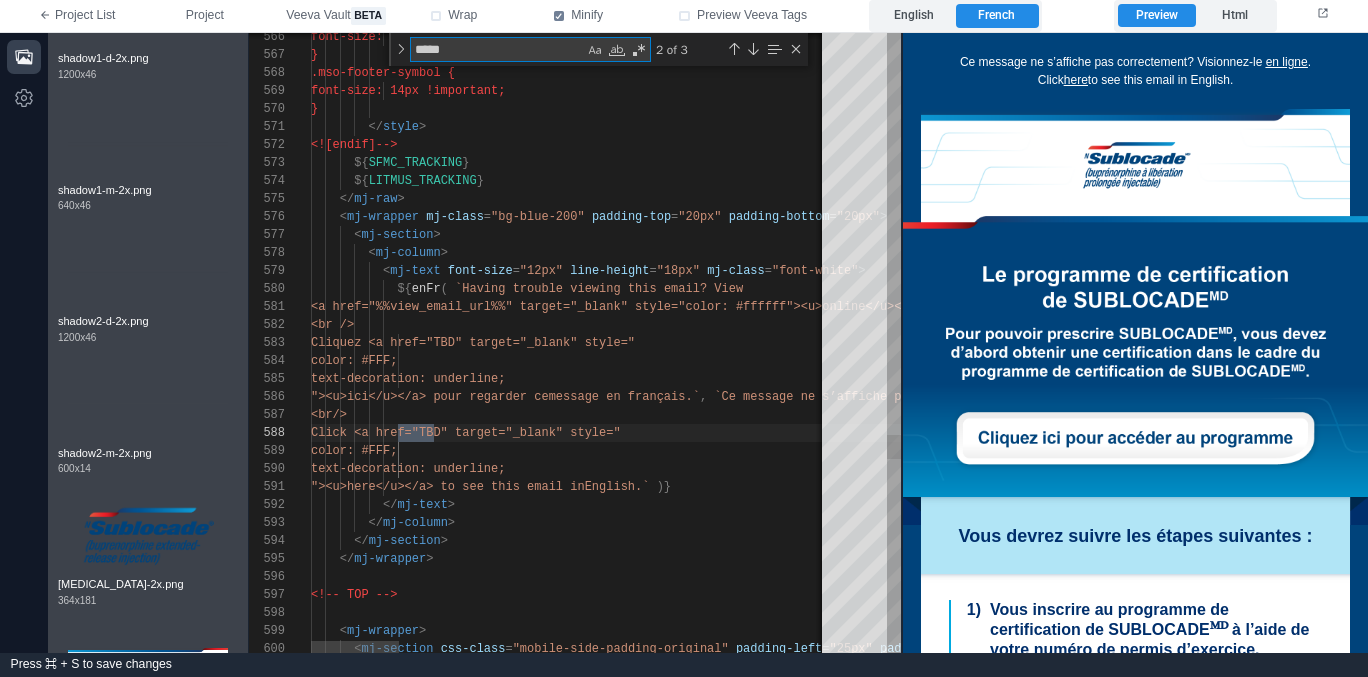 scroll, scrollTop: 180, scrollLeft: 123, axis: both 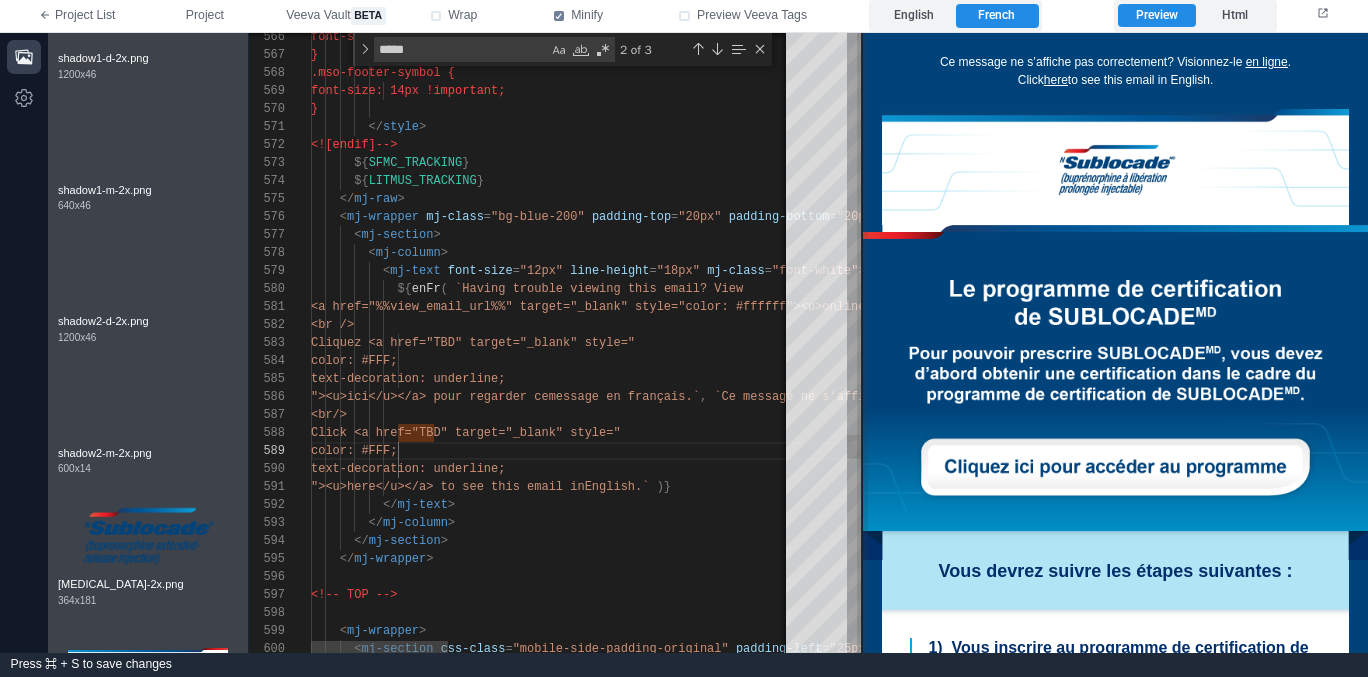 drag, startPoint x: 901, startPoint y: 212, endPoint x: 864, endPoint y: 220, distance: 37.85499 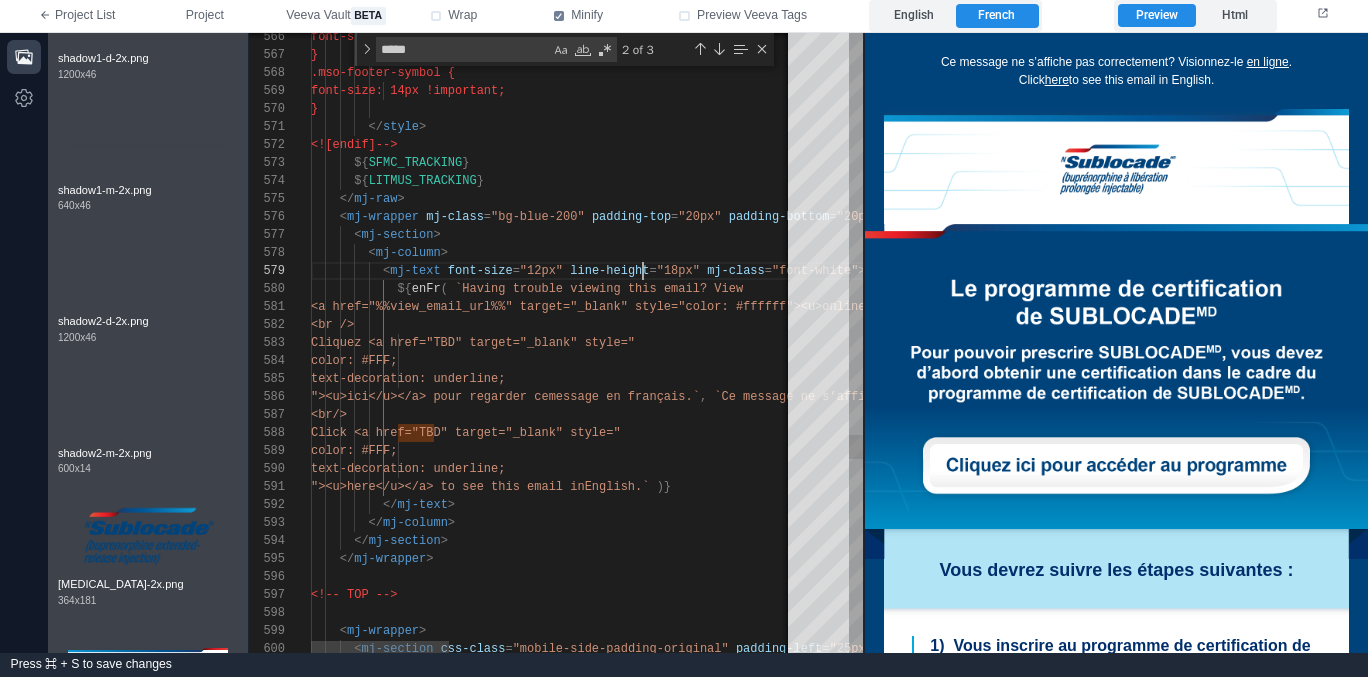 click on "566 567 568 569 570 571 572 573 574 575 576 577 578 579 580 581 582 583 584 585 586 587 588 589 590 591 592 593 594 595 596 597 598 599 600             font-size: 94% !important;           }           .mso-footer-symbol {             font-size: 14px !important;           }          </ style >       <![endif]-->        ${ SFMC_TRACKING }        ${ LITMUS_TRACKING }      </ mj-raw >      < mj-wrapper   mj-class = "bg-blue-200"   padding-top = "20px"   padding-bottom = "20px" >        < mj-section >          < mj-column >            < mj-text   font-size = "12px"   line-height = "18px"   mj-class = "font-white" >              ${ enFr (   `Having trouble viewing this email? View             <a href="%%view_email_url%%" target="_ blank" style="color: #ffffff"><u>online</u></a>.             <br /> " style=" message en français.` ,   yle="   >" at bounding box center (556, 343) 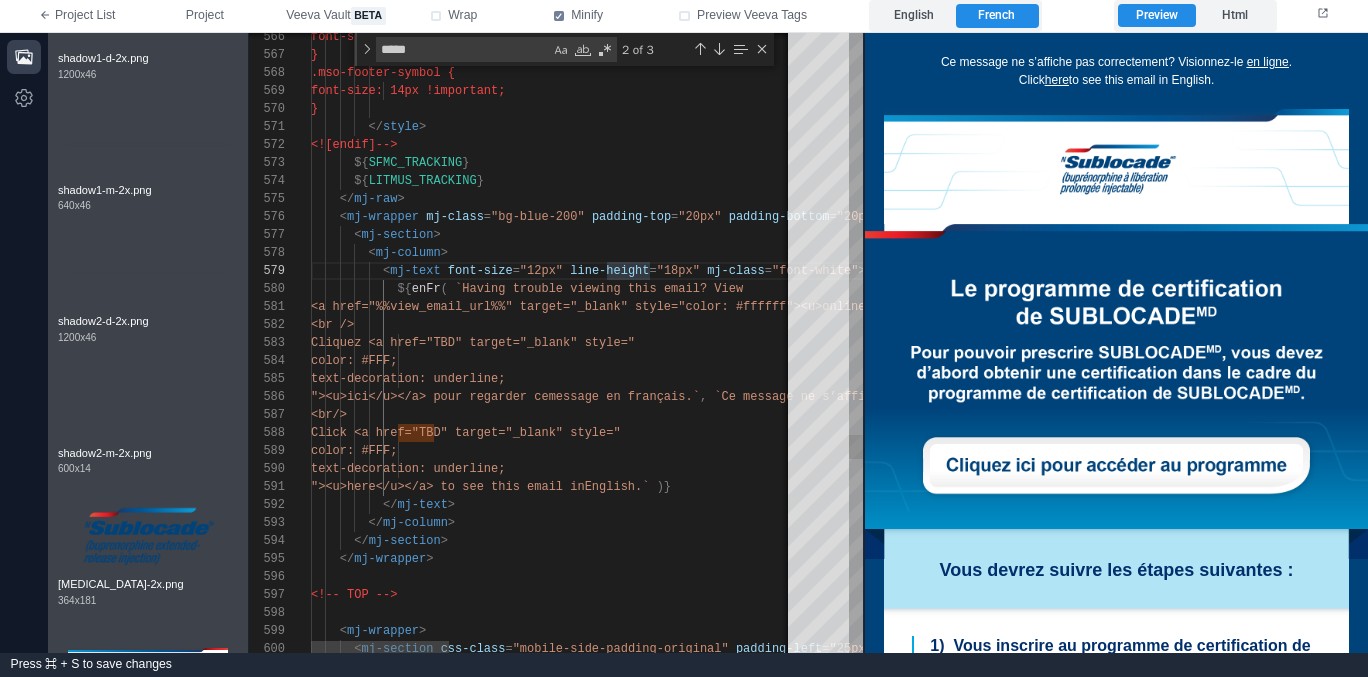 scroll, scrollTop: 0, scrollLeft: 0, axis: both 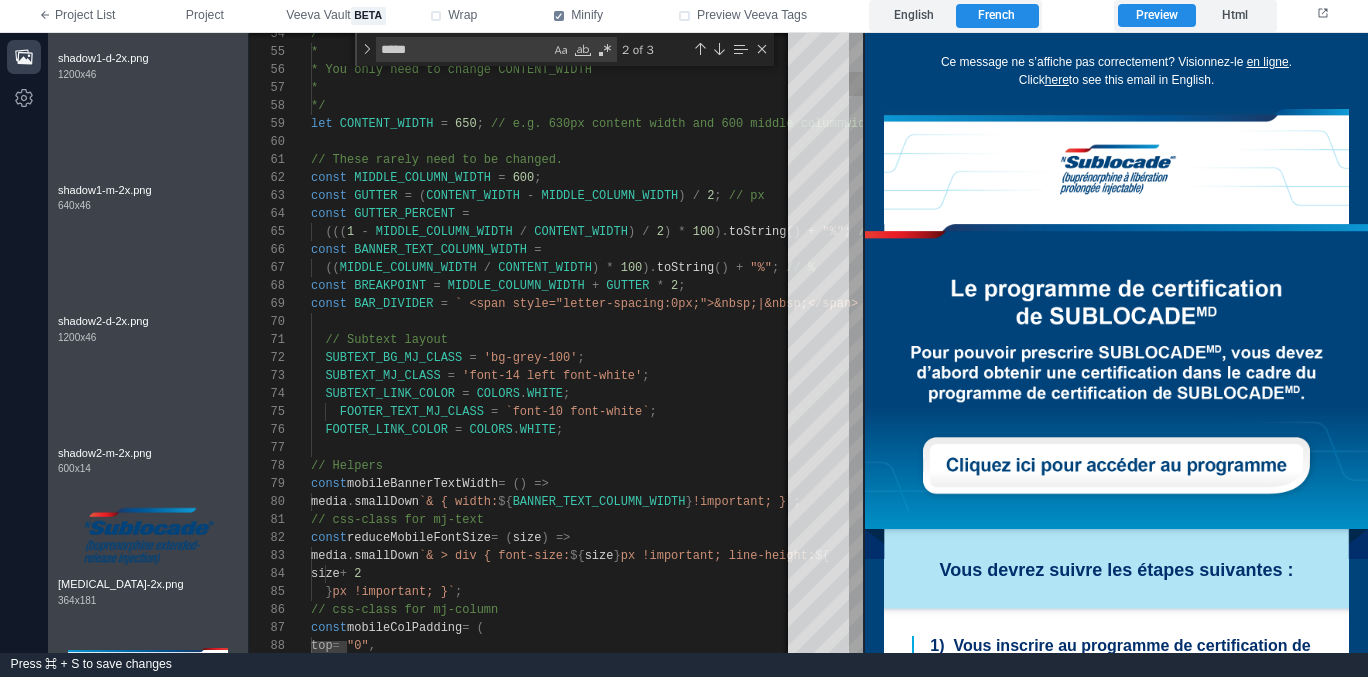 click on "FOOTER_TEXT_MJ_CLASS" at bounding box center [412, 412] 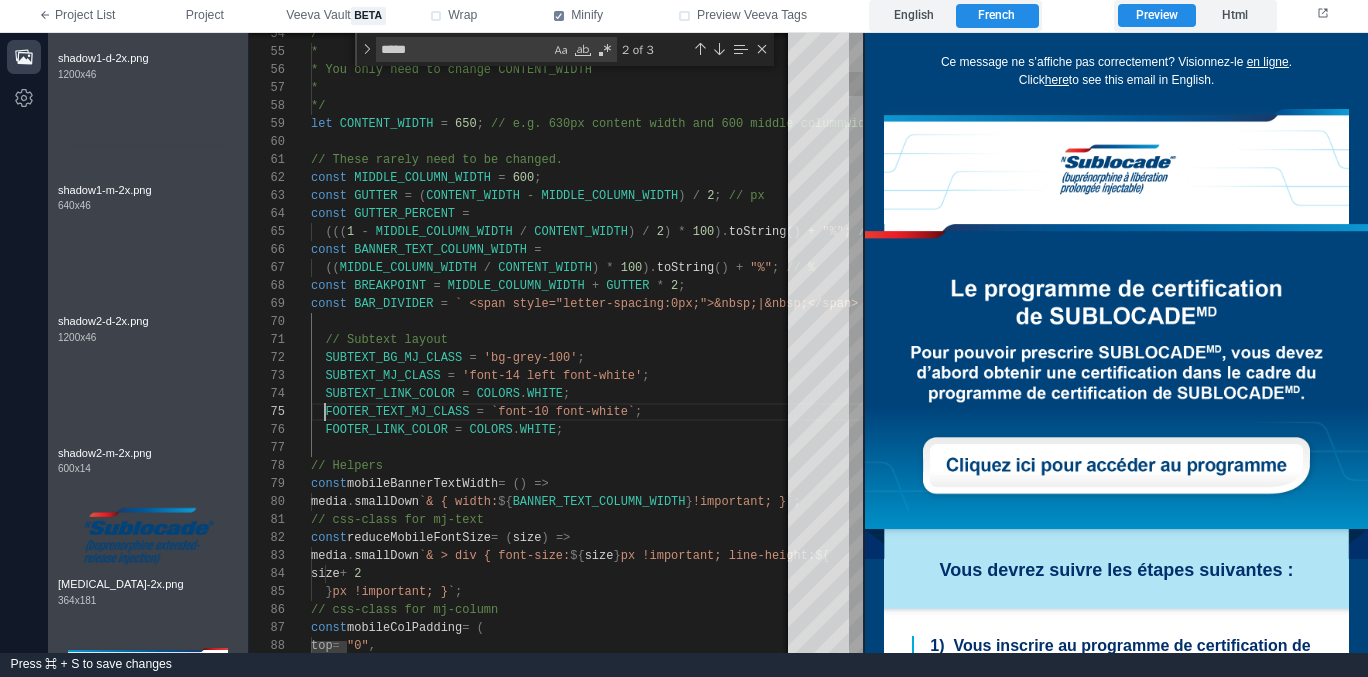 scroll, scrollTop: 72, scrollLeft: 14, axis: both 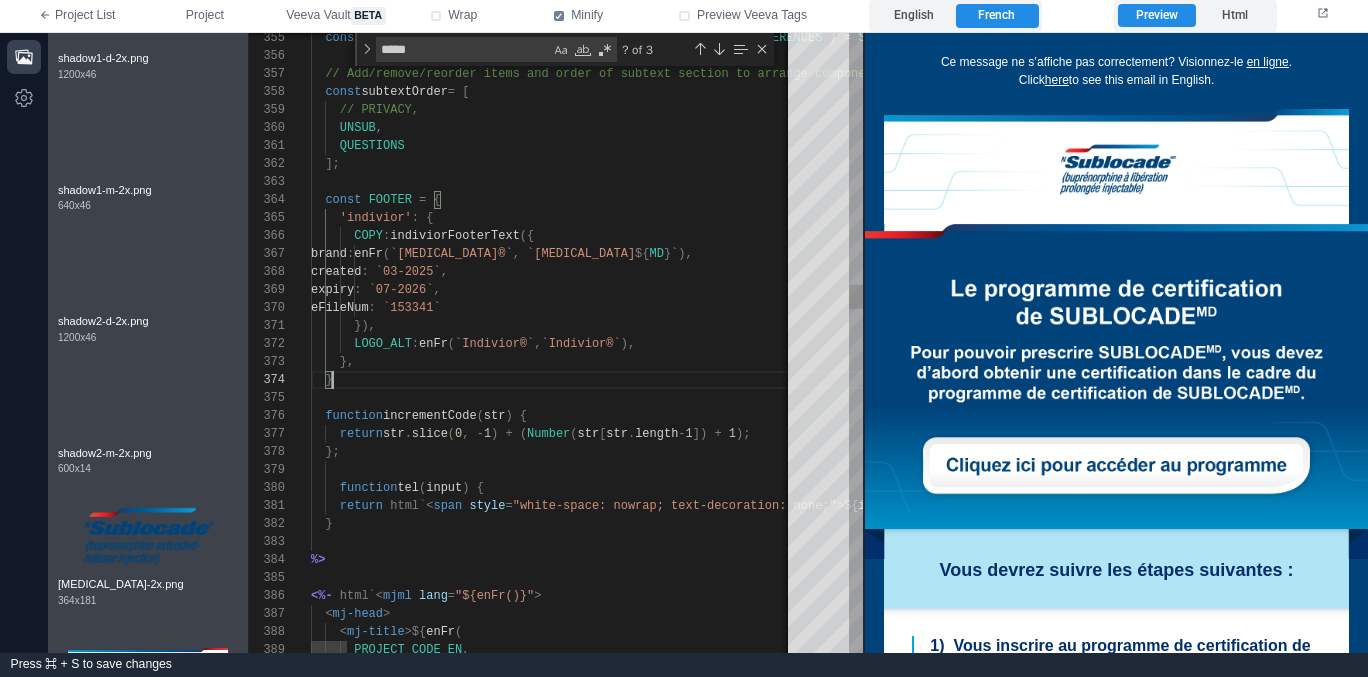 click on "}" at bounding box center (3540, 380) 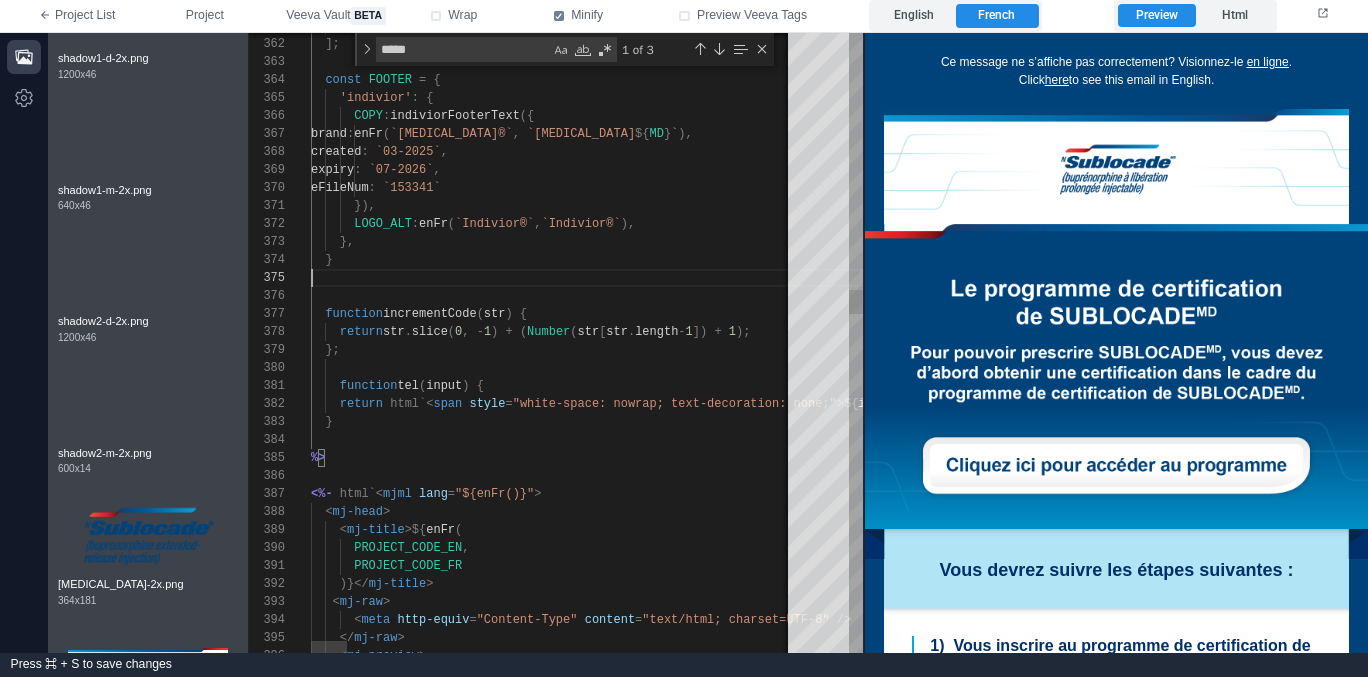 scroll, scrollTop: 54, scrollLeft: 22, axis: both 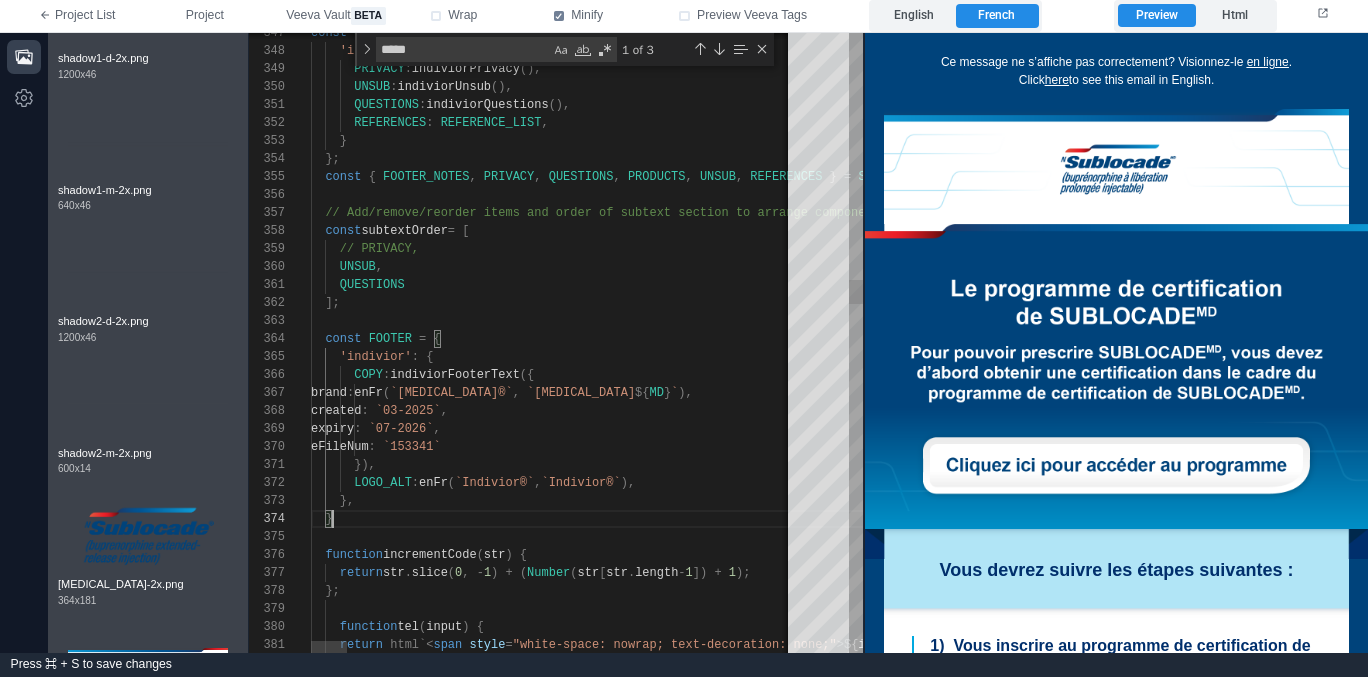 click on "];" at bounding box center (3540, 303) 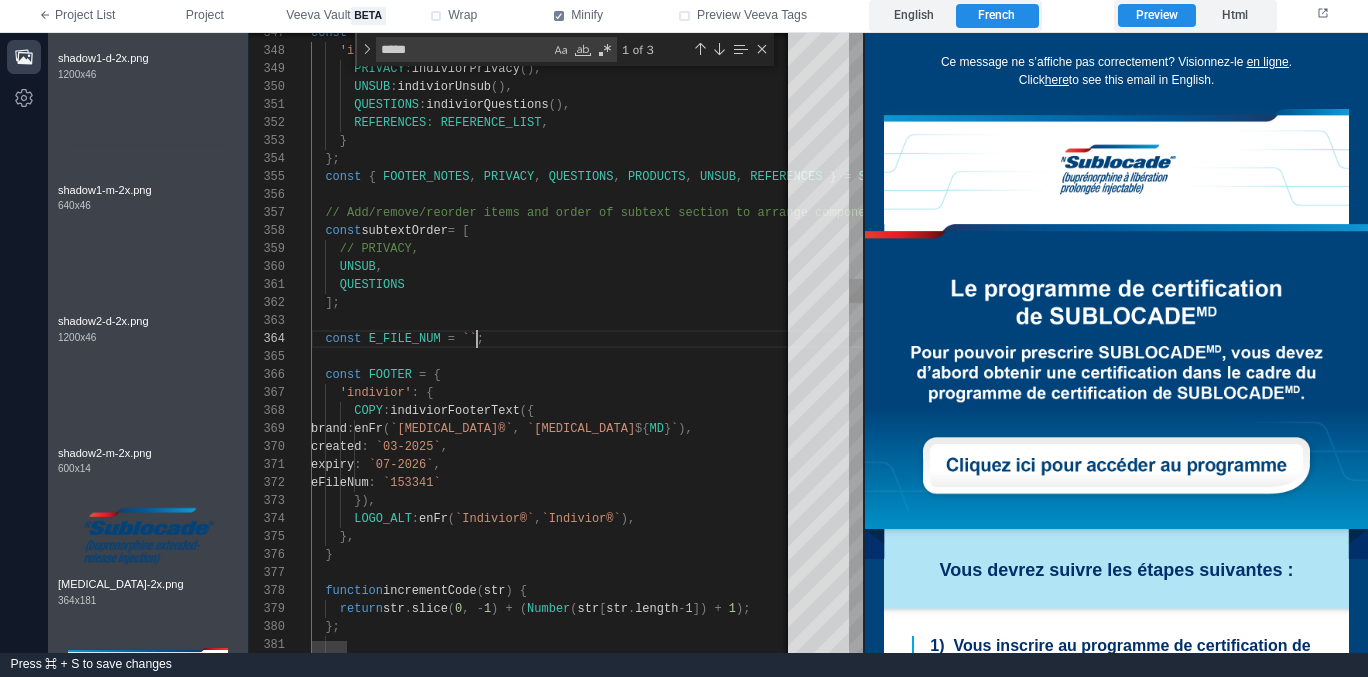 scroll, scrollTop: 54, scrollLeft: 166, axis: both 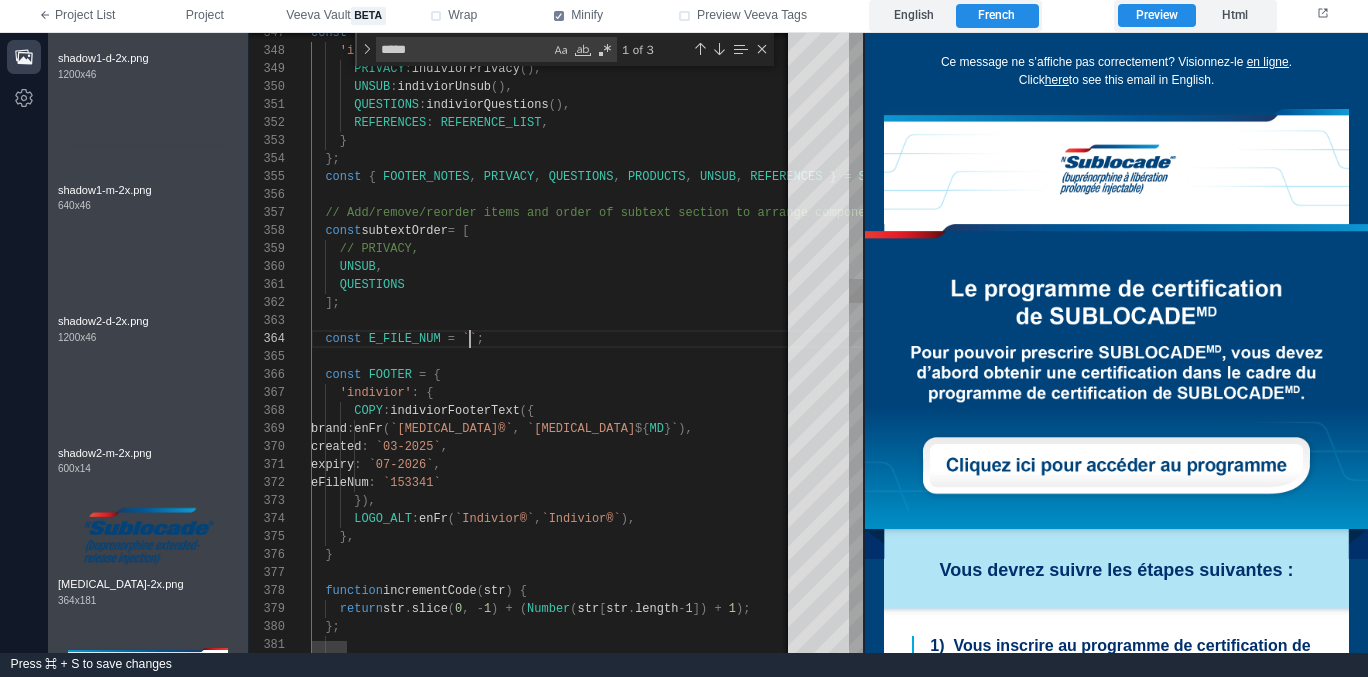 click on "``" at bounding box center [469, 339] 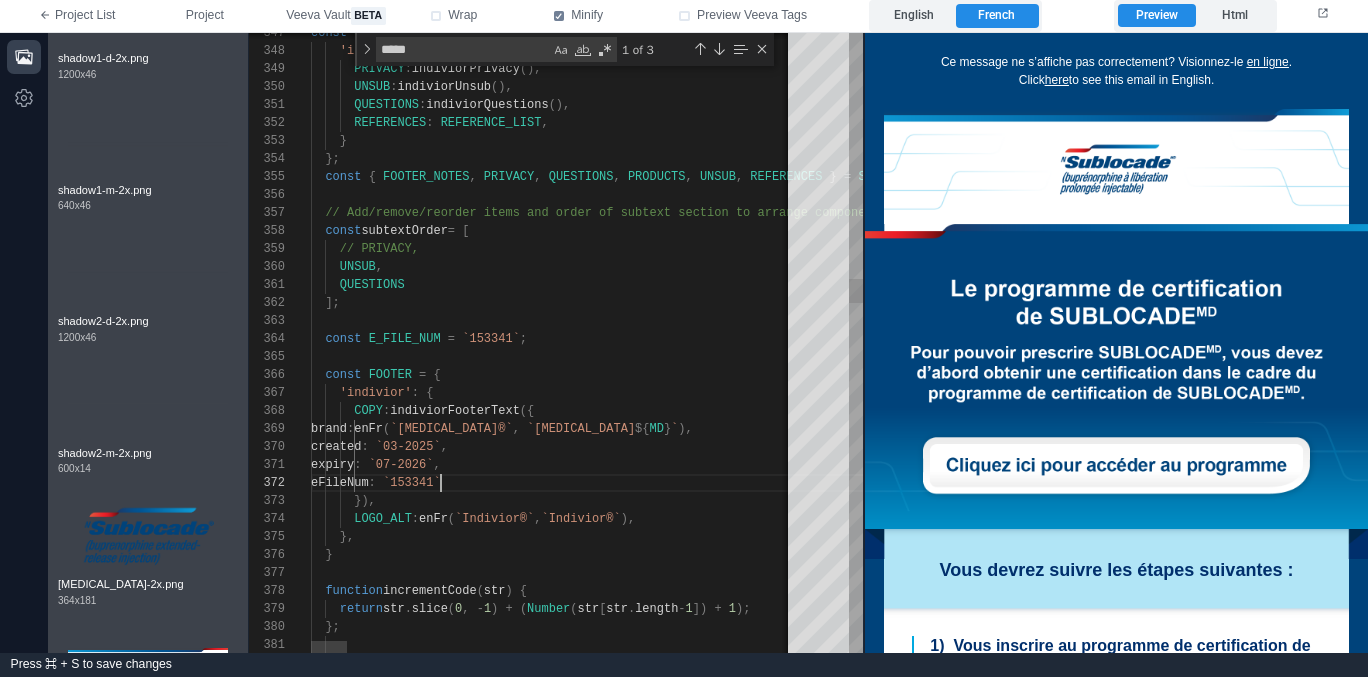 click on "const   FOOTER   =   {      'indivior' :   {        COPY :  indiviorFooterText ({         brand :  enFr ( `[MEDICAL_DATA]®` ,   `[MEDICAL_DATA] ${ MD } ` ),         created :   `03-2025` ,           expiry :   `07-2026` ,         eFileNum :   `153341`        }),        LOGO_ALT :  enFr ( `Indivior®` , `Indivior®` ),      },    }    function  incrementCode ( str )   {      return  str . slice ( 0 ,   - 1 )   +   ( Number ( str [ str . length  - 1 ])   +   1 );    };    ];      QUESTIONS      UNSUB ,      // PRIVACY,    const  subtextOrder  =   [    // Add/remove/reorder items and order of subtext s ection to arrange components    const   {   FOOTER_NOTES ,   PRIVACY ,   QUESTIONS ,   PRODUCTS ,   UNSUB ,   REFERENCES   }   =   SUBTEXT [ PARENT_COMPANY ];    };      }        REFERENCES :   REFERENCE_LIST ,        QUESTIONS :  indiviorQuestions (), UNSUB : :" at bounding box center [500311, 493763] 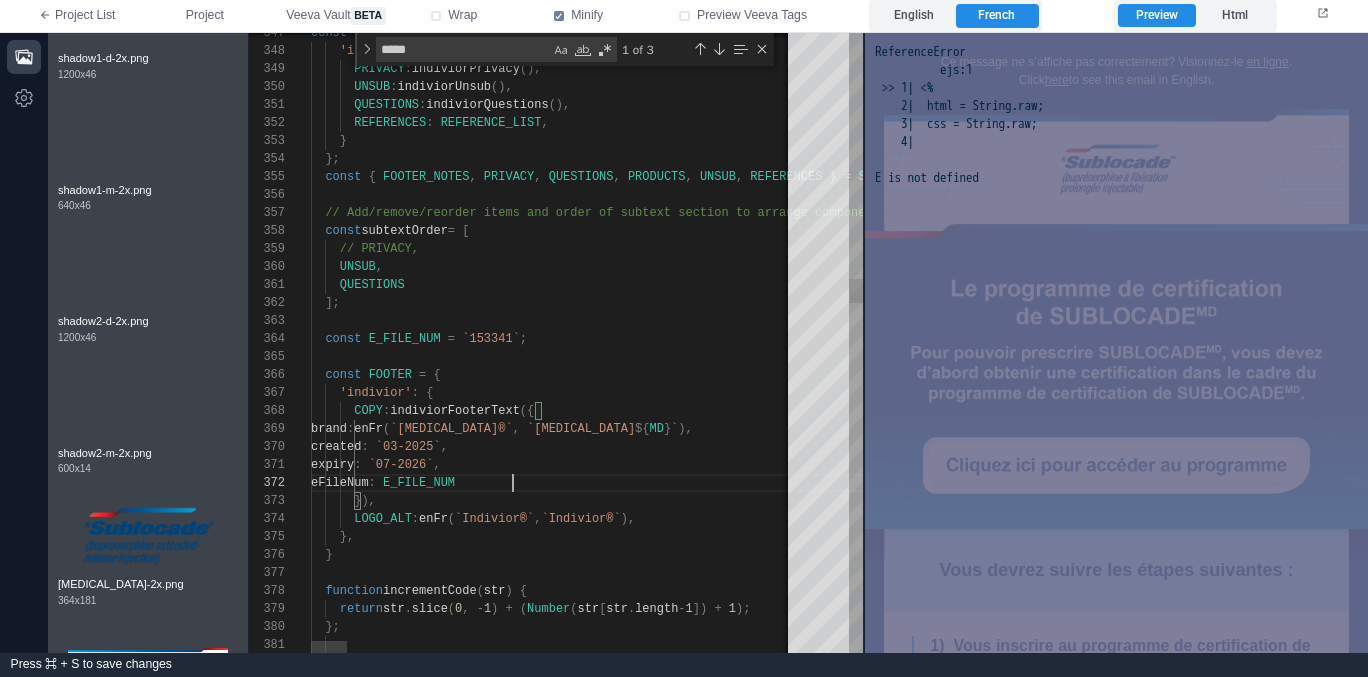 scroll, scrollTop: 18, scrollLeft: 202, axis: both 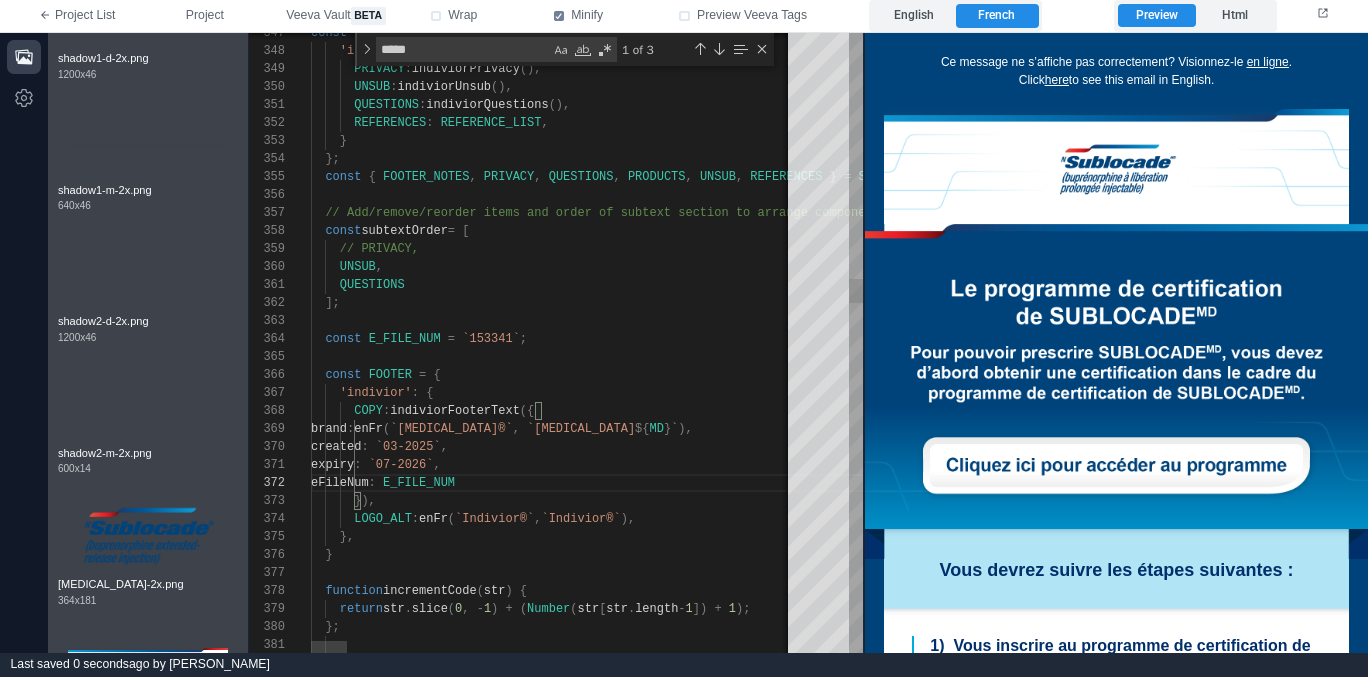 click on "eFileNum :   E_FILE_NUM" at bounding box center [3540, 483] 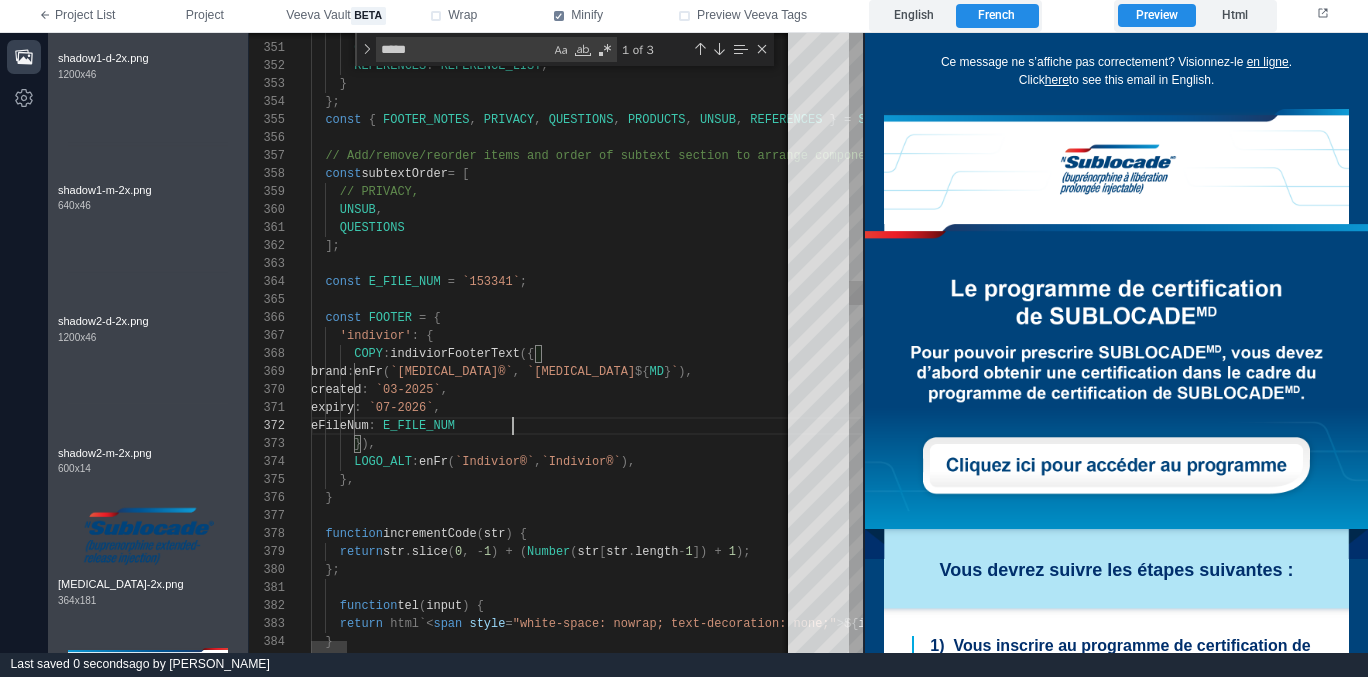 click on "}" at bounding box center [3540, 498] 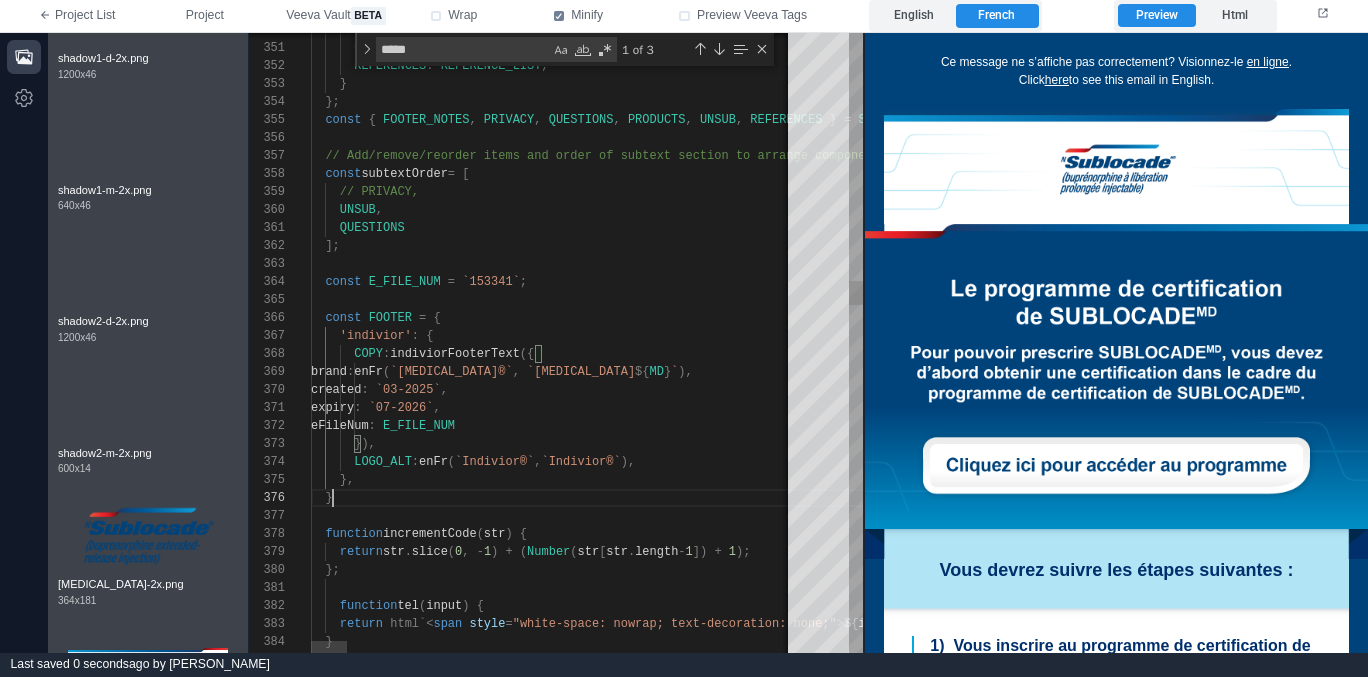 scroll, scrollTop: 90, scrollLeft: 22, axis: both 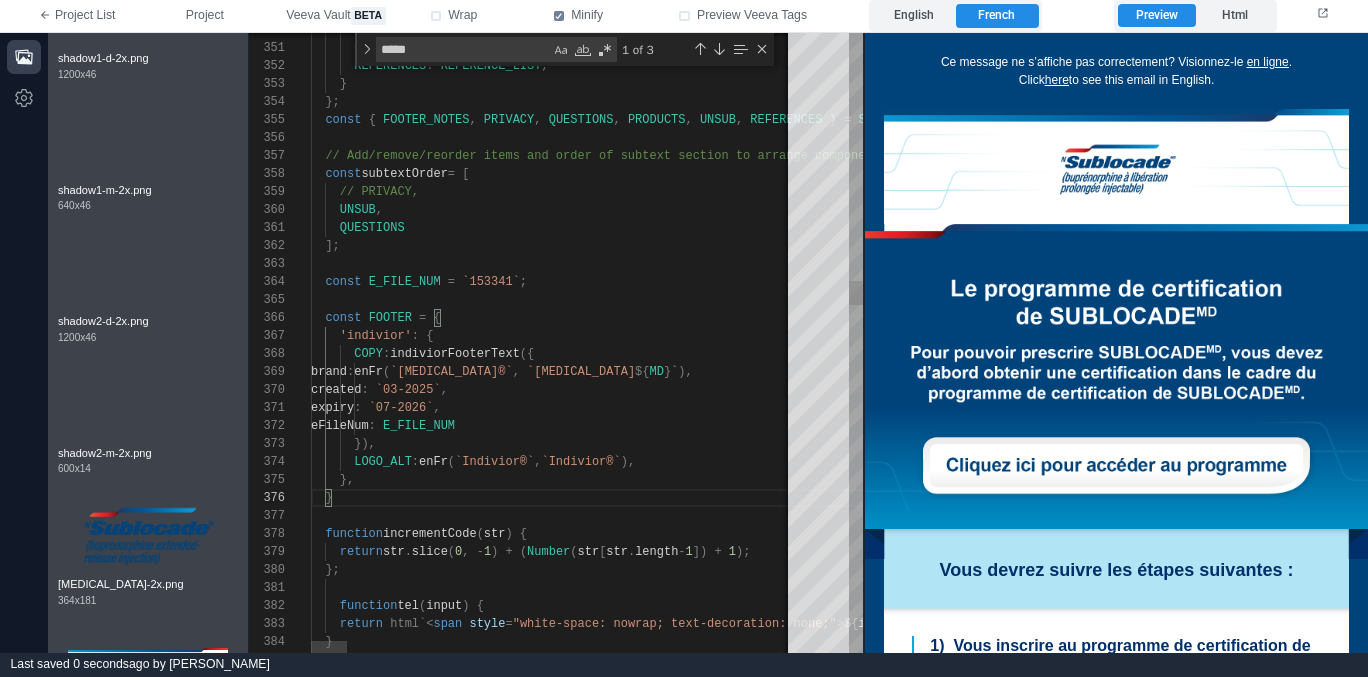 type on "**********" 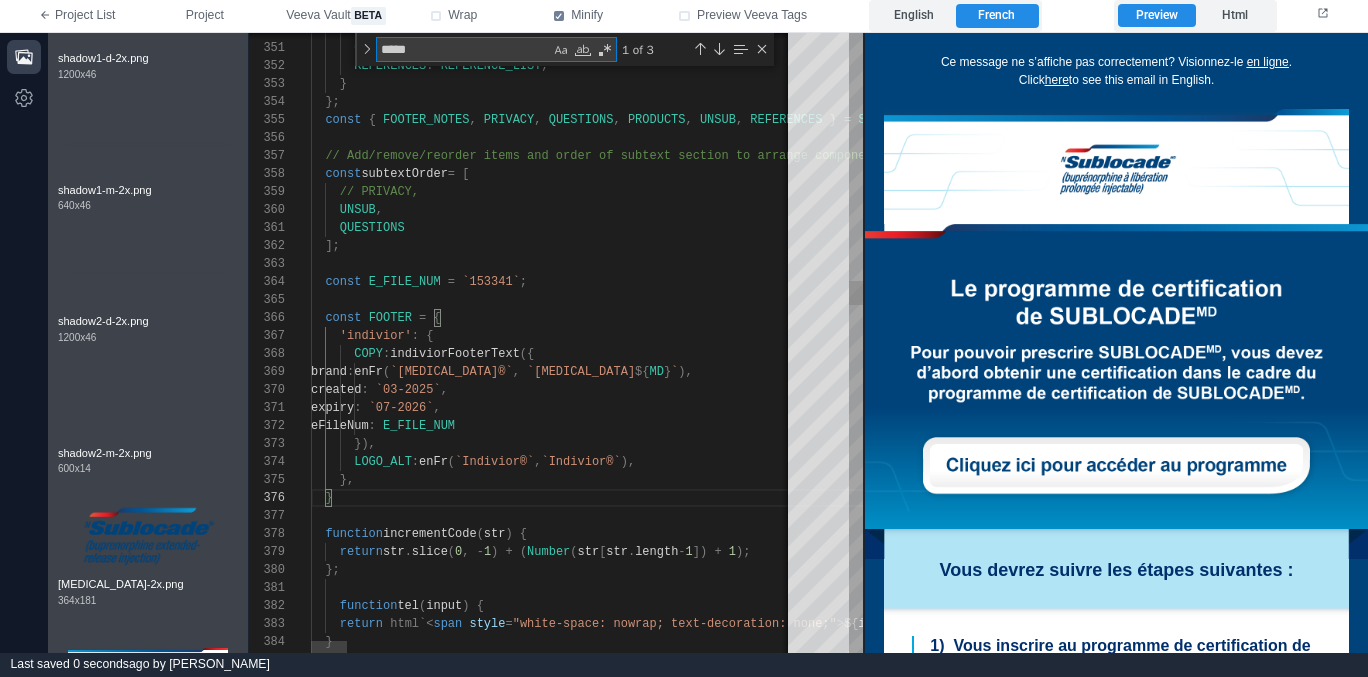 type on "*" 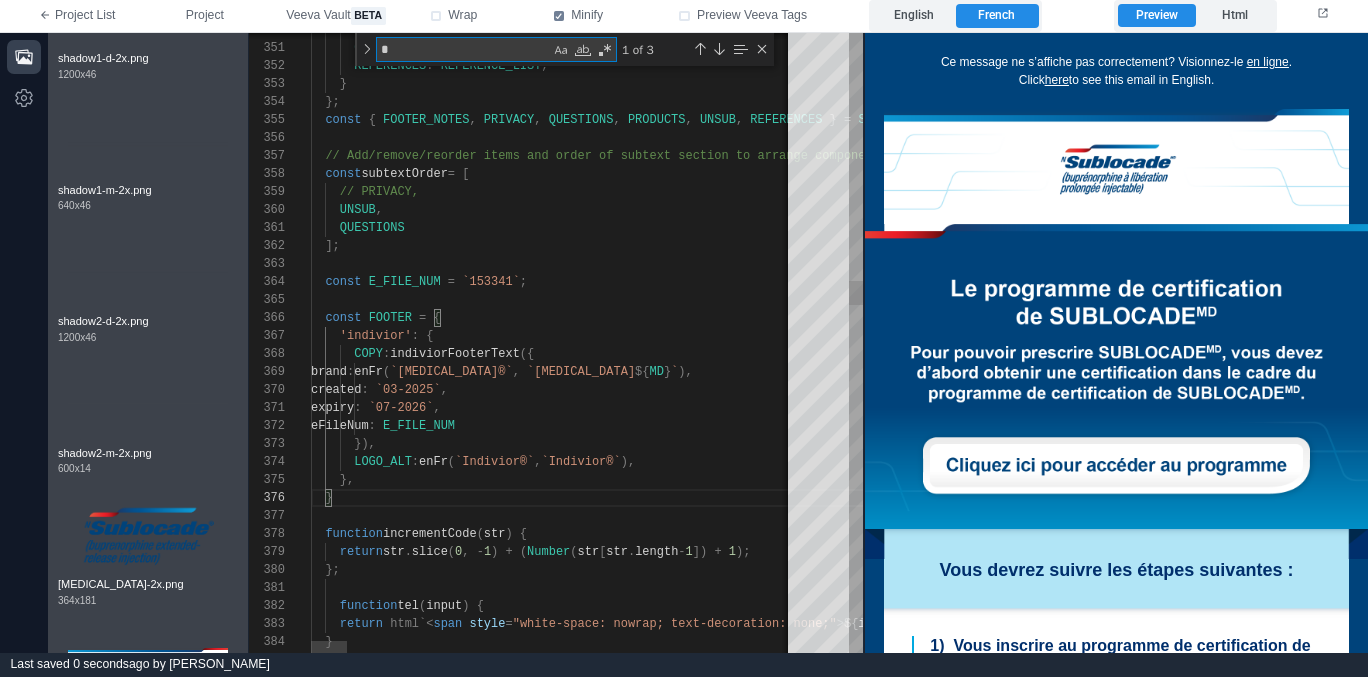 type on "**********" 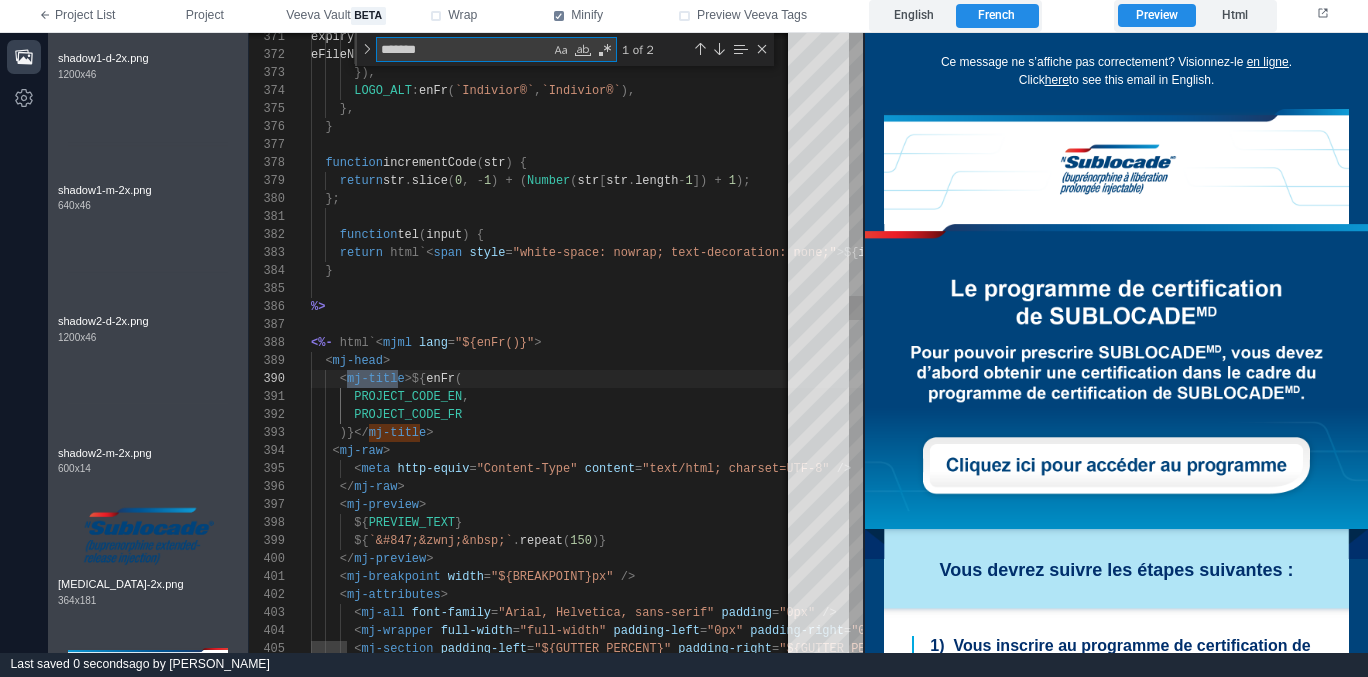scroll, scrollTop: 180, scrollLeft: 94, axis: both 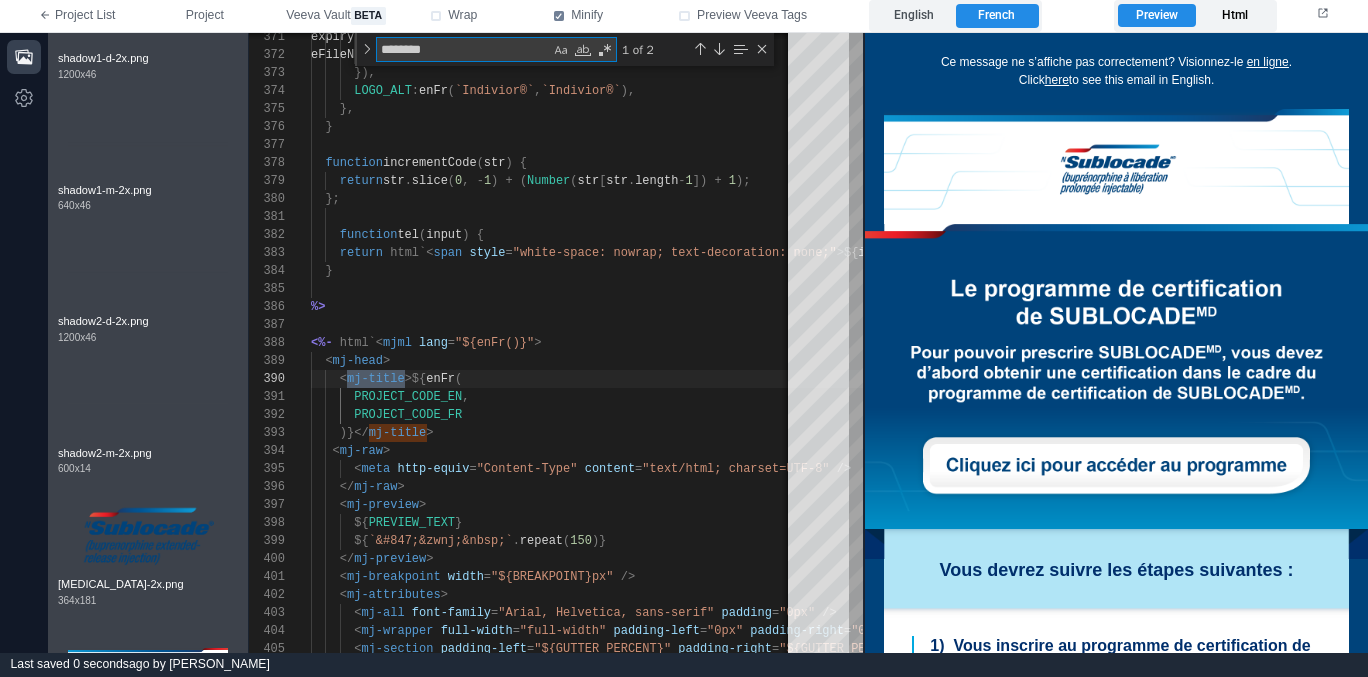 type on "********" 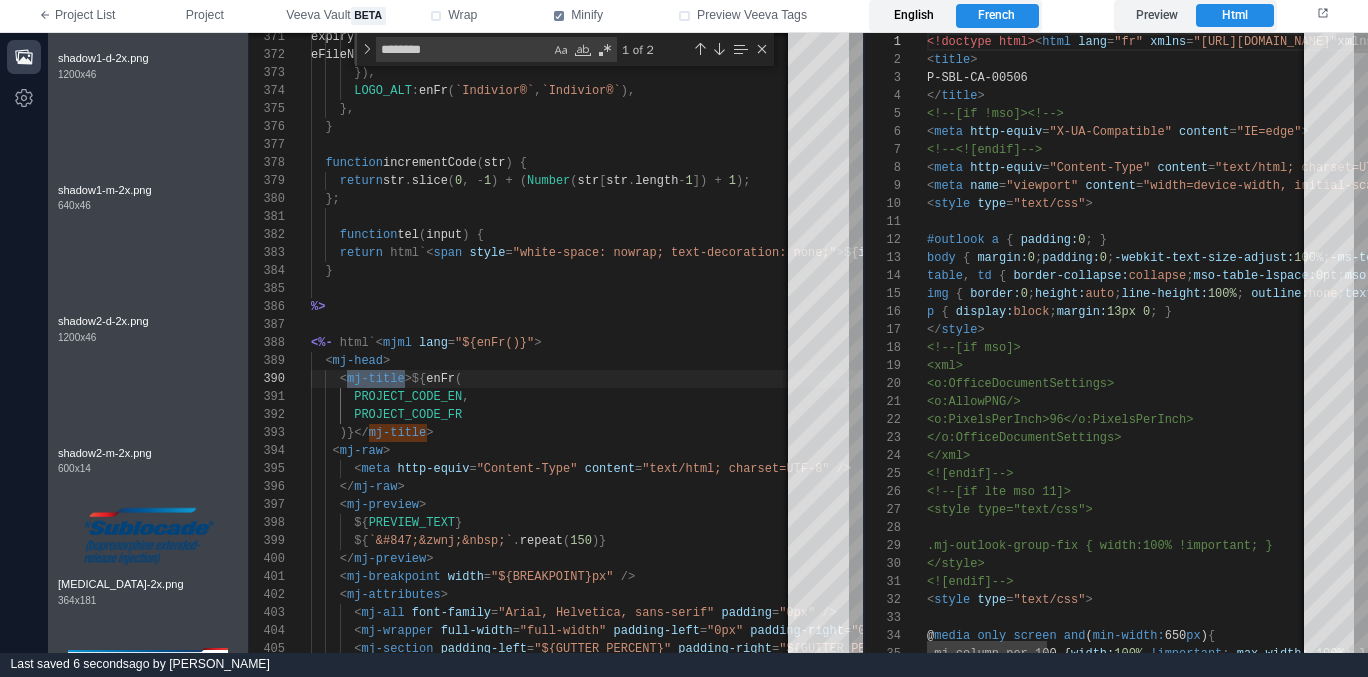 scroll, scrollTop: 180, scrollLeft: 0, axis: vertical 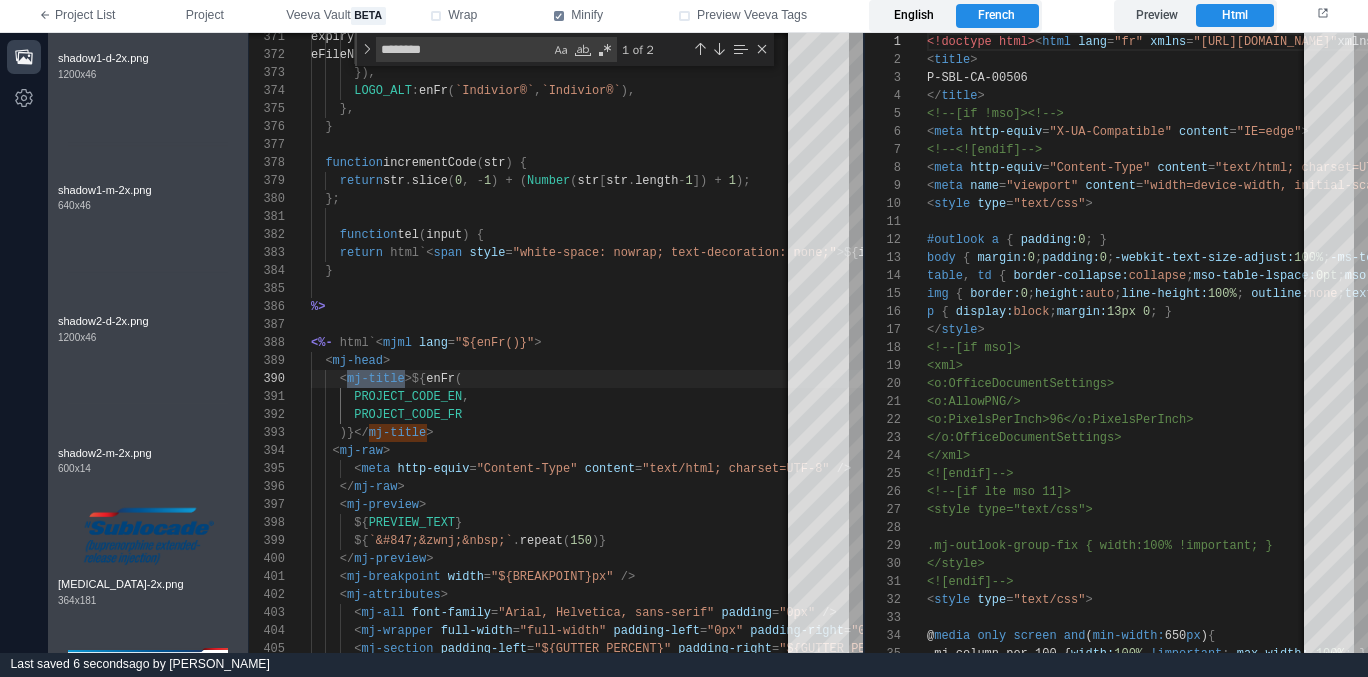 click on "English" at bounding box center (914, 16) 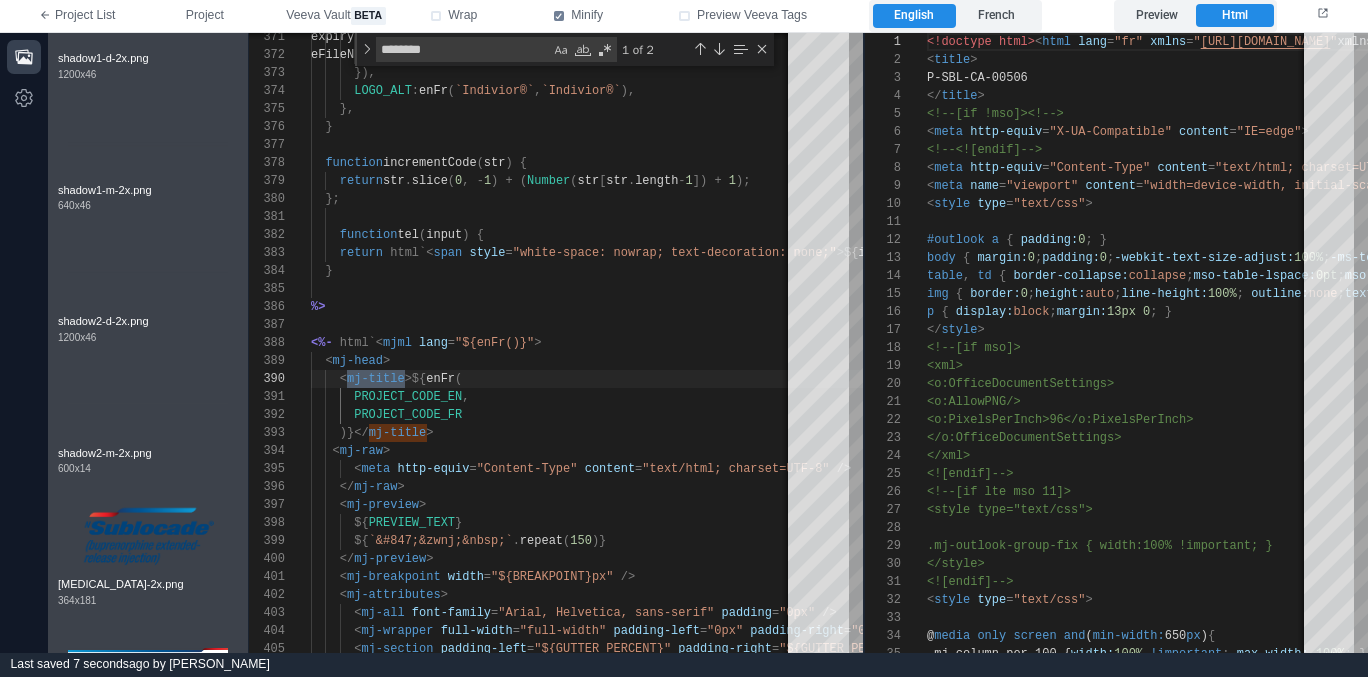type on "**********" 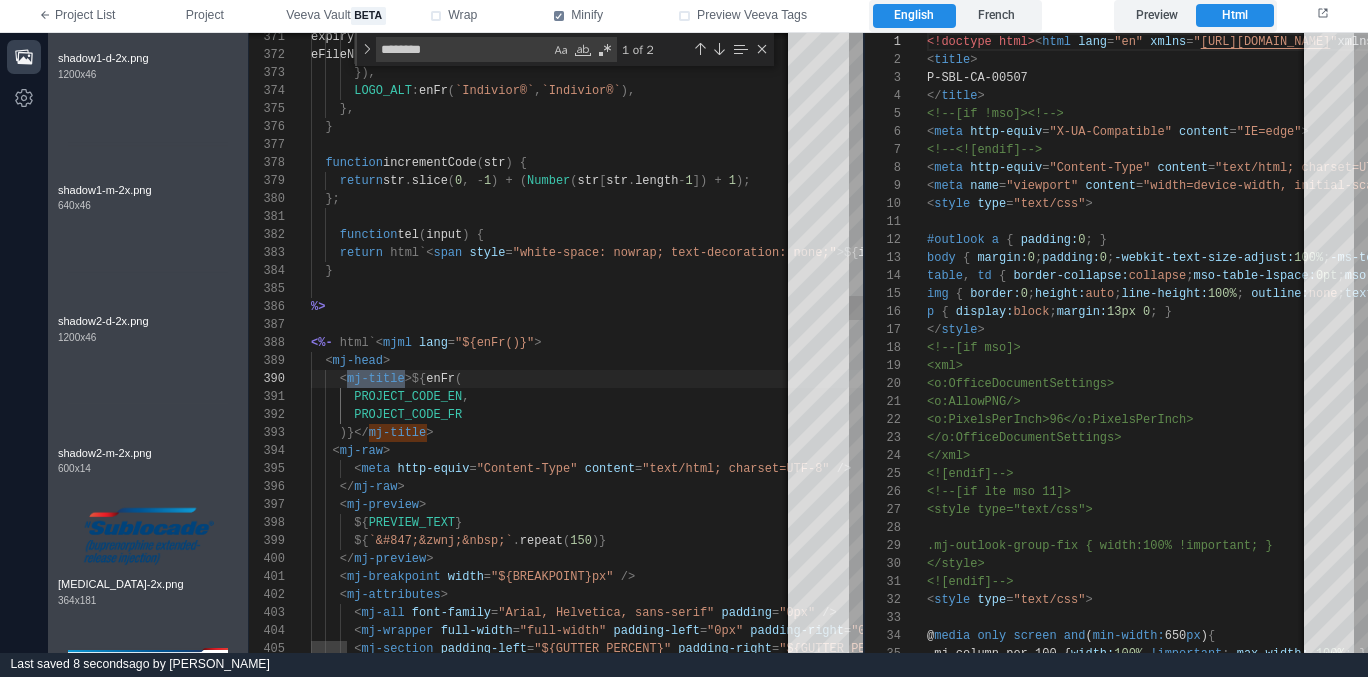 click on "371 372 373 374 375 376 377 378 379 380 381 382 383 384 385 386 387 388 389 390 391 392 393 394 395 396 397 398 399 400 401 402 403 404 405         expiry :   `07-2026` ,         eFileNum :   E_FILE_NUM        }),        LOGO_ALT :  enFr ( `Indivior®` , `Indivior®` ),      },    }    function  incrementCode ( str )   {      return  str . slice ( 0 ,   - 1 )   +   ( Number ( str [ str . length  - 1 ])   +   1 );    };      function  tel ( input )   {      return   html`< span   style = "white-space: nowrap; text-decoration: none;" >${ input . replace ( /-/ g ,   '<span>&#8209;</span>' )}</ span >`    } %> <%-   html`< mjml   lang = "${enFr()}" >    < mj-head >      < mj-title >${ enFr (        PROJECT_CODE_EN ,        PROJECT_CODE_FR      )}</ mj-title >     < mj-raw >        < meta   http-equiv = "Content-Type"   content = "text/html; charset=UTF-8"   />      </ mj-raw >      < mj-preview > }" at bounding box center (556, 343) 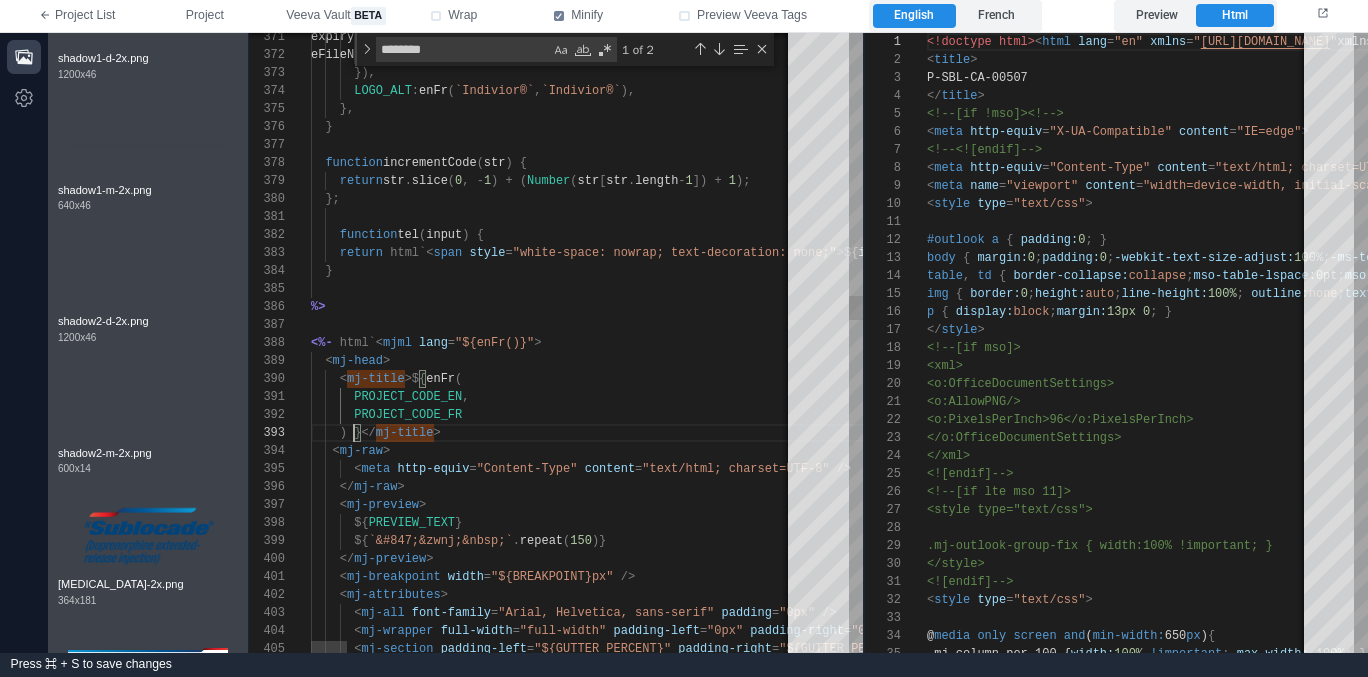 scroll, scrollTop: 36, scrollLeft: 43, axis: both 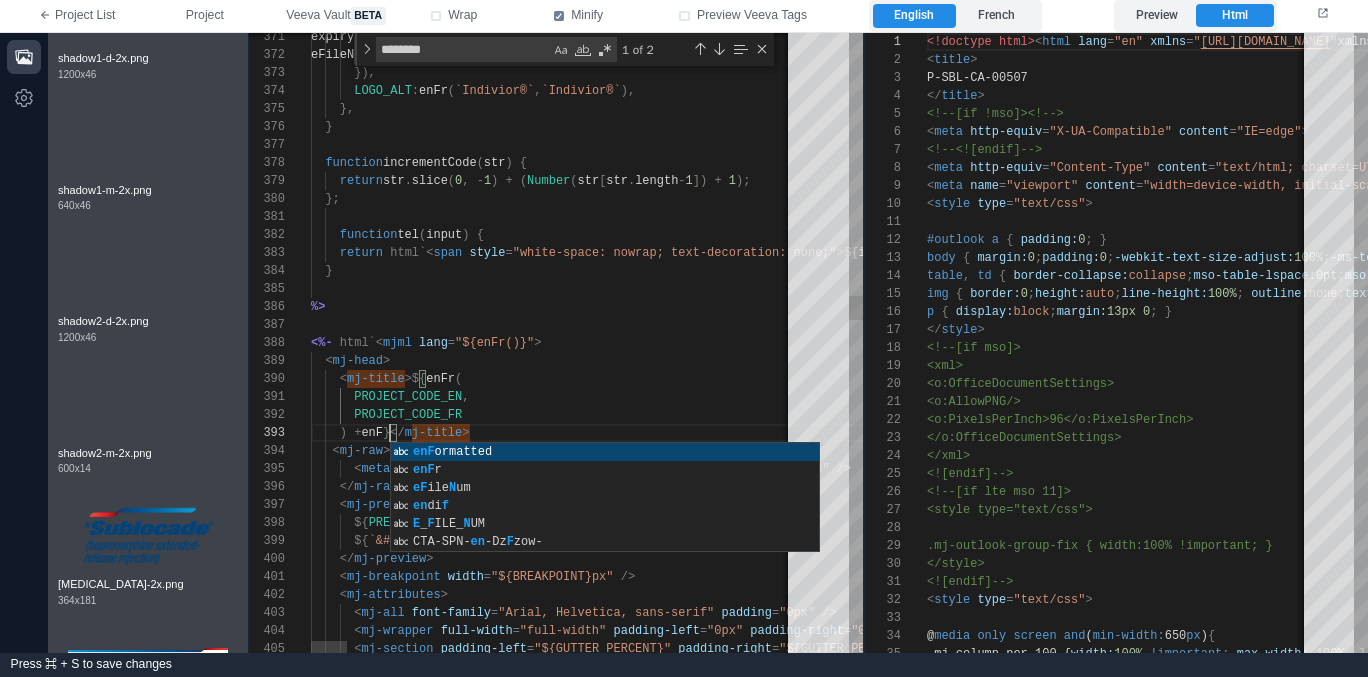 type on "**********" 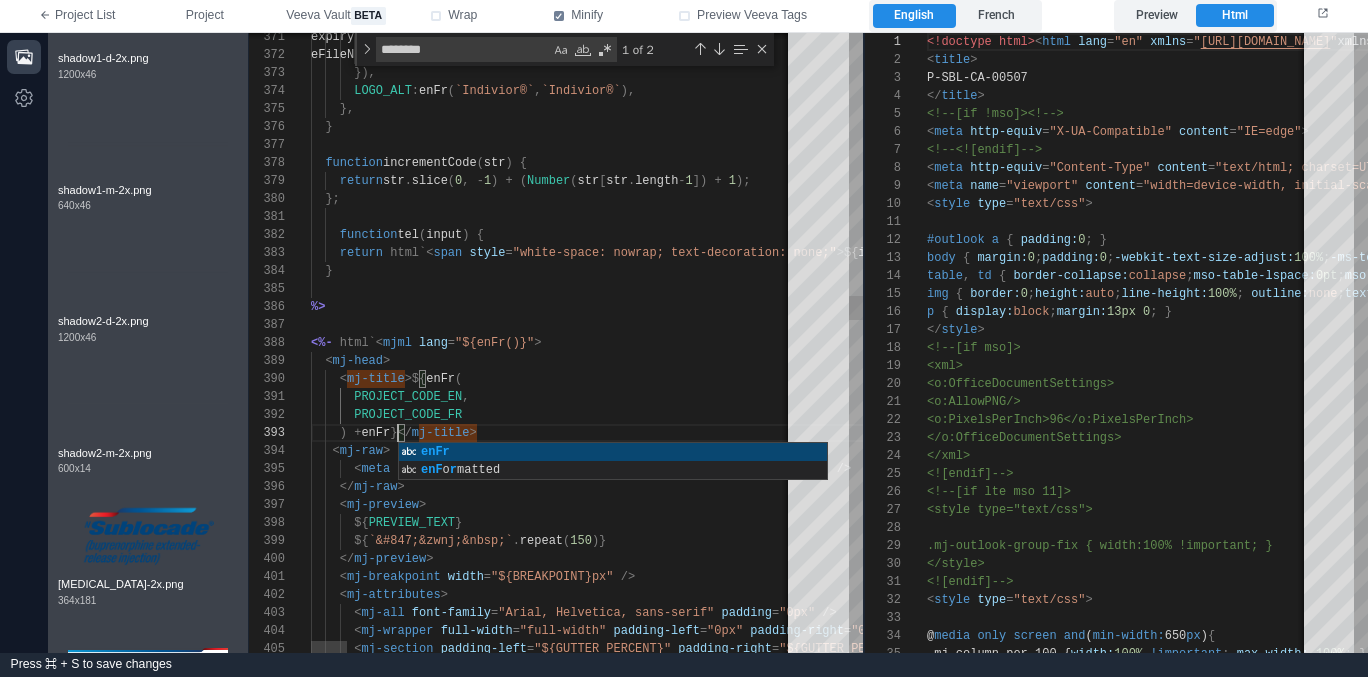 scroll, scrollTop: 36, scrollLeft: 87, axis: both 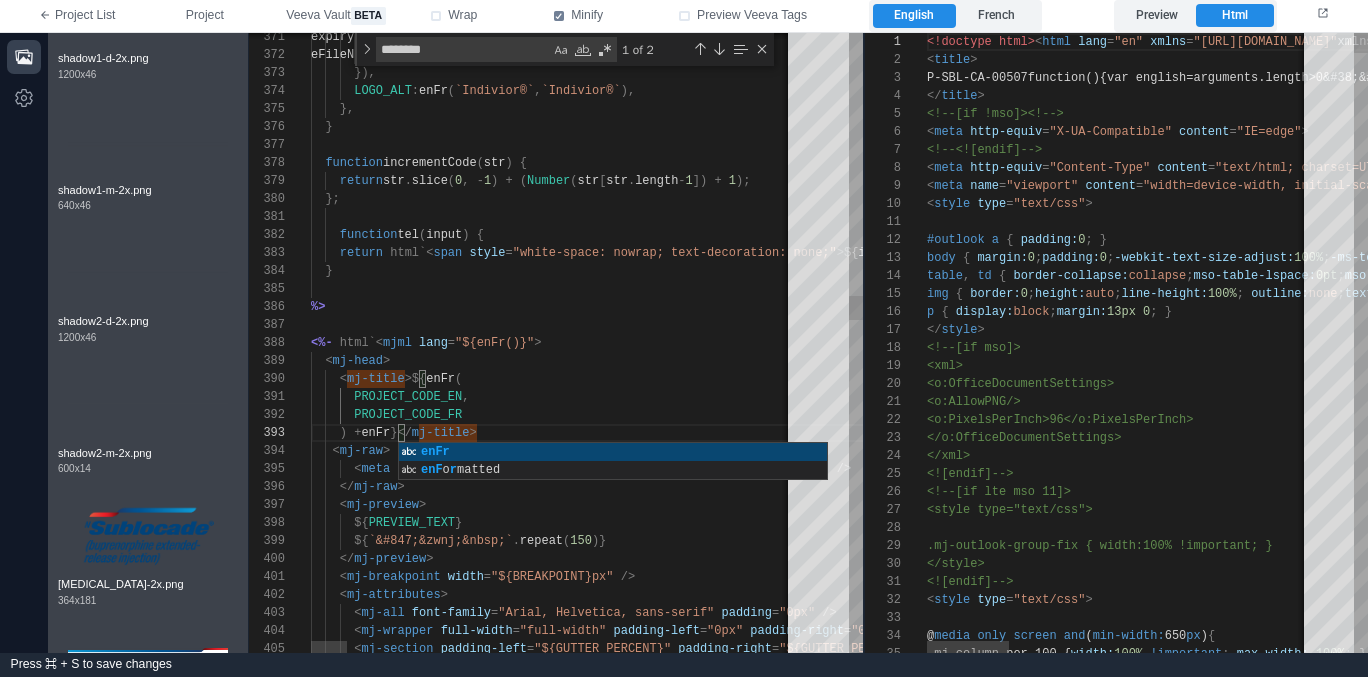 type on "**********" 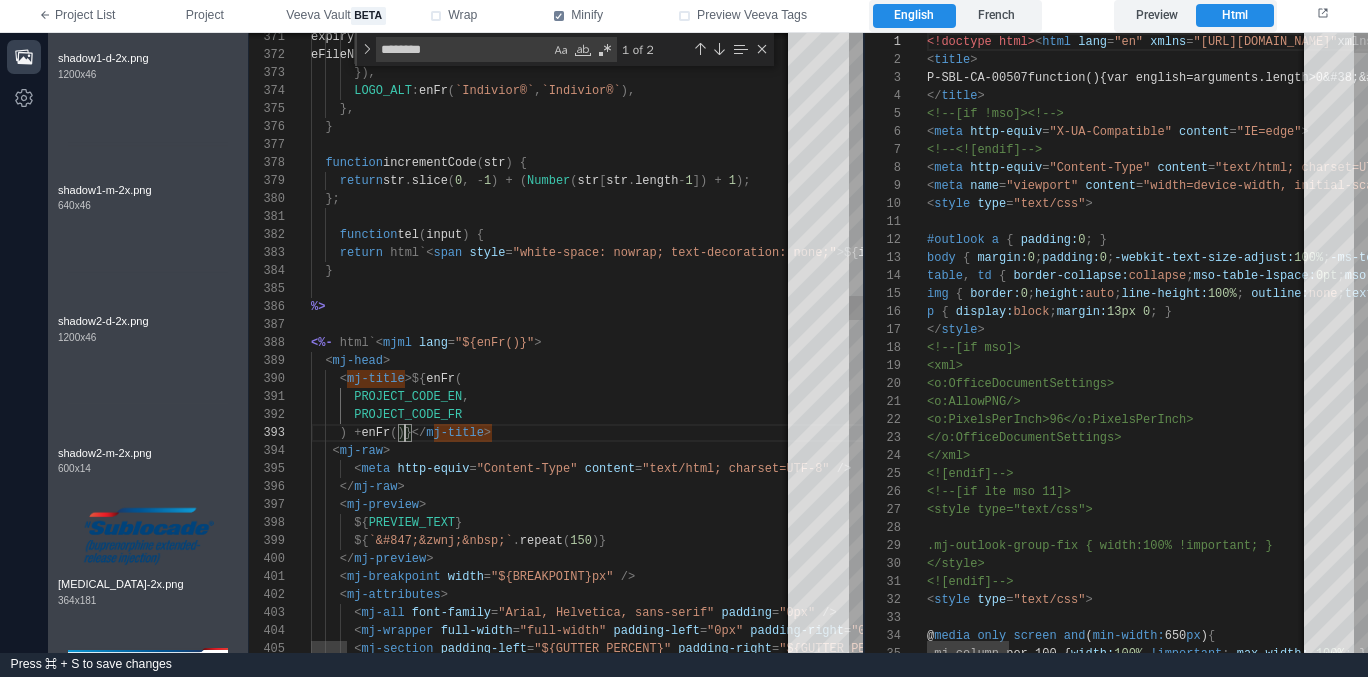 type on "**********" 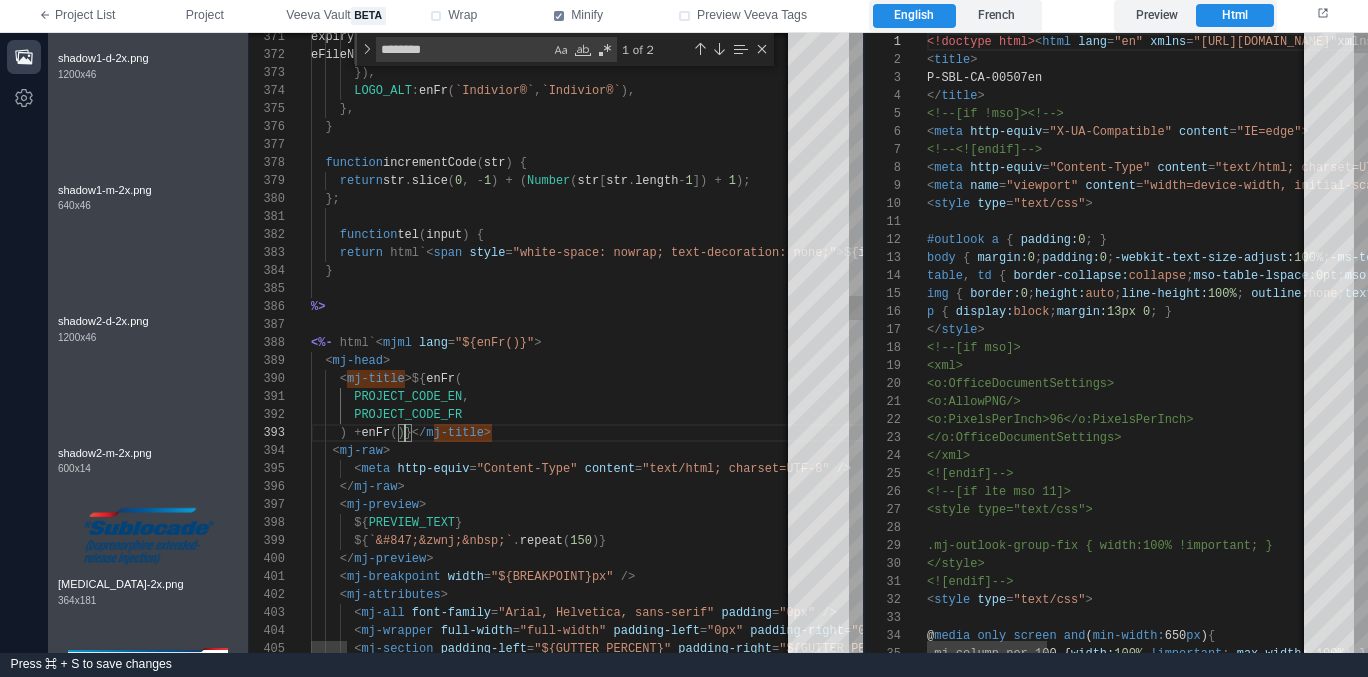 type on "**********" 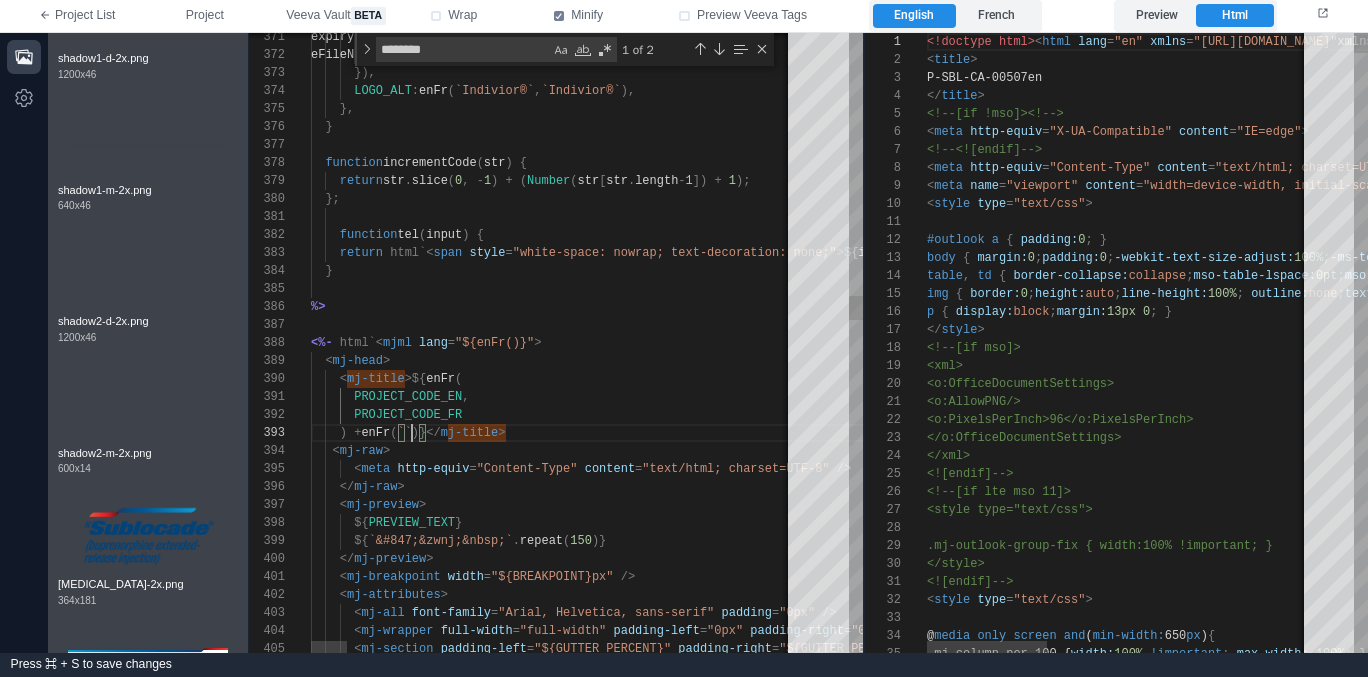 type on "**********" 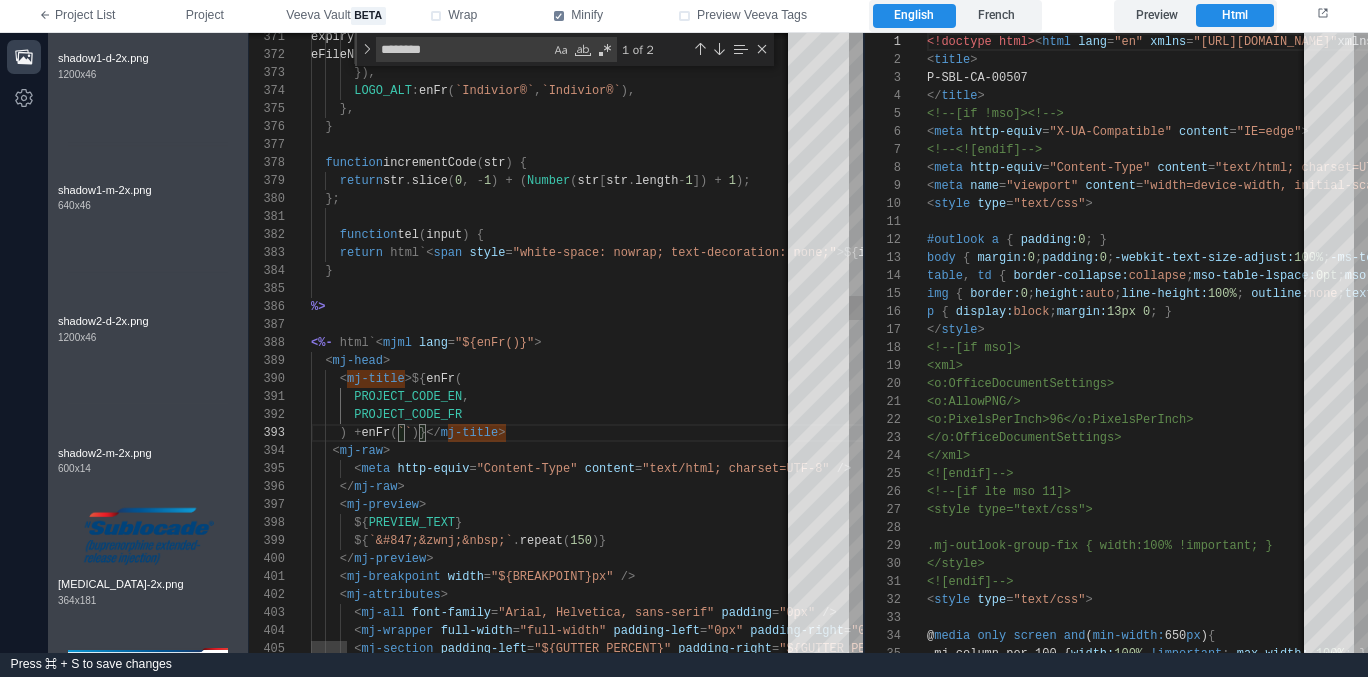 type on "**********" 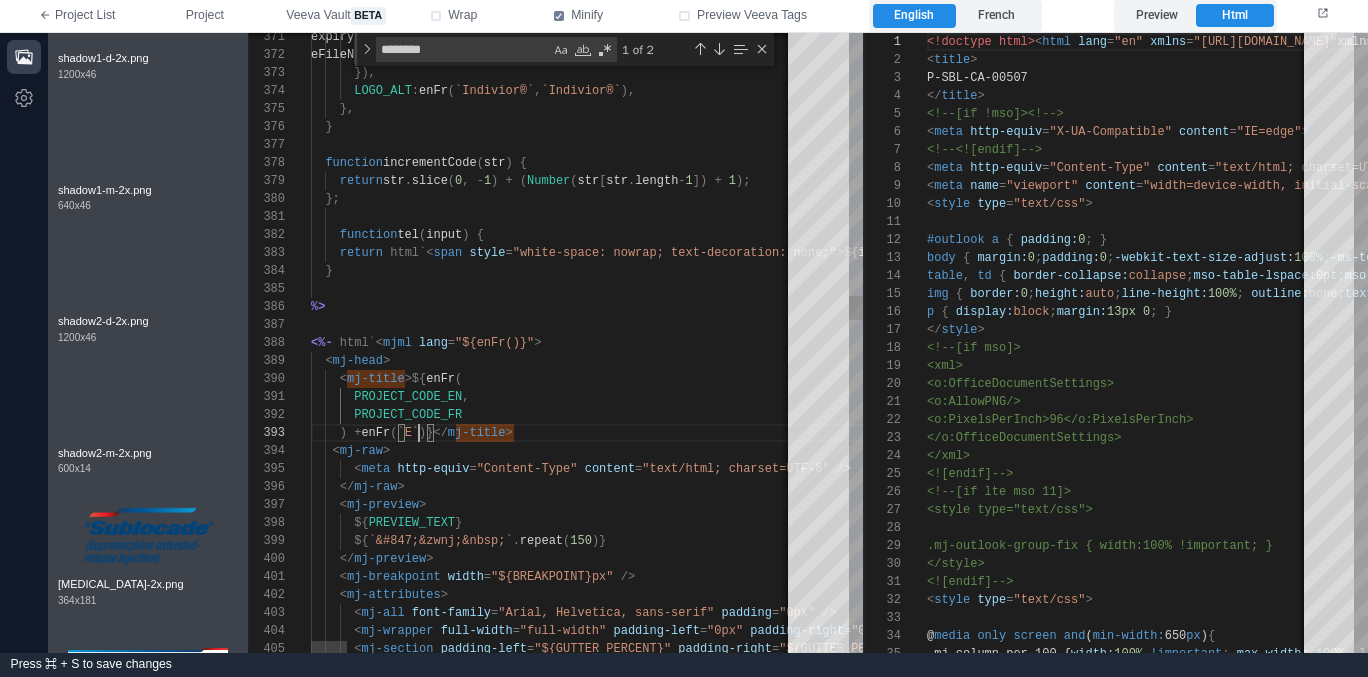 type on "**********" 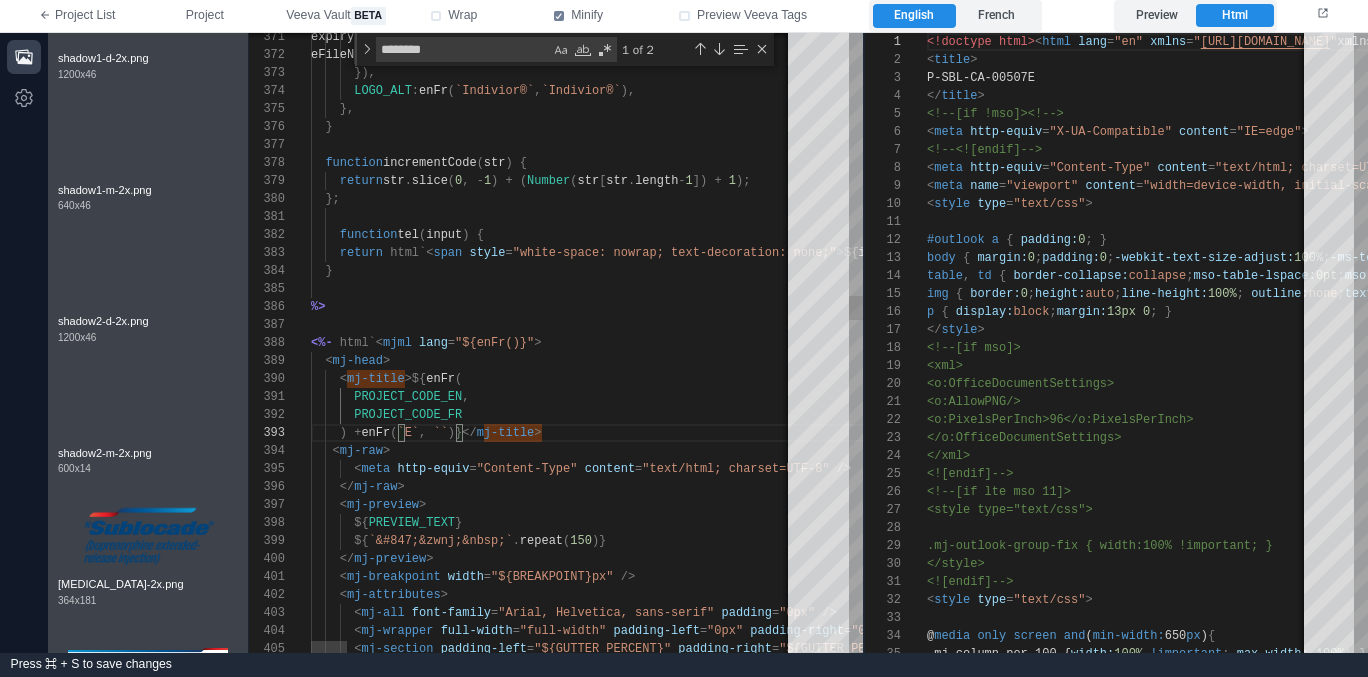scroll, scrollTop: 36, scrollLeft: 145, axis: both 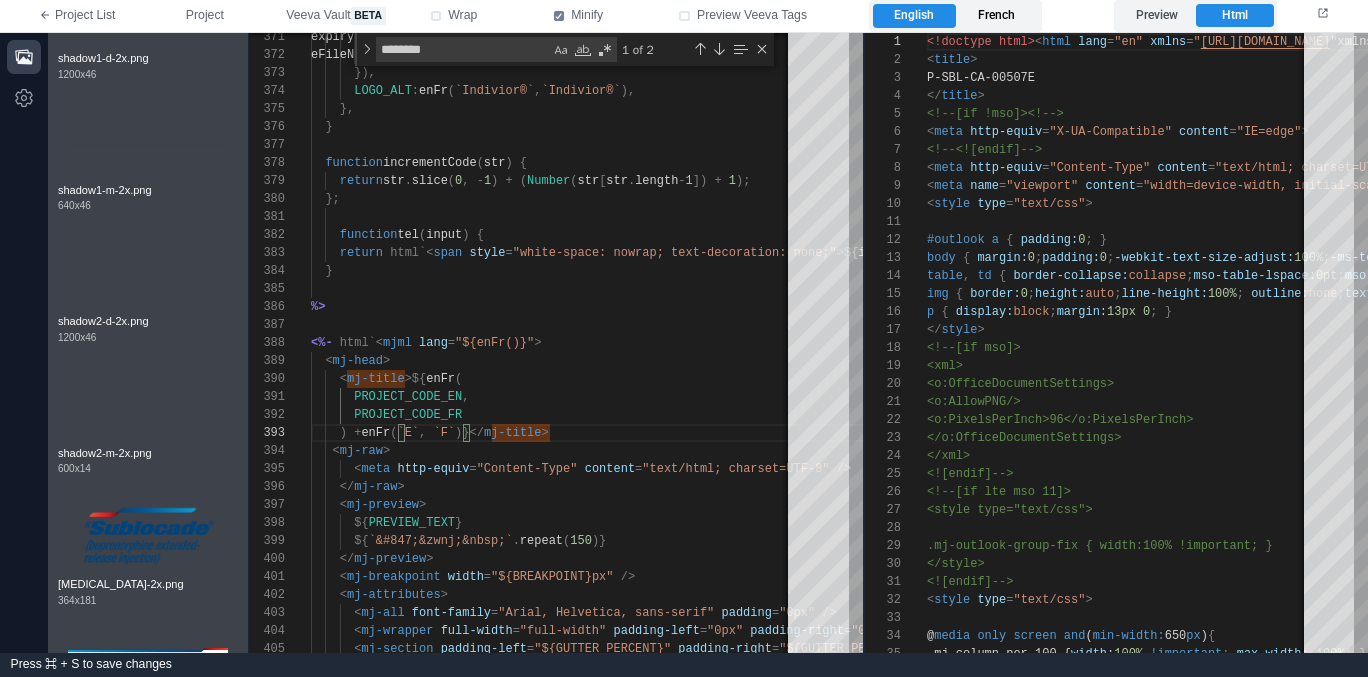 type on "**********" 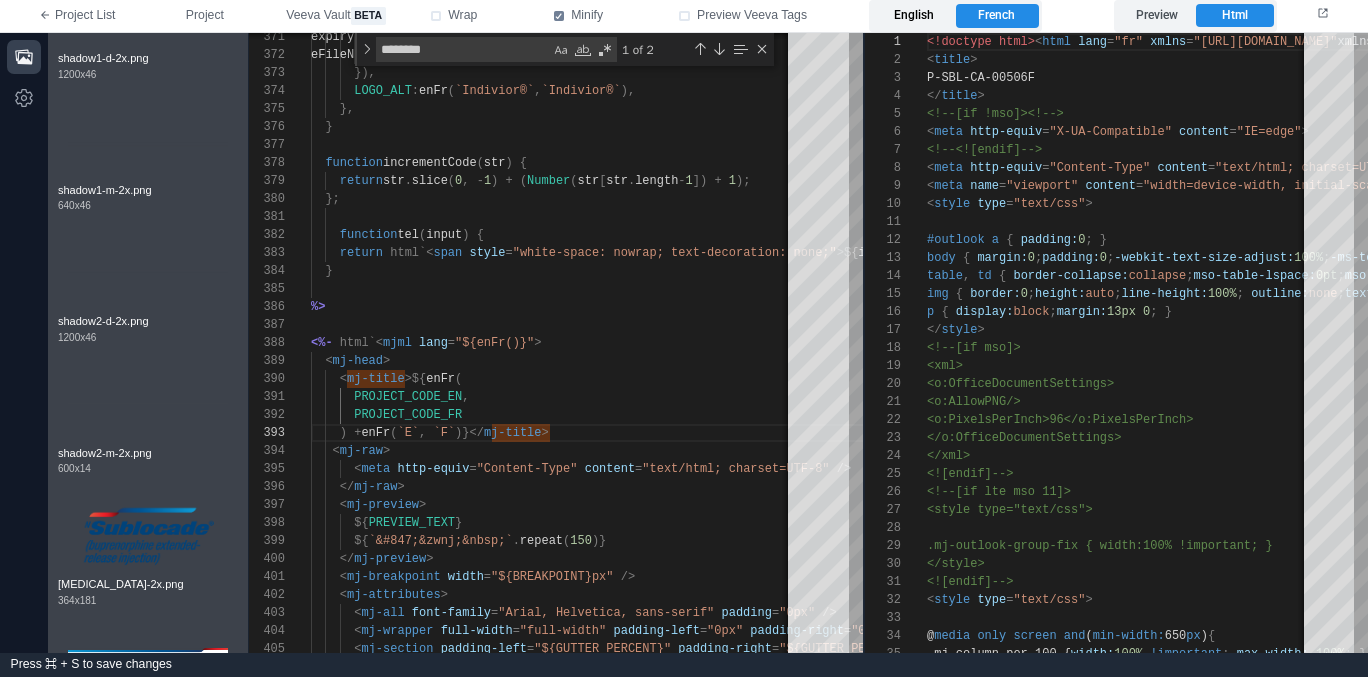 click on "English" at bounding box center [914, 16] 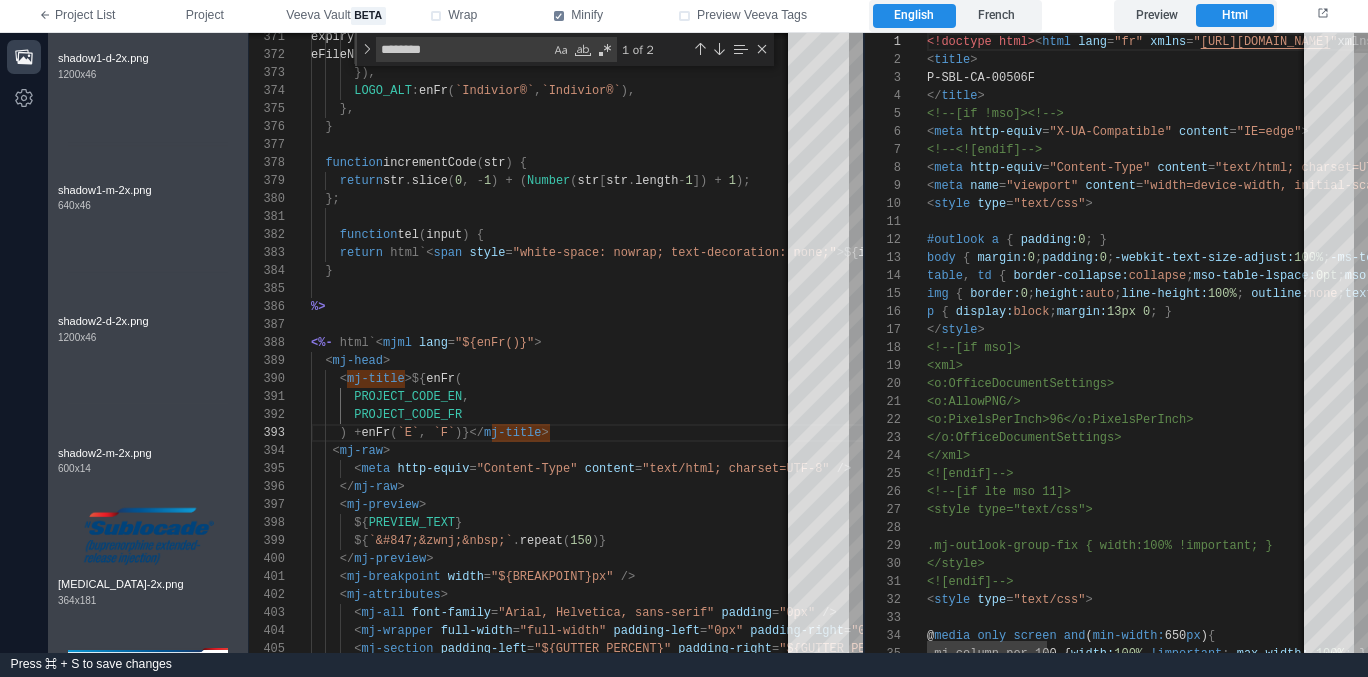 type on "**********" 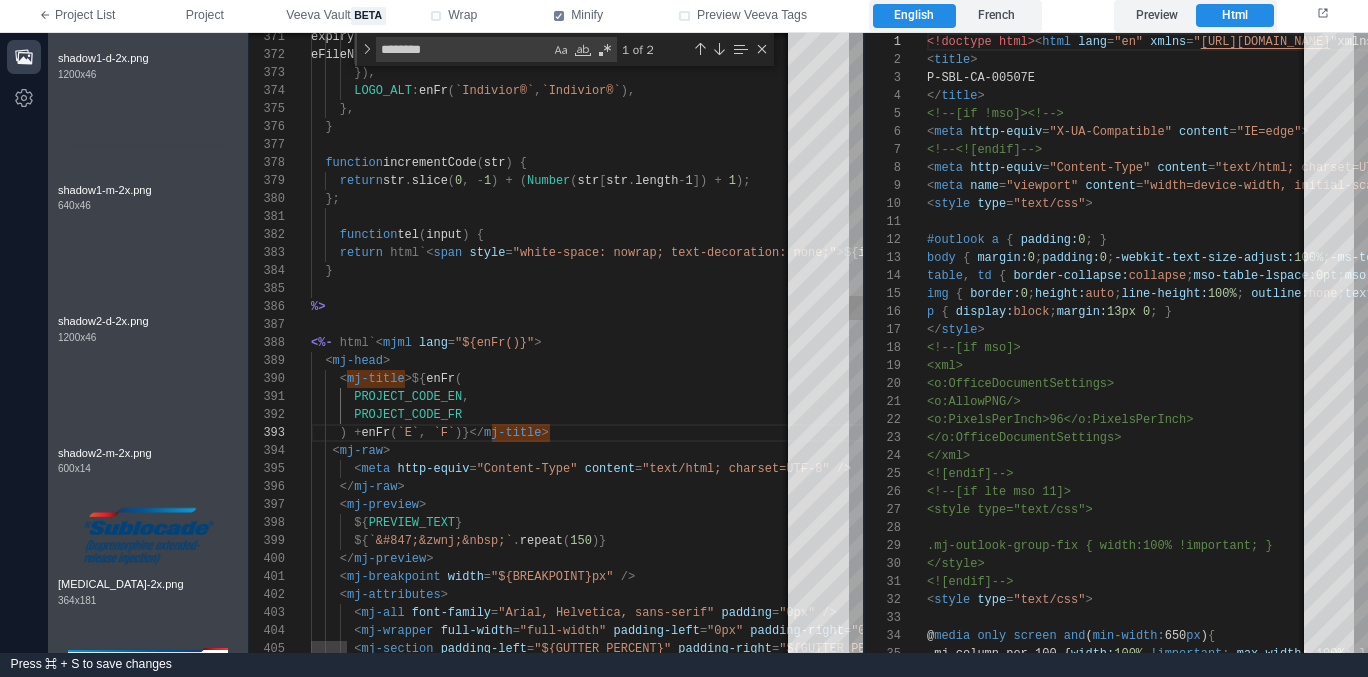 scroll, scrollTop: 18, scrollLeft: 152, axis: both 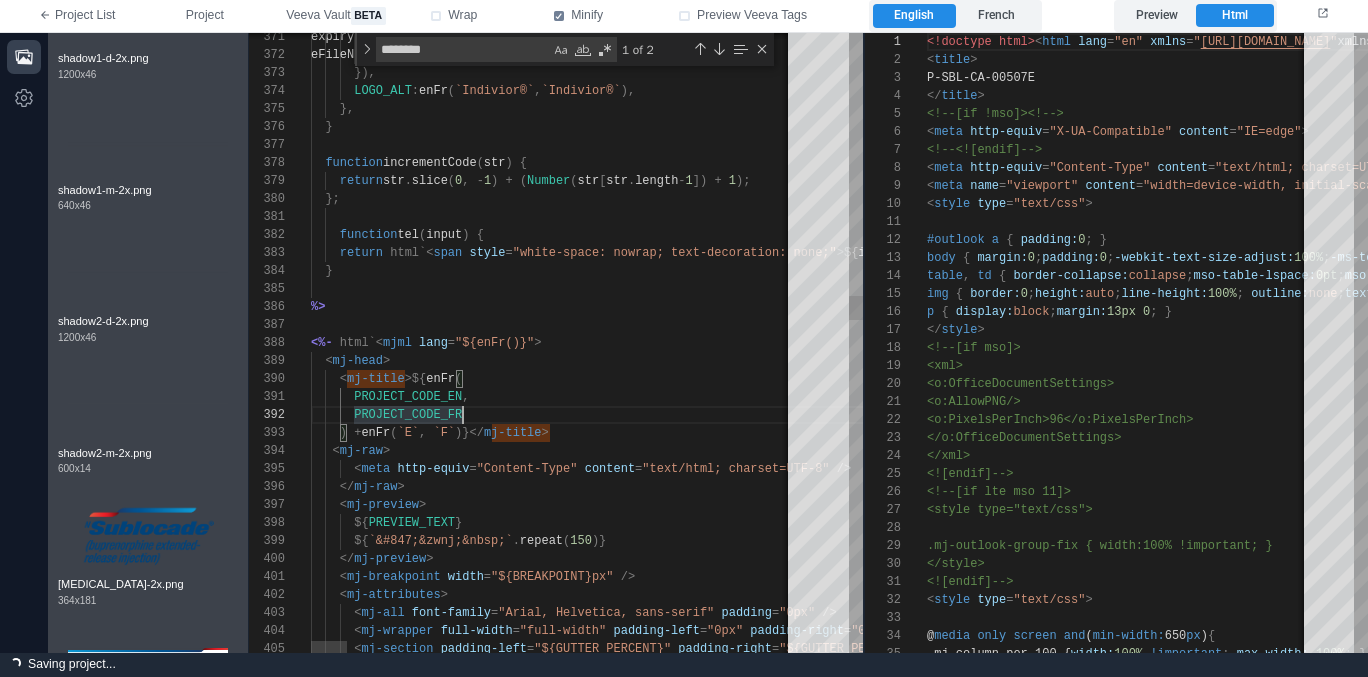 click on "PROJECT_CODE_FR" at bounding box center (3540, 415) 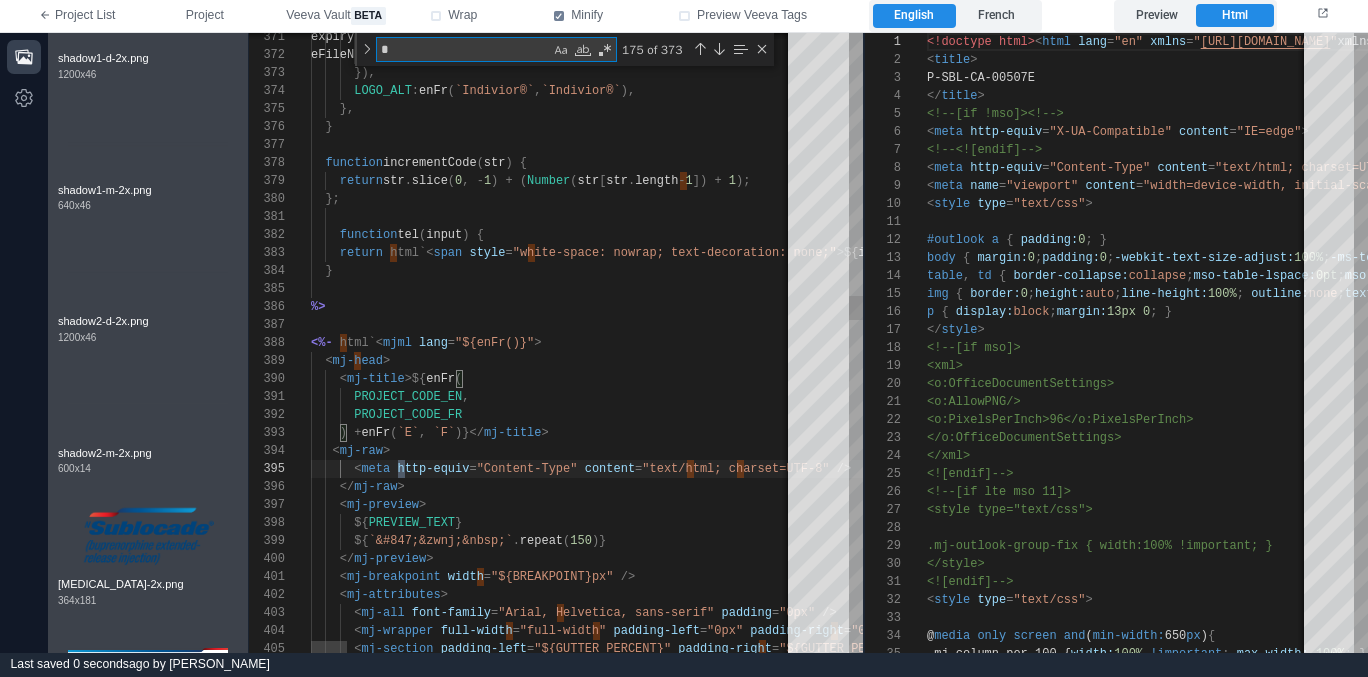 type on "**" 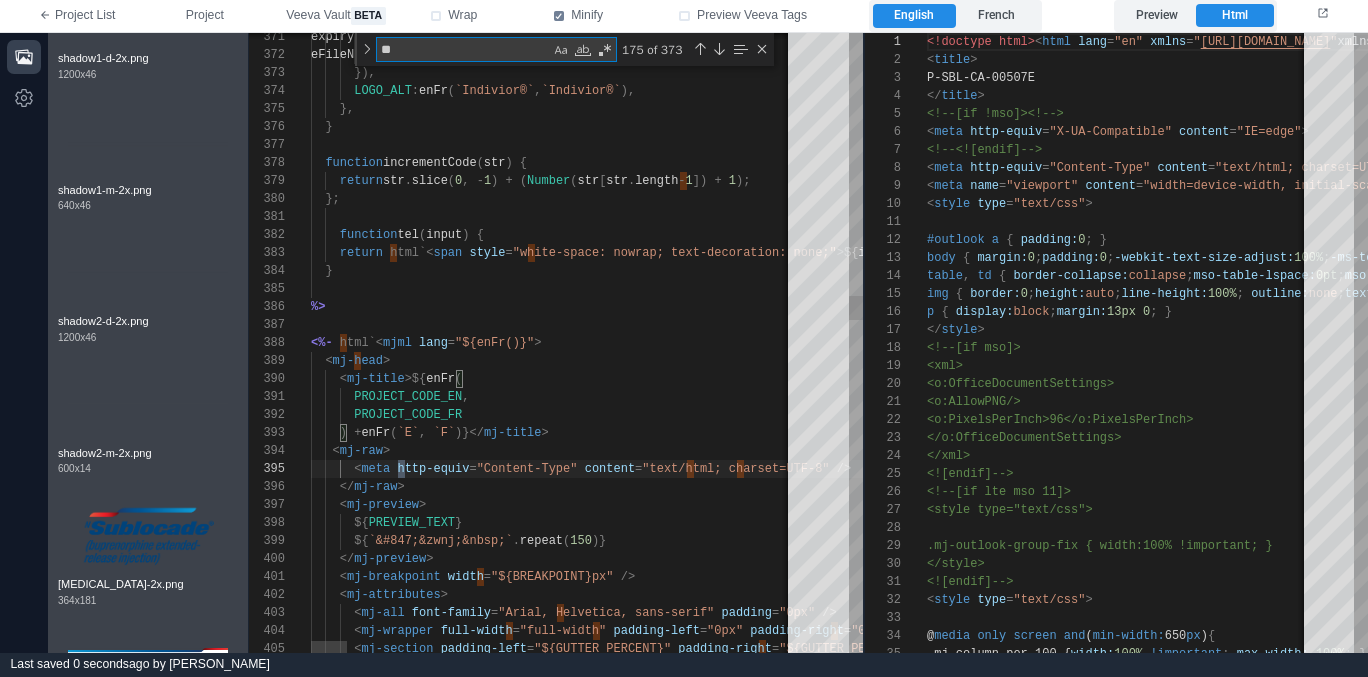 type on "**********" 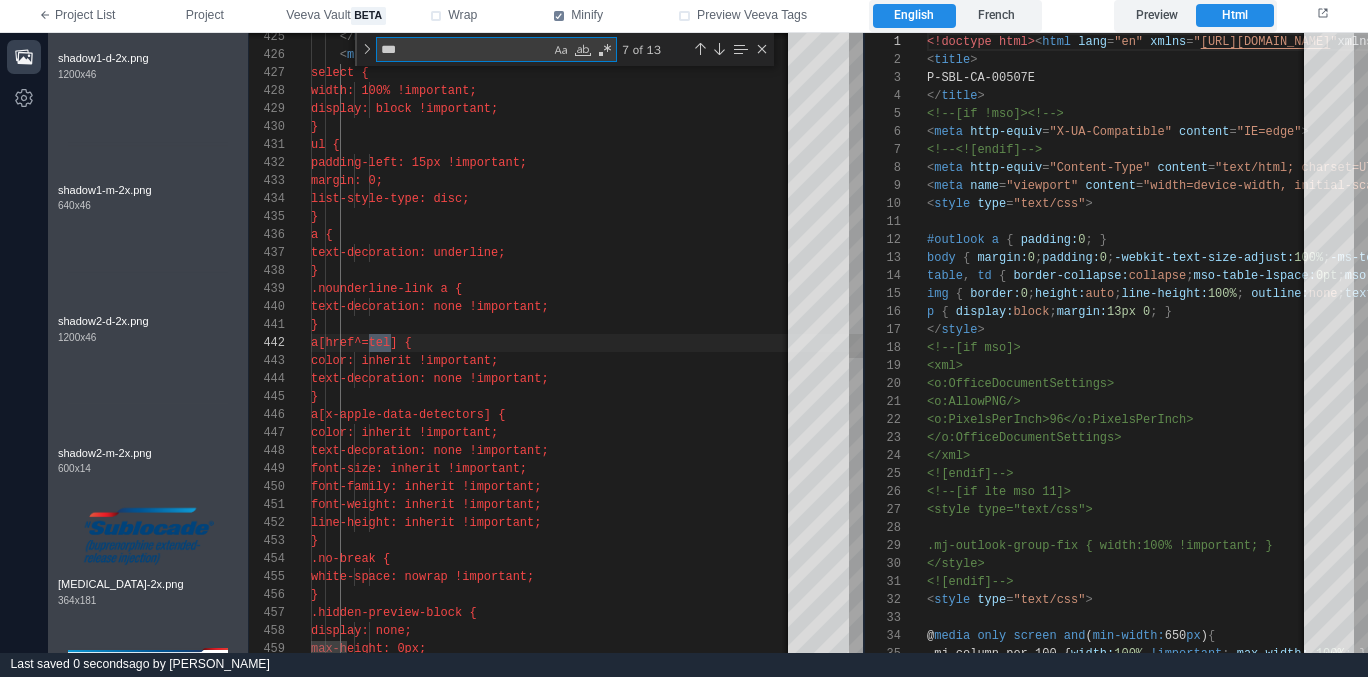 type on "****" 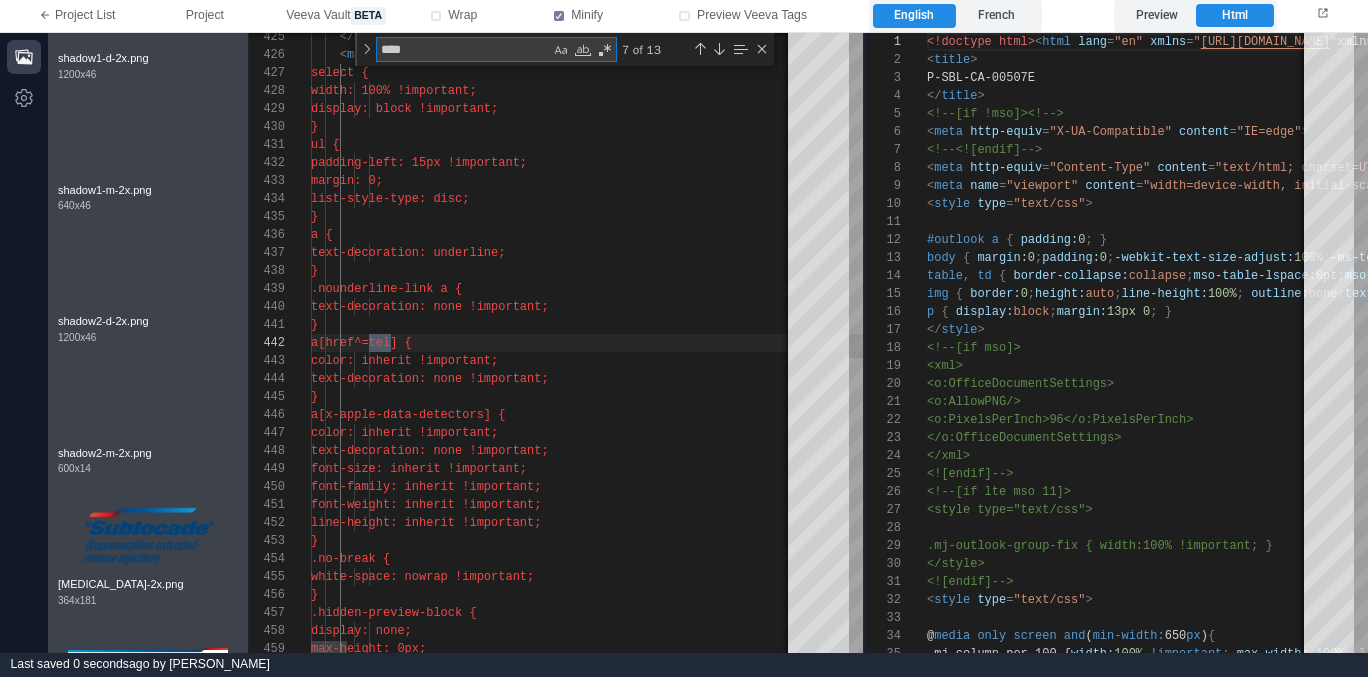 type on "**********" 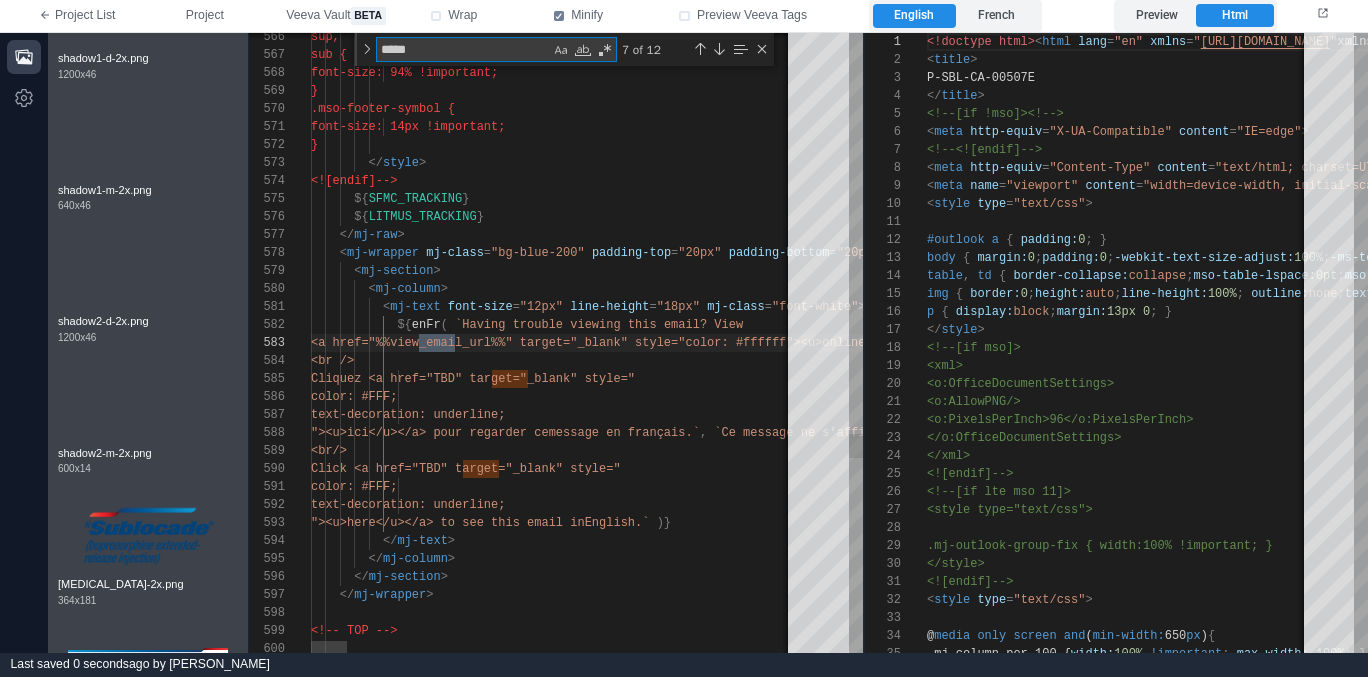 type on "**********" 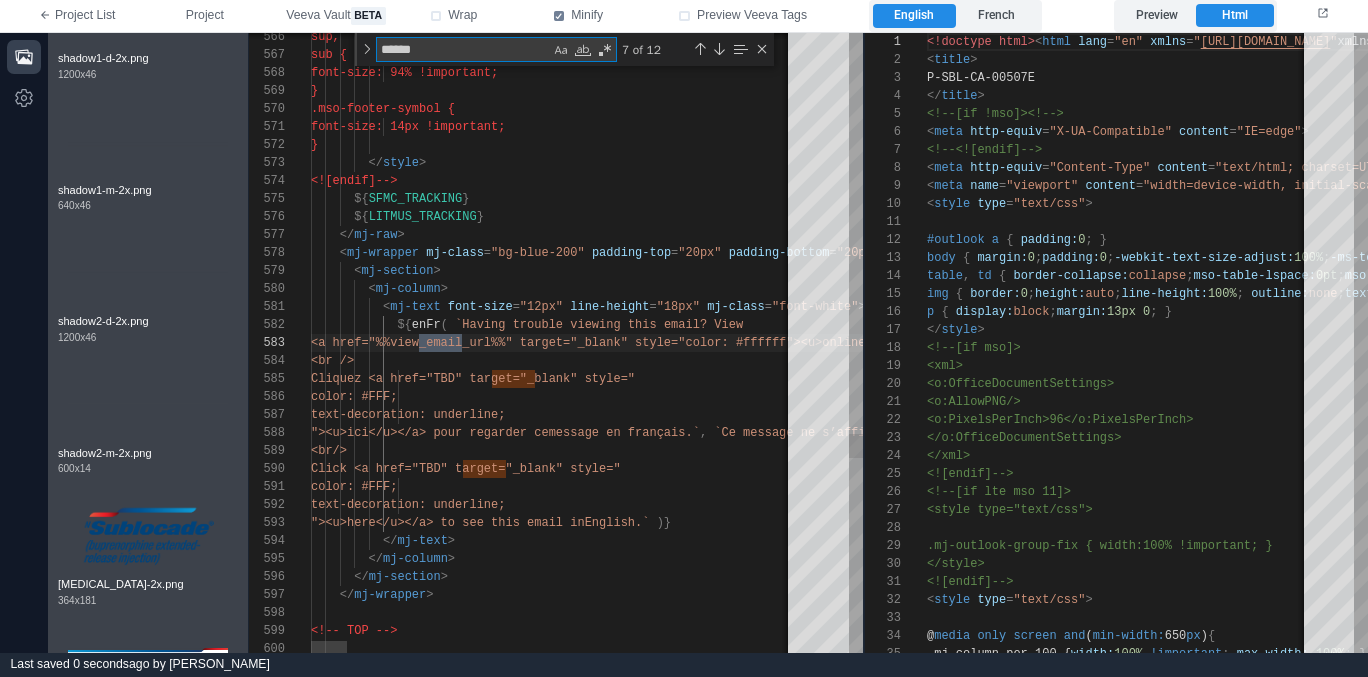 type on "**********" 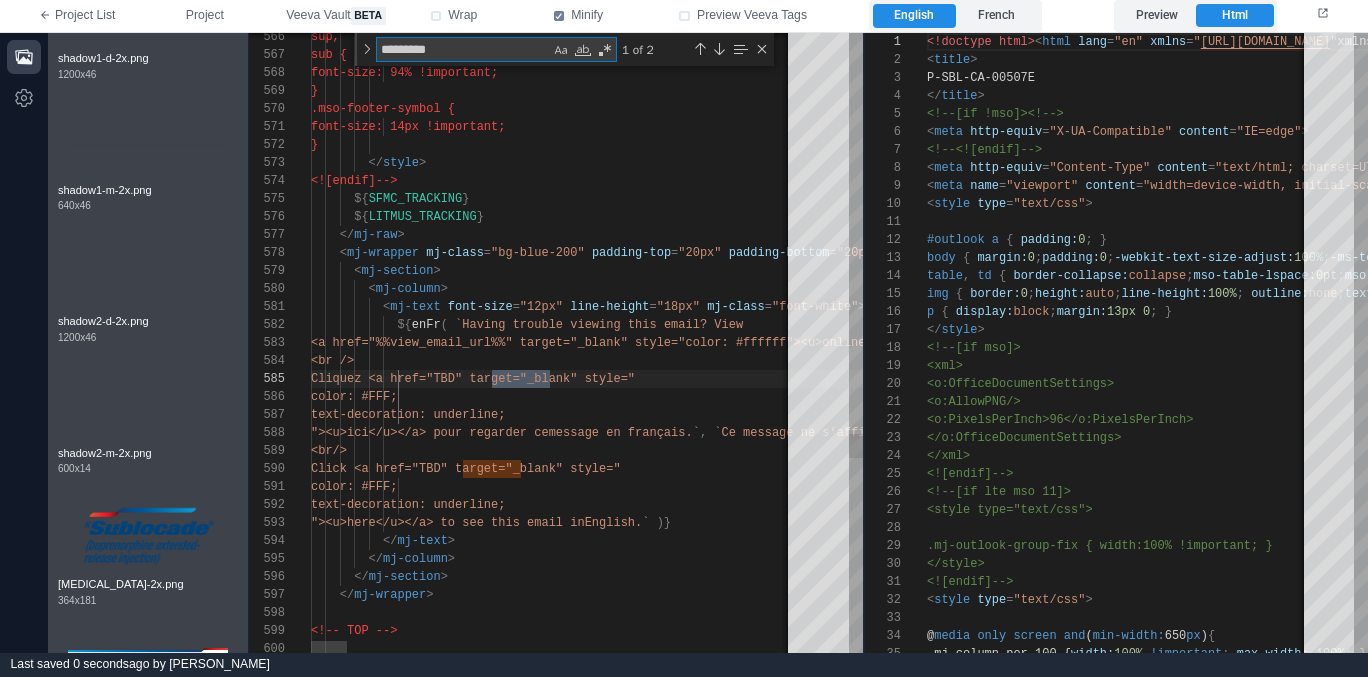 scroll, scrollTop: 180, scrollLeft: 246, axis: both 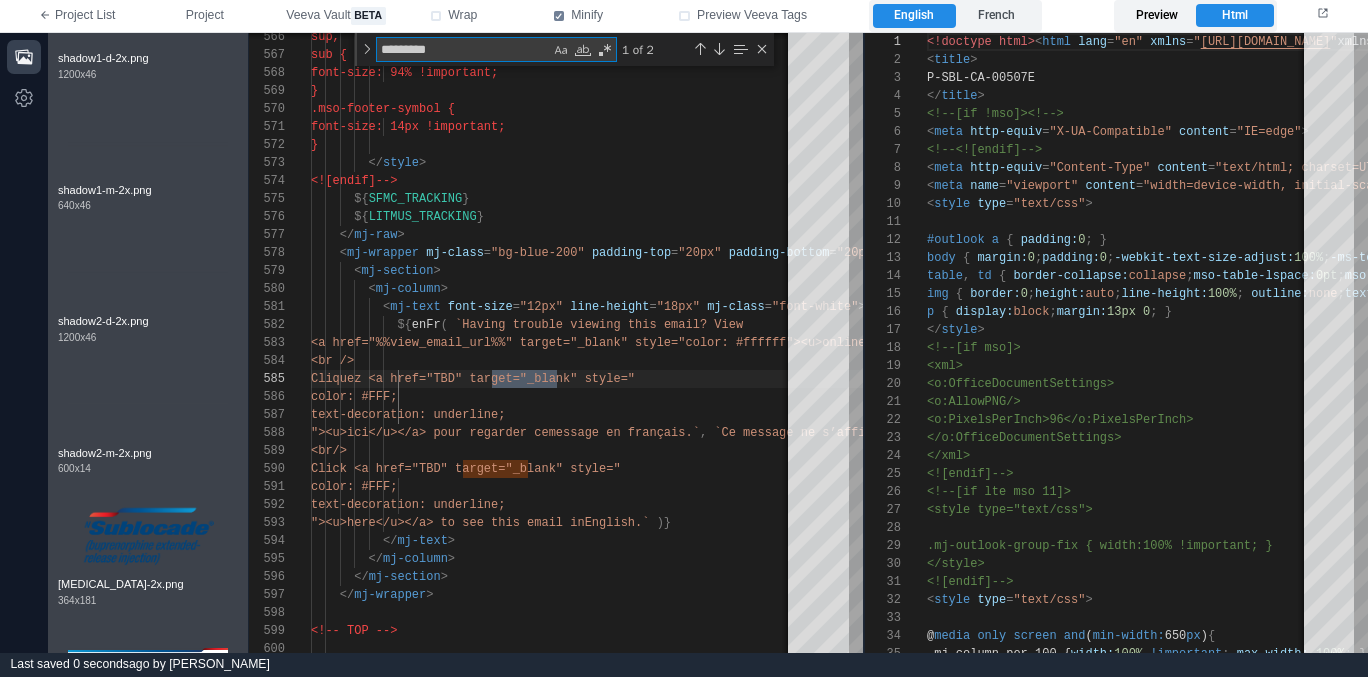 type on "*********" 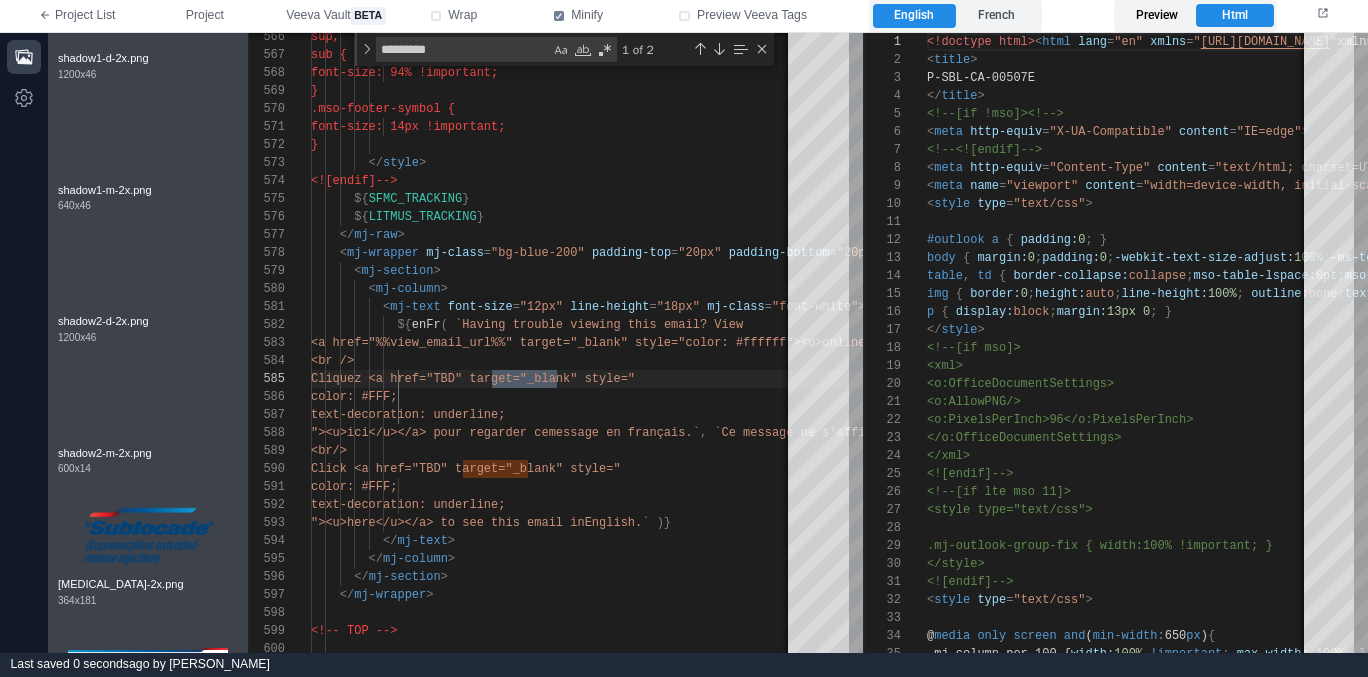 click on "Preview" at bounding box center (1156, 16) 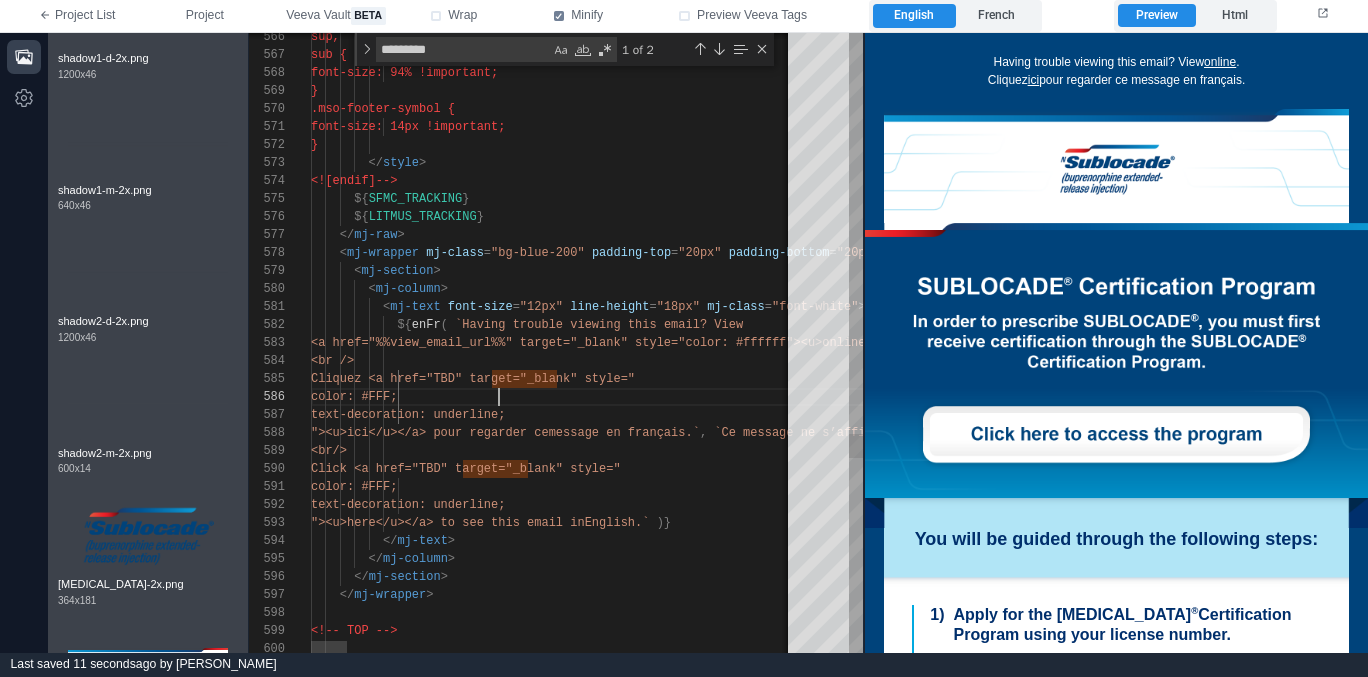 click on "color: #FFF;" at bounding box center (3540, 397) 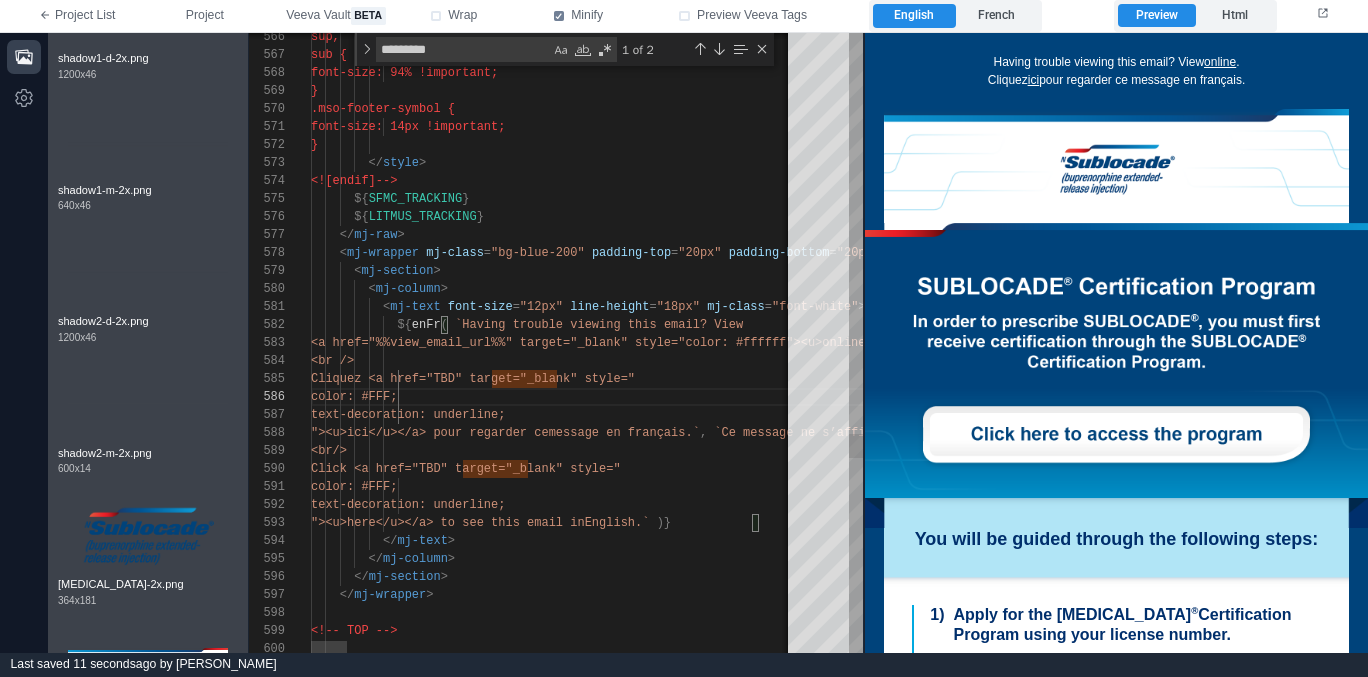 click on "sup,           sub {             font-size: 94% !important;           }           .mso-footer-symbol {             font-size: 14px !important;           }          </ style >       <![endif]-->        ${ SFMC_TRACKING }        ${ LITMUS_TRACKING }      </ mj-raw >      < mj-wrapper   mj-class = "bg-blue-200"   padding-top = "20px"   padding-bottom = "20px" >        < mj-section >          < mj-column >            < mj-text   font-size = "12px"   line-height = "18px"   mj-class = "font-white" >              ${ enFr (   `Having trouble viewing this email? View             <a href="%%view_email_url%%" target="_ blank" style="color: #ffffff"><u>online</u></a>.             <br />               Cliquez <a href="TBD" target="_blank " style="               color: #FFF; ,   yle="   )} >" at bounding box center [500311, 489825] 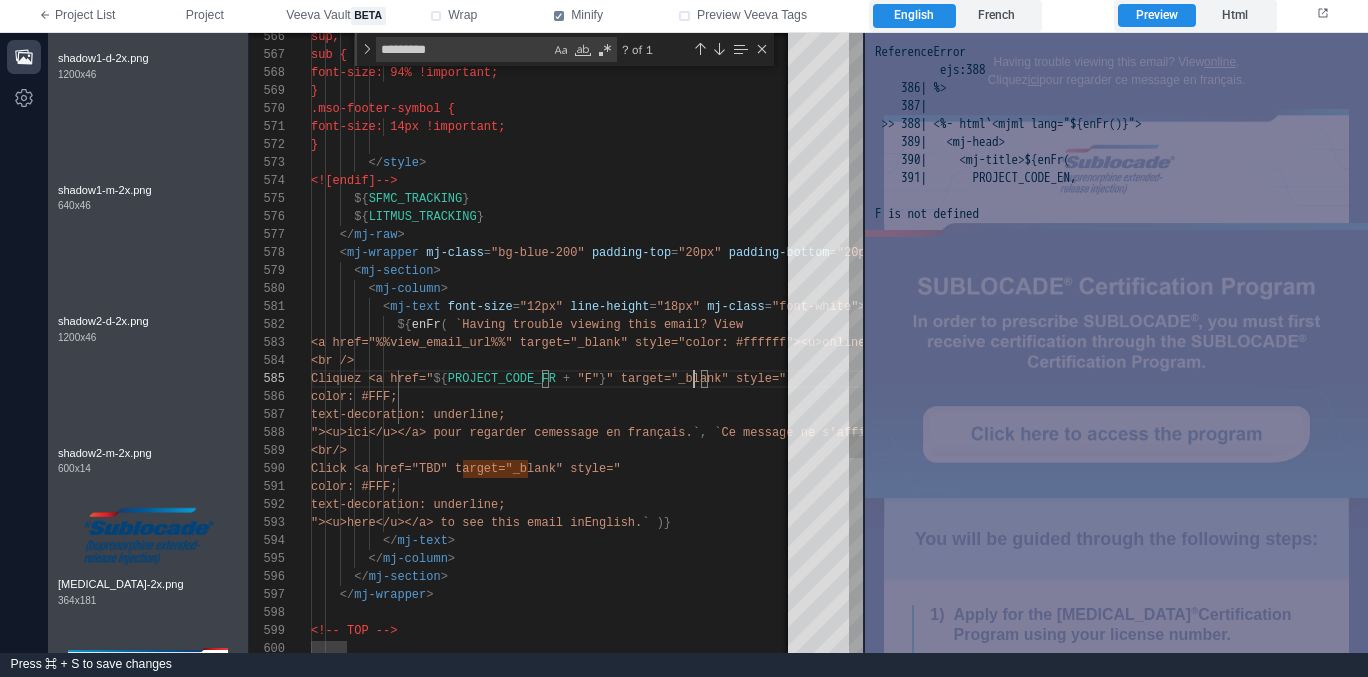 scroll, scrollTop: 72, scrollLeft: 383, axis: both 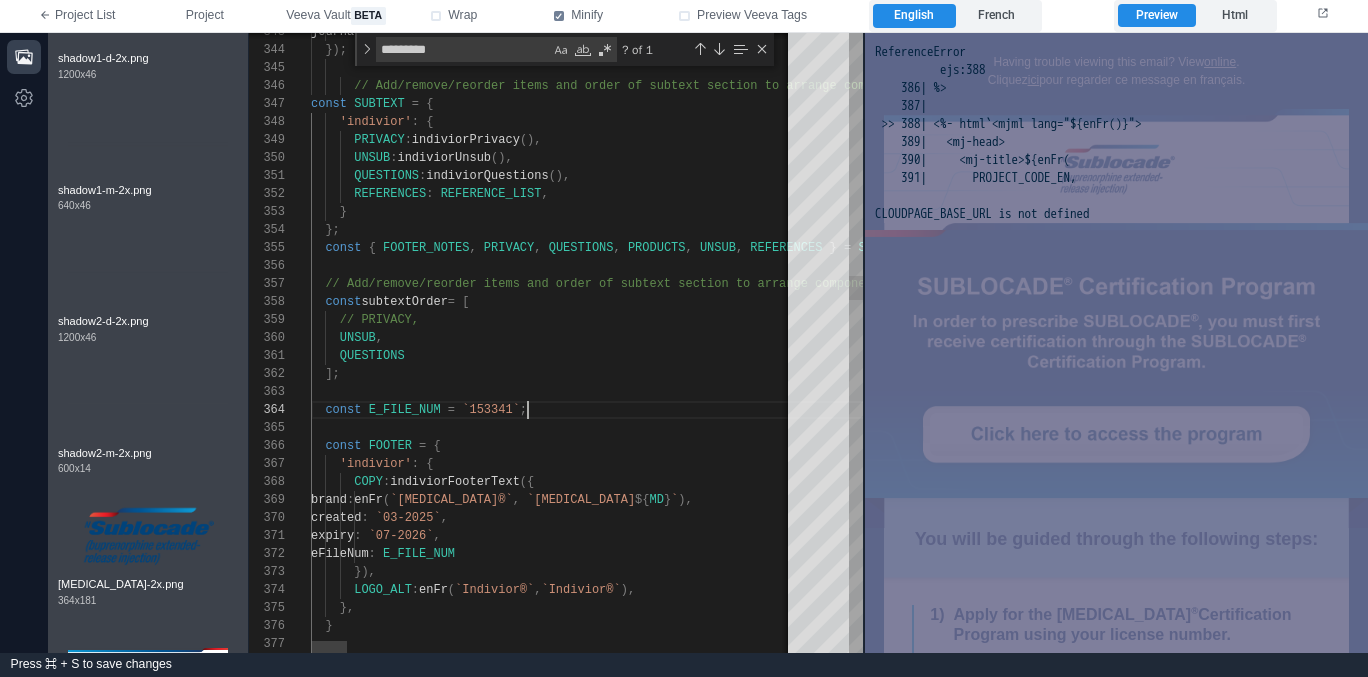 click on "const   E_FILE_NUM   =   `153341` ;" at bounding box center [3540, 410] 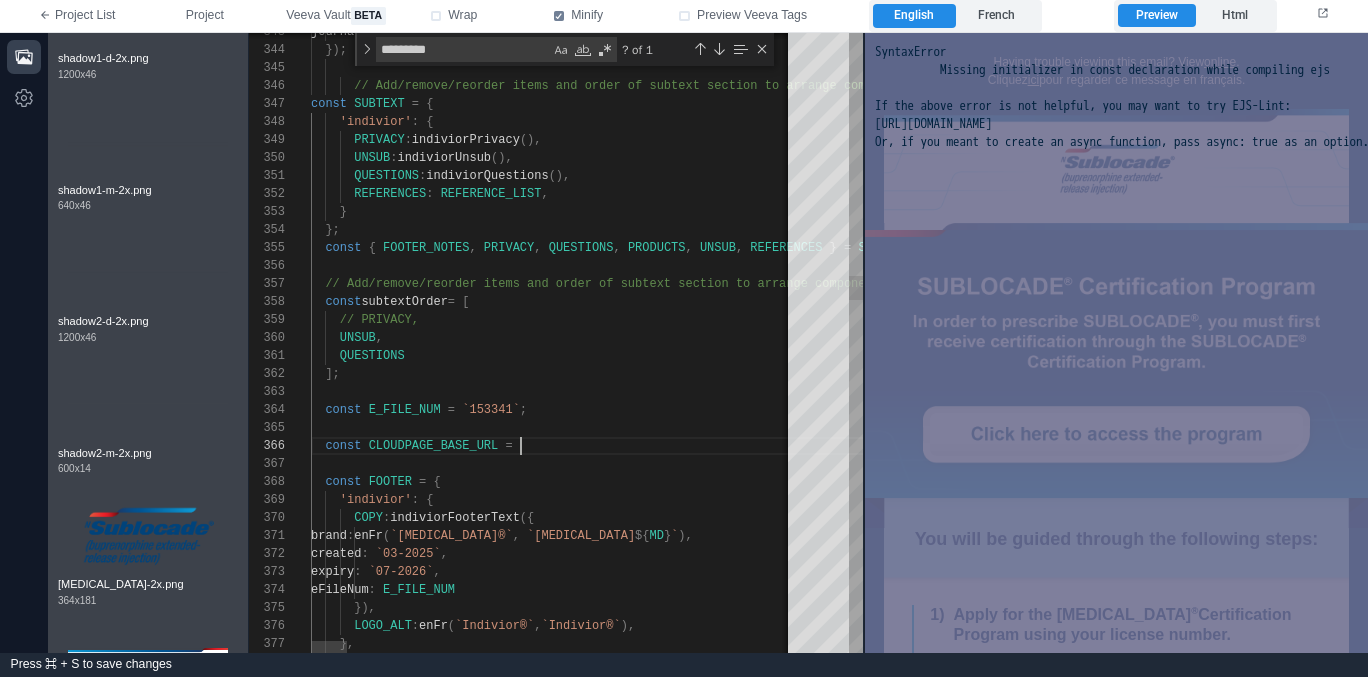 paste on "**********" 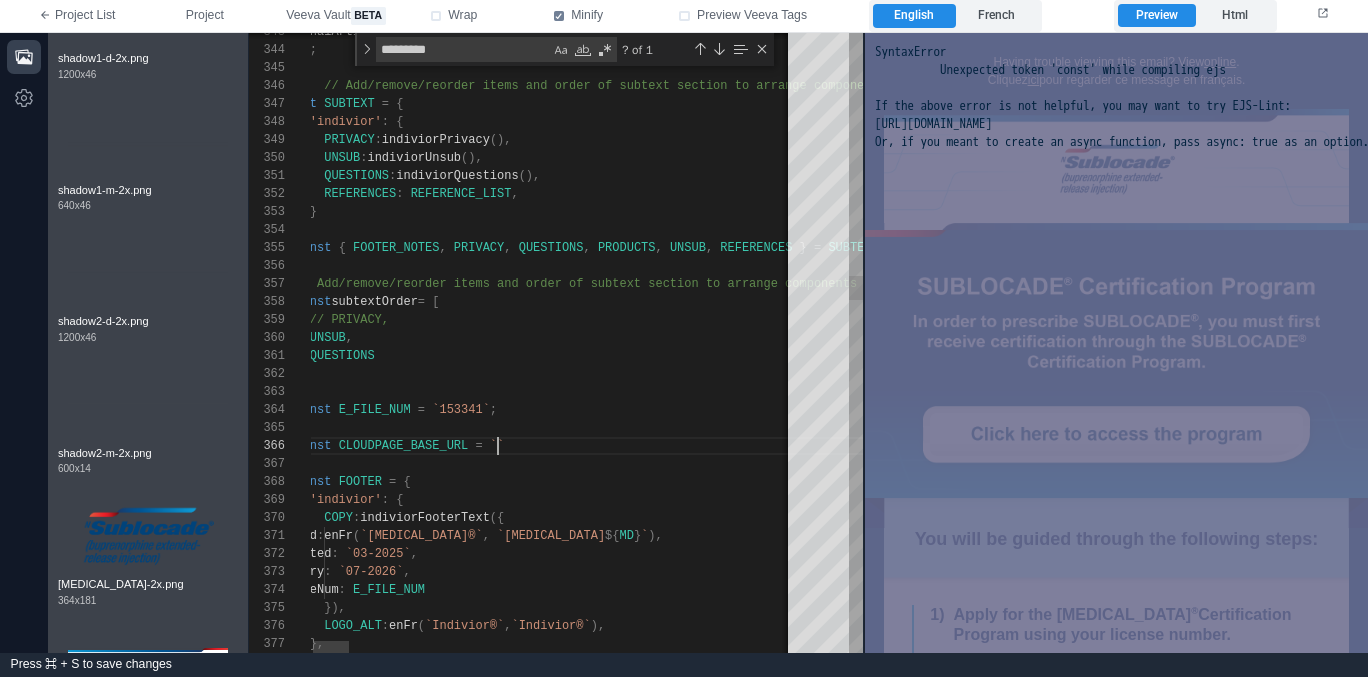 paste on "**********" 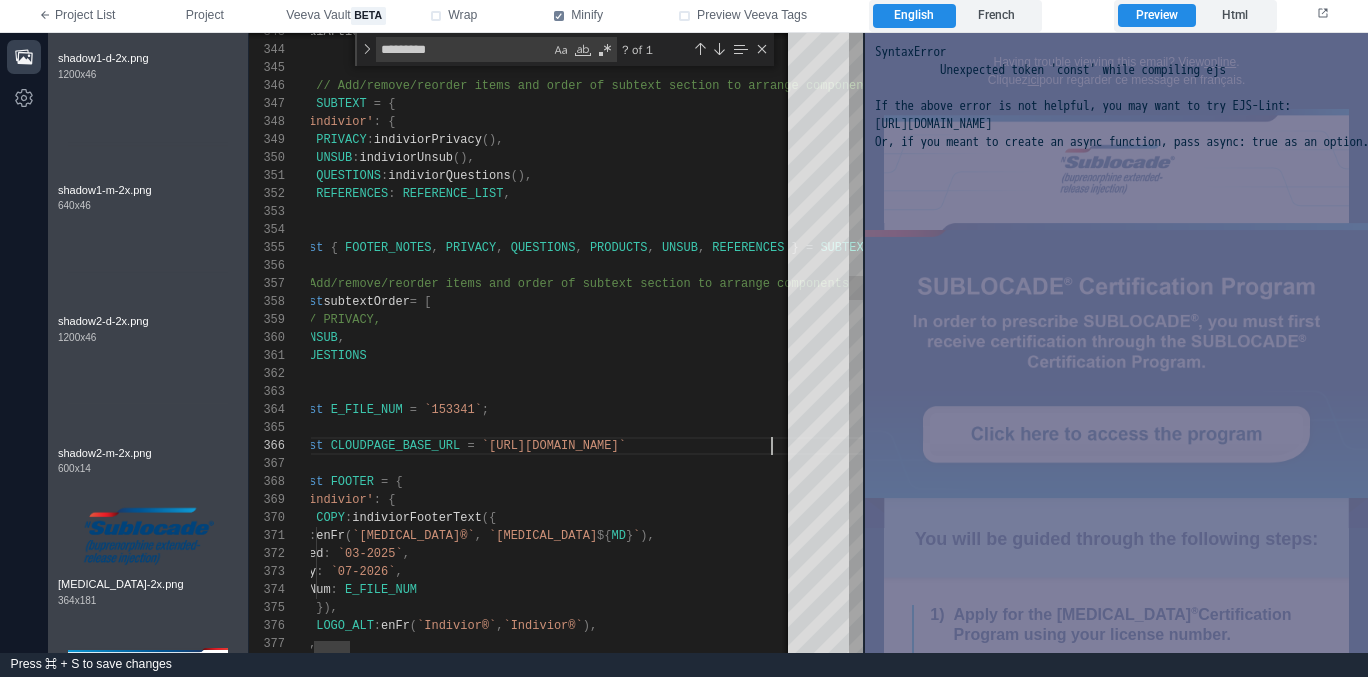 scroll, scrollTop: 90, scrollLeft: 499, axis: both 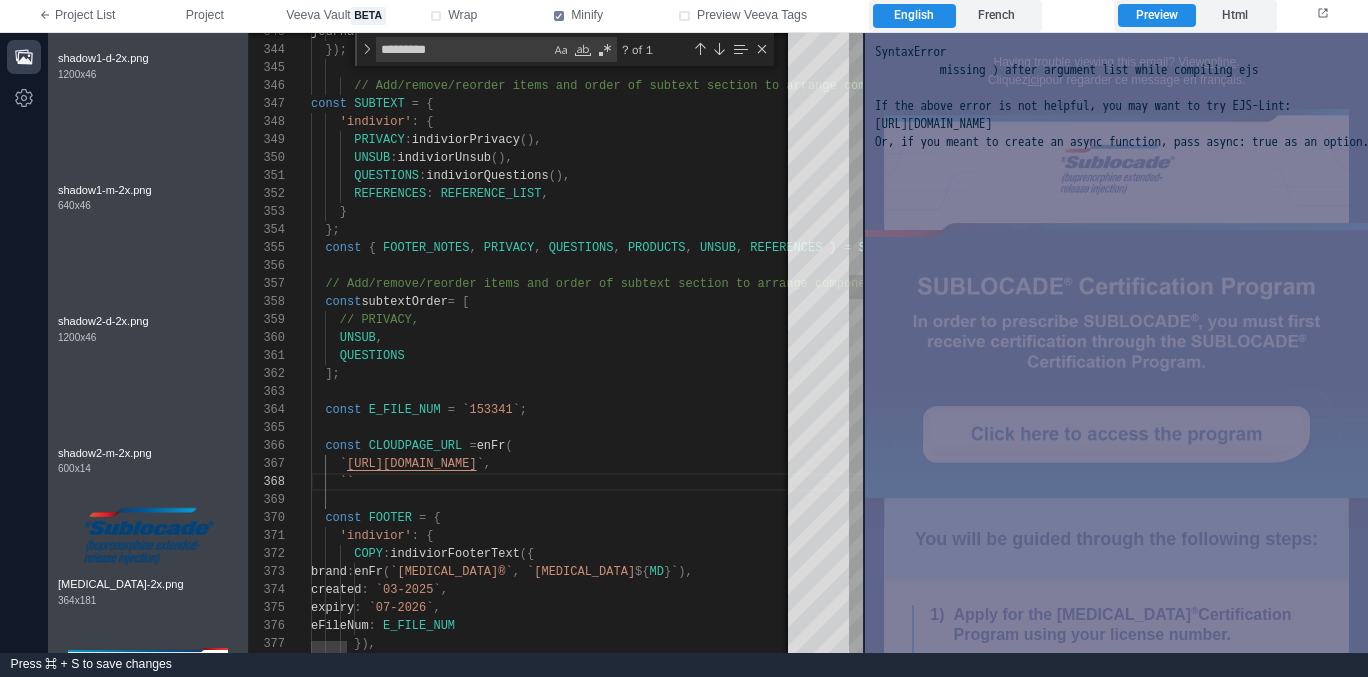 paste on "**********" 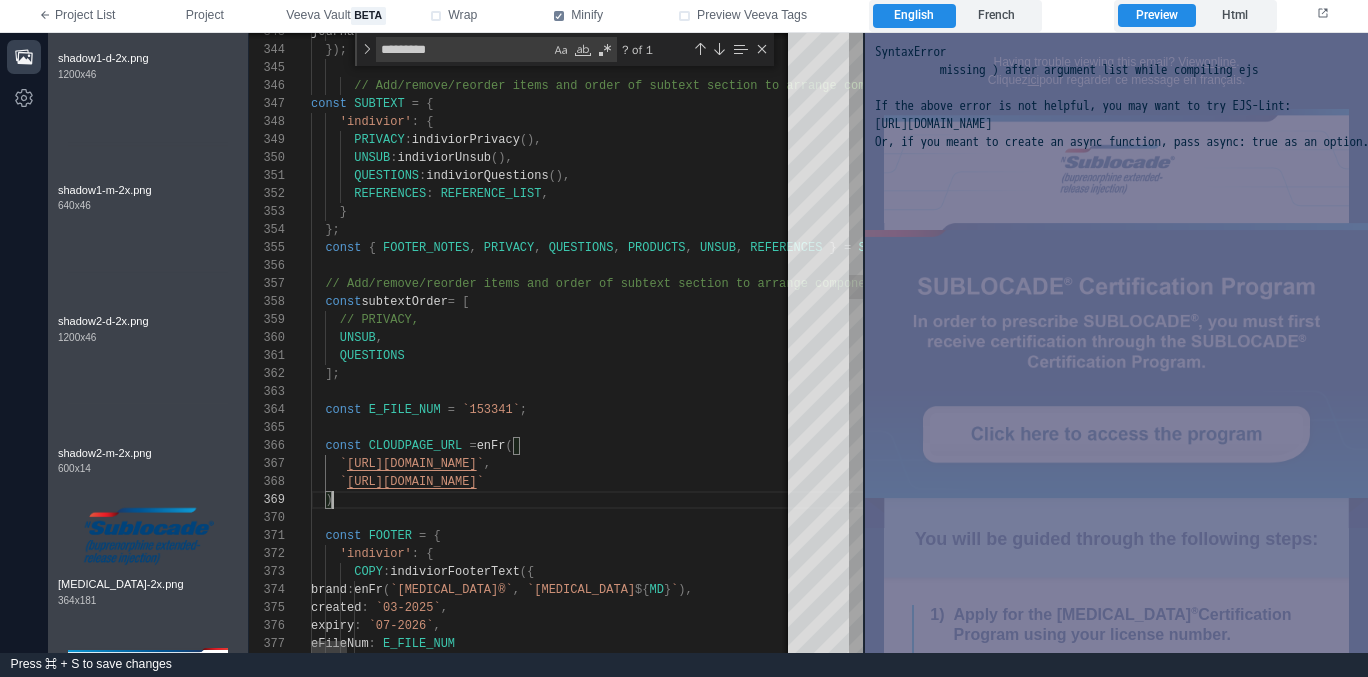 scroll, scrollTop: 144, scrollLeft: 29, axis: both 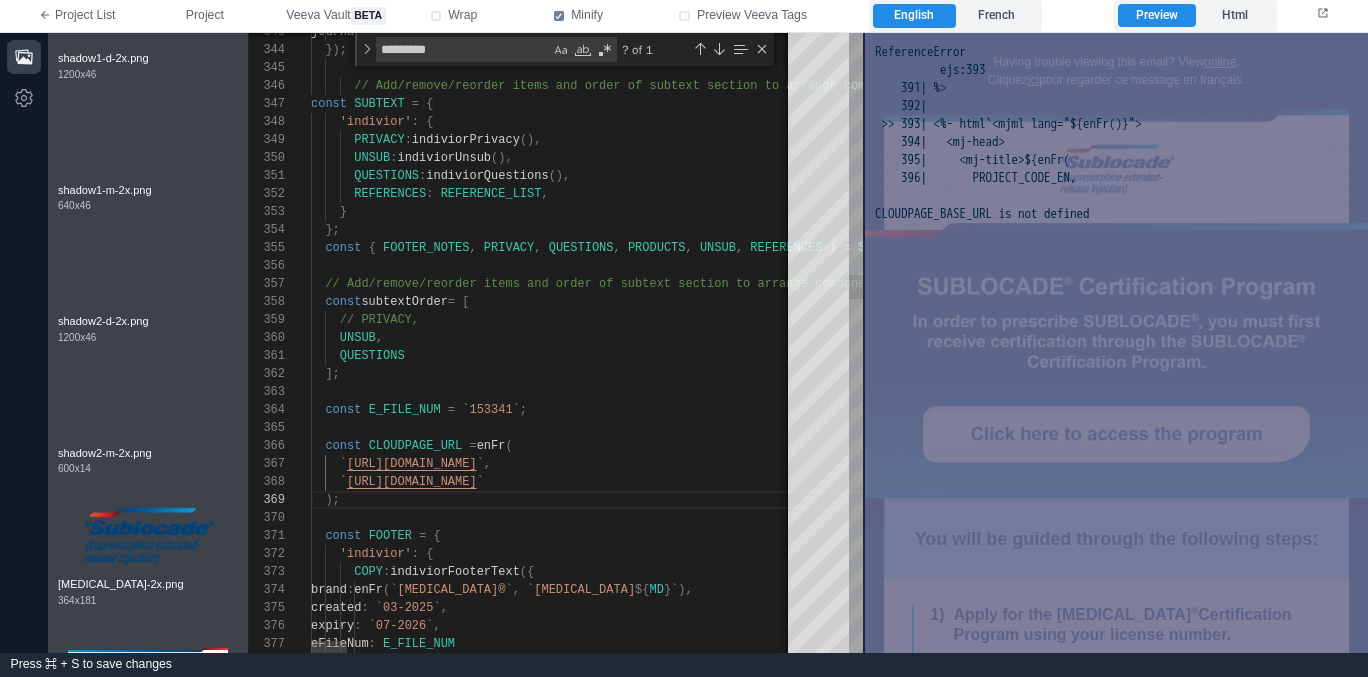 click on "343 344 345 346 347 348 349 350 351 352 353 354 355 356 357 358 359 360 361 362 363 364 370 371 372 373 374 375 376 377 365 366 367 368 369     journalArticles :   [ false ,   false ]    });        // Add/remove/reorder items and order of subtext s ection to arrange components const   SUBTEXT   =   {      'indivior' :   {        PRIVACY :  indiviorPrivacy (),        UNSUB :  indiviorUnsub (),        QUESTIONS :  indiviorQuestions (),        REFERENCES :   REFERENCE_LIST ,      }    };    const   {   FOOTER_NOTES ,   PRIVACY ,   QUESTIONS ,   PRODUCTS ,   UNSUB ,   REFERENCES   }   =   SUBTEXT [ PARENT_COMPANY ];    // Add/remove/reorder items and order of subtext s ection to arrange components    const  subtextOrder  =   [      // PRIVACY,      UNSUB ,      QUESTIONS    ];    const   E_FILE_NUM   =   `153341` ;       const   FOOTER   =   {      'indivior' :   {        COPY : ({" at bounding box center [556, 343] 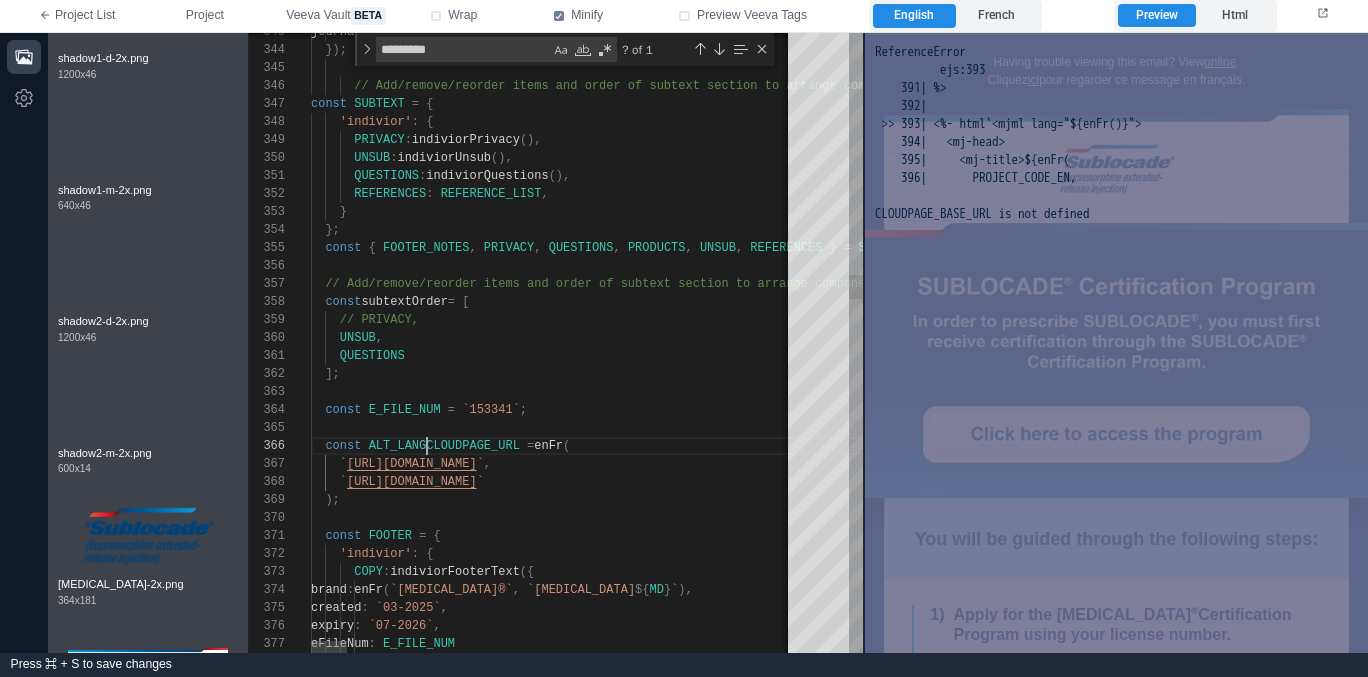 scroll, scrollTop: 90, scrollLeft: 123, axis: both 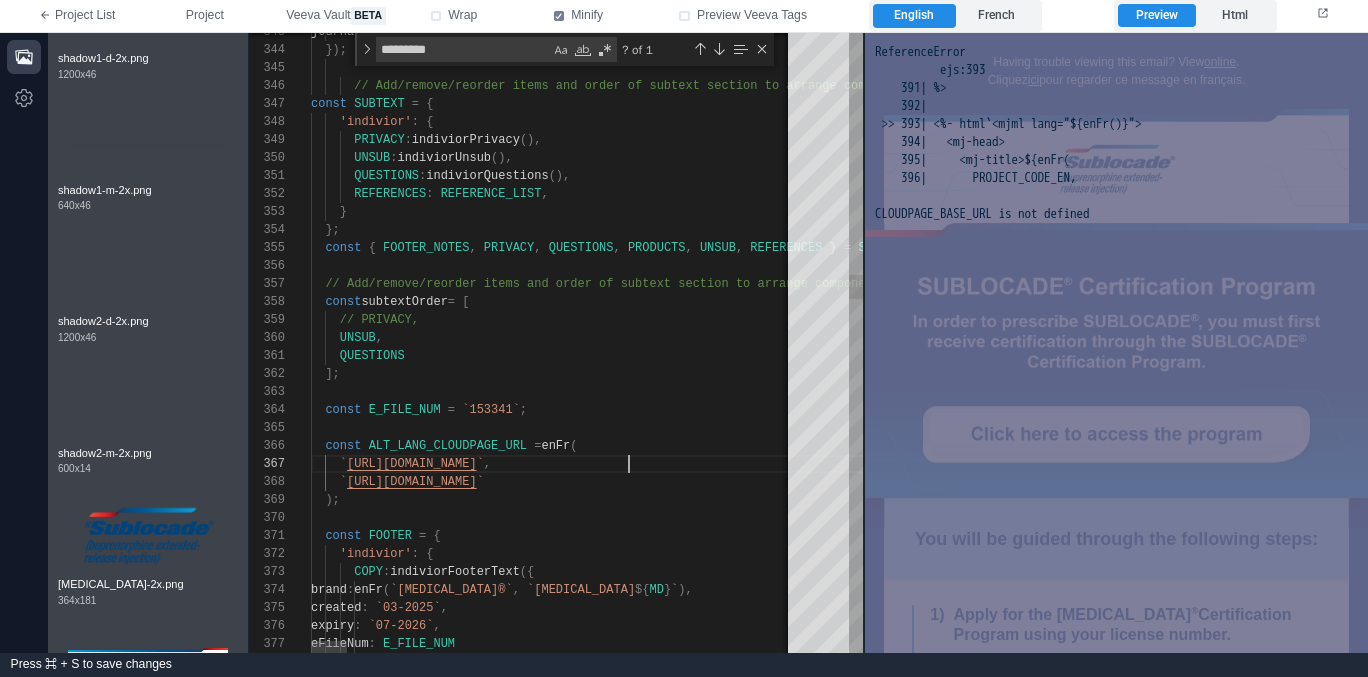 click on "journalArticles :   [ false ,   false ]    });        // Add/remove/reorder items and order of subtext s ection to arrange components const   SUBTEXT   =   {      'indivior' :   {        PRIVACY :  indiviorPrivacy (),        UNSUB :  indiviorUnsub (),        QUESTIONS :  indiviorQuestions (),        REFERENCES :   REFERENCE_LIST ,      }    };    const   {   FOOTER_NOTES ,   PRIVACY ,   QUESTIONS ,   PRODUCTS ,   UNSUB ,   REFERENCES   }   =   SUBTEXT [ PARENT_COMPANY ];    // Add/remove/reorder items and order of subtext s ection to arrange components    const  subtextOrder  =   [      // PRIVACY,      UNSUB ,      QUESTIONS    ];    const   E_FILE_NUM   =   `153341` ;       const   FOOTER   =   {      'indivior' :   {        COPY :  indiviorFooterText ({         brand :  enFr ( `[MEDICAL_DATA]®` ,   `[MEDICAL_DATA] ${ MD } ` ),         created :   `03-2025` ," at bounding box center [500311, 493834] 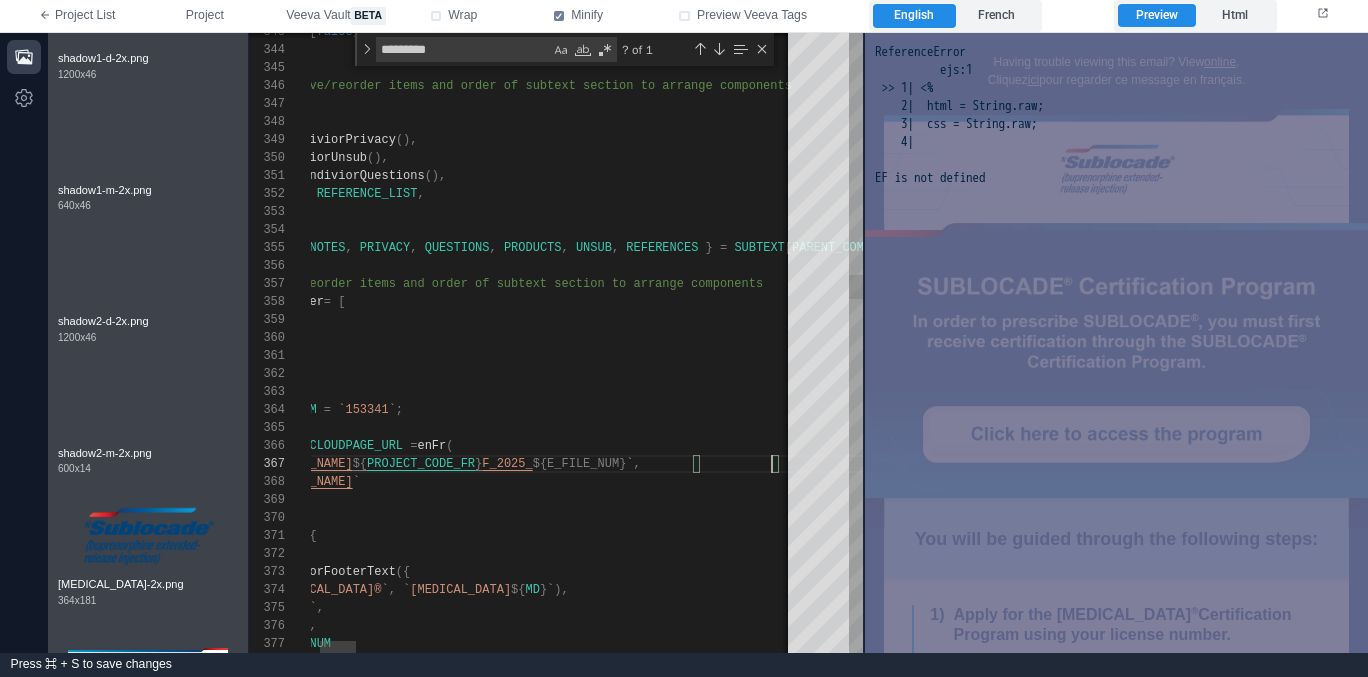 scroll, scrollTop: 108, scrollLeft: 585, axis: both 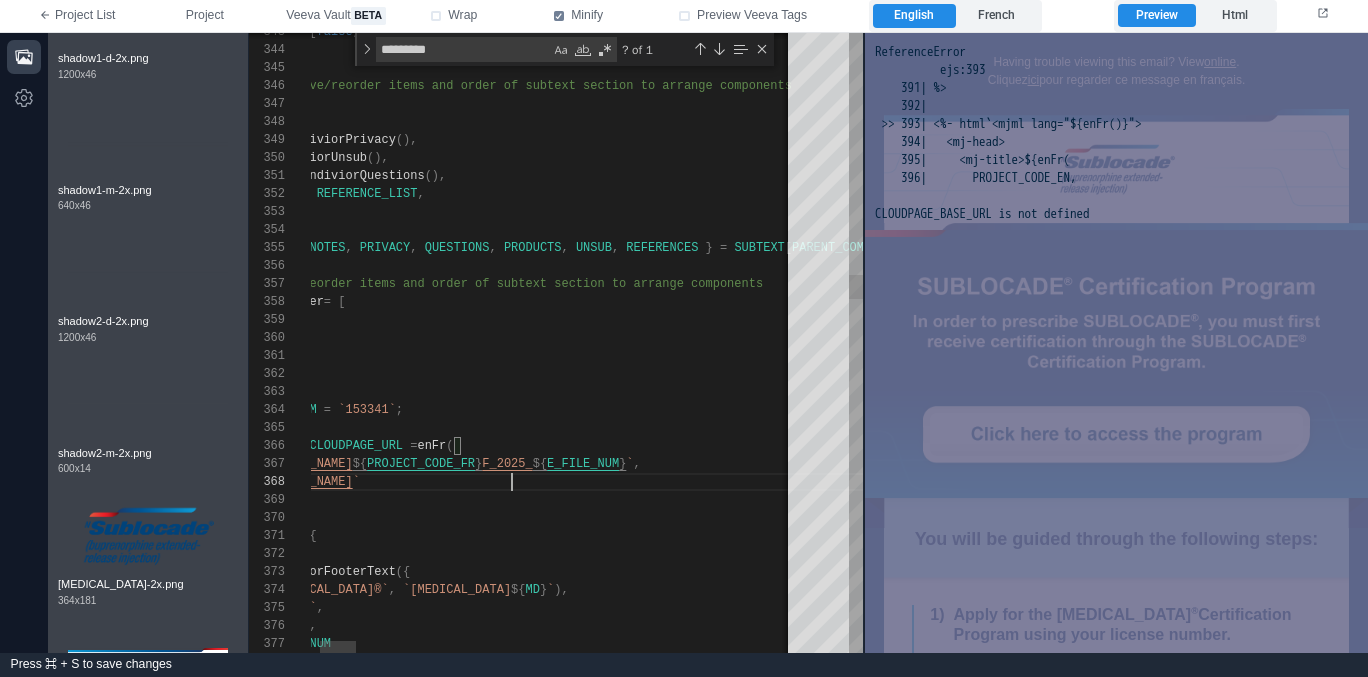 click on "` [URL][DOMAIN_NAME] `" at bounding box center (3416, 482) 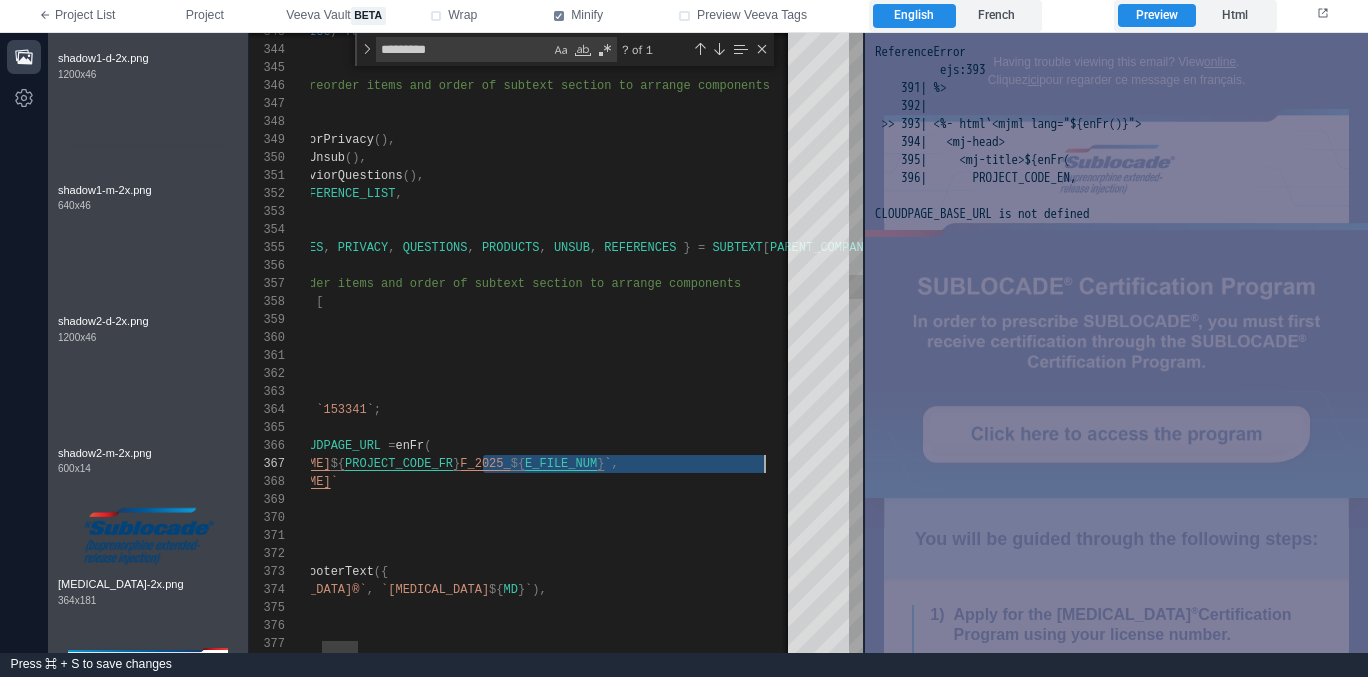 scroll, scrollTop: 108, scrollLeft: 593, axis: both 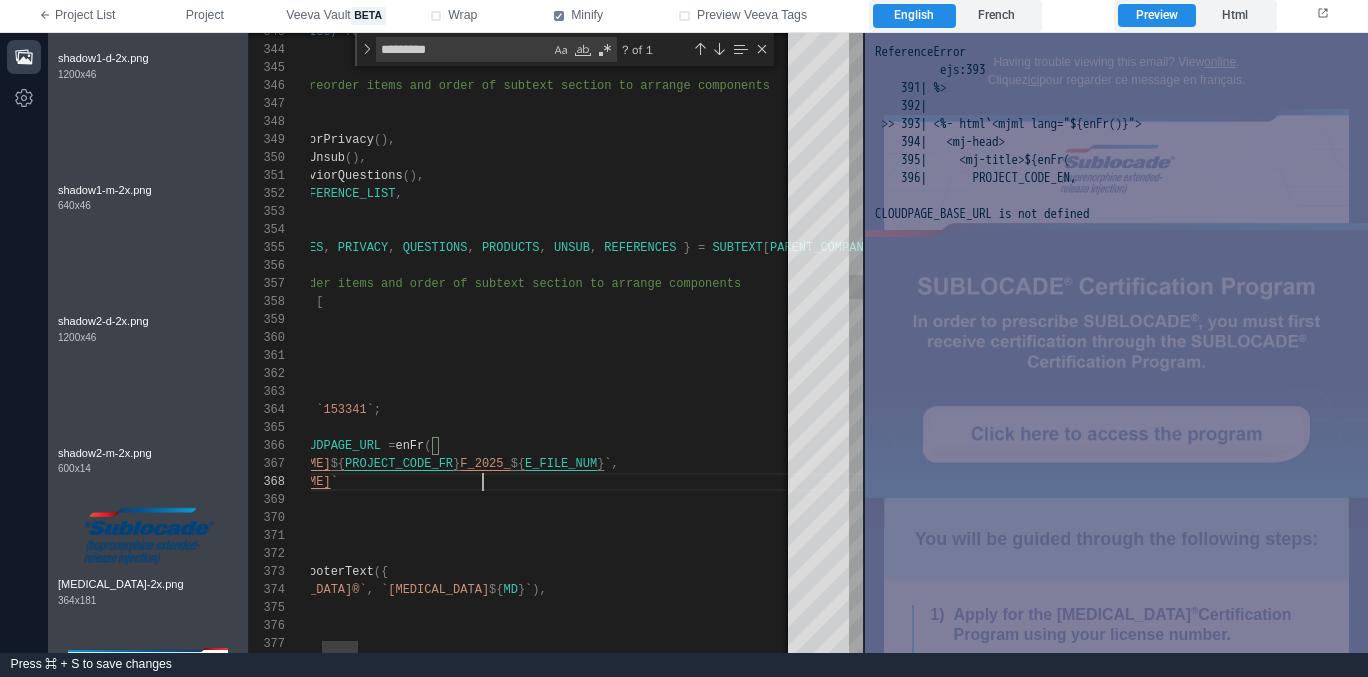 paste on "**********" 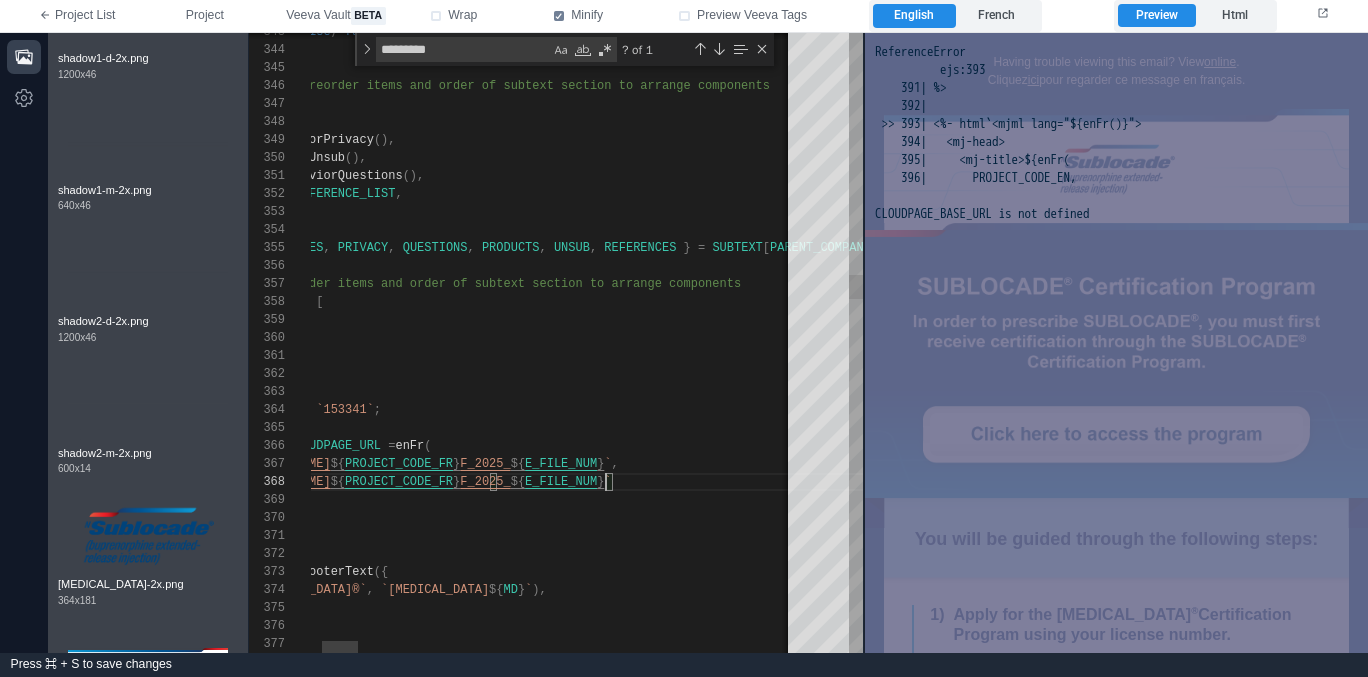 click on "PROJECT_CODE_FR" at bounding box center [399, 482] 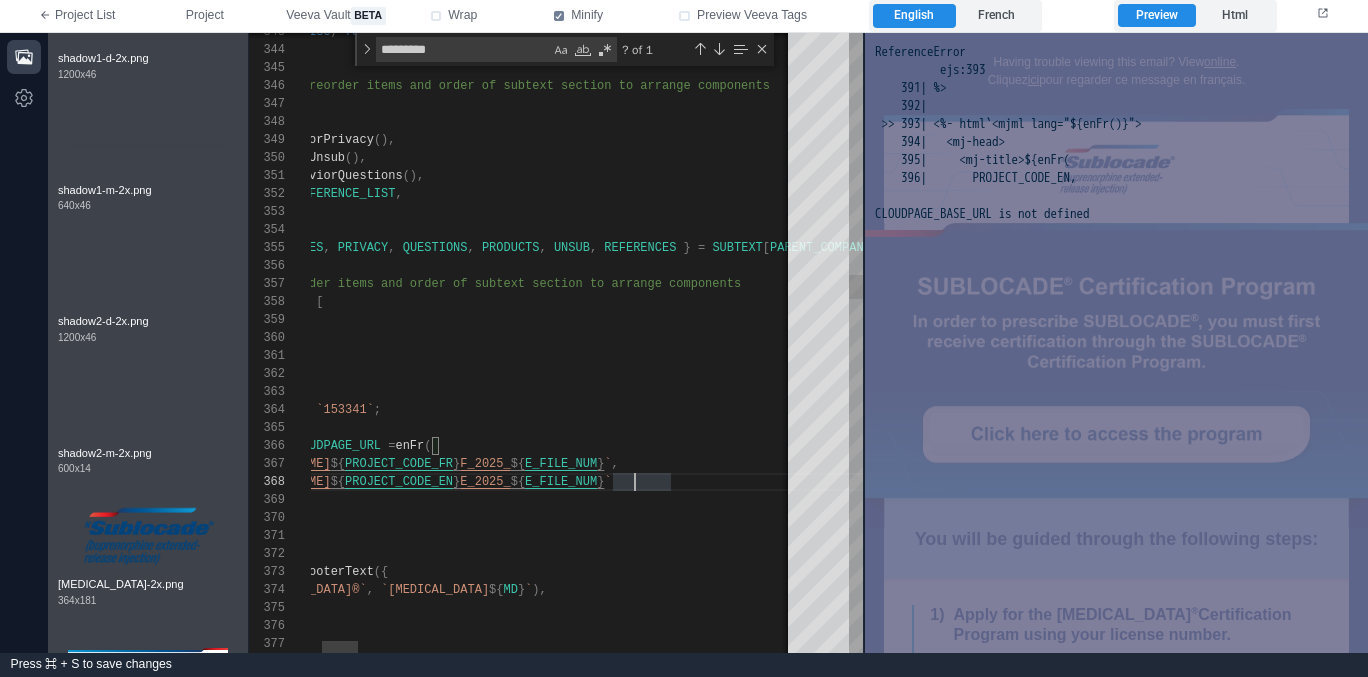 scroll, scrollTop: 126, scrollLeft: 491, axis: both 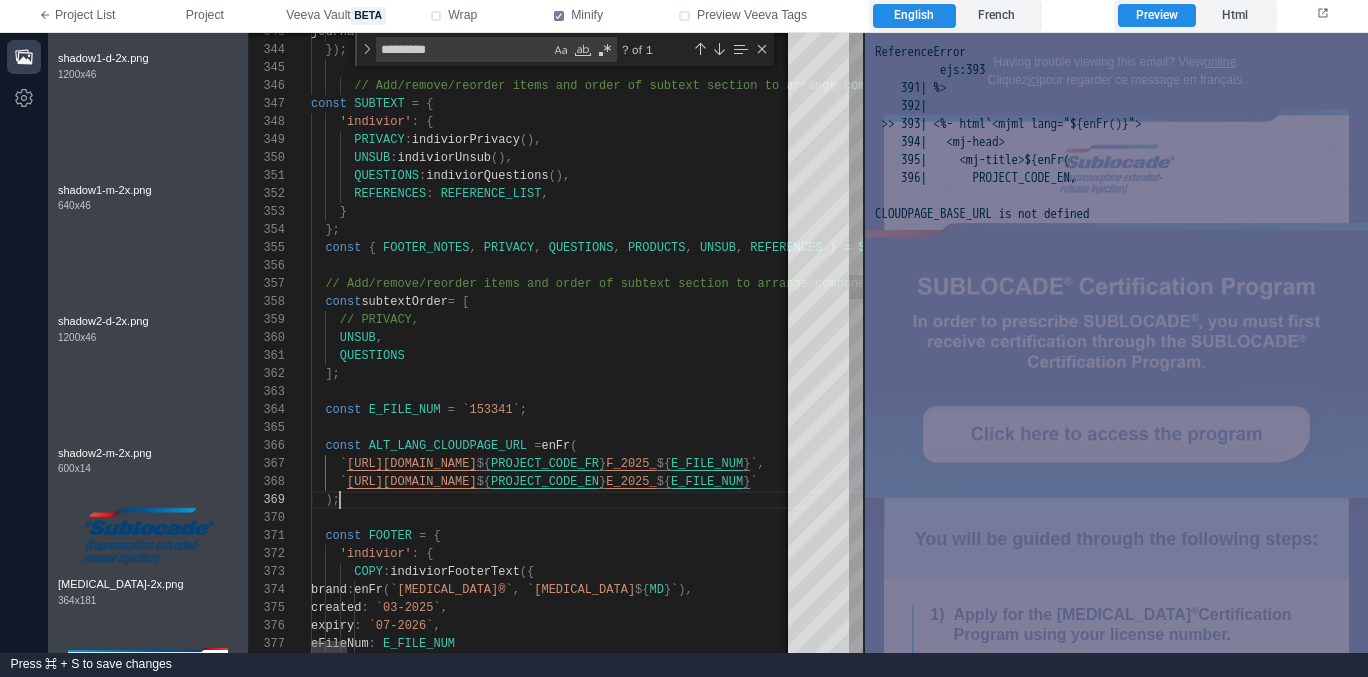 click on ");" at bounding box center (3540, 500) 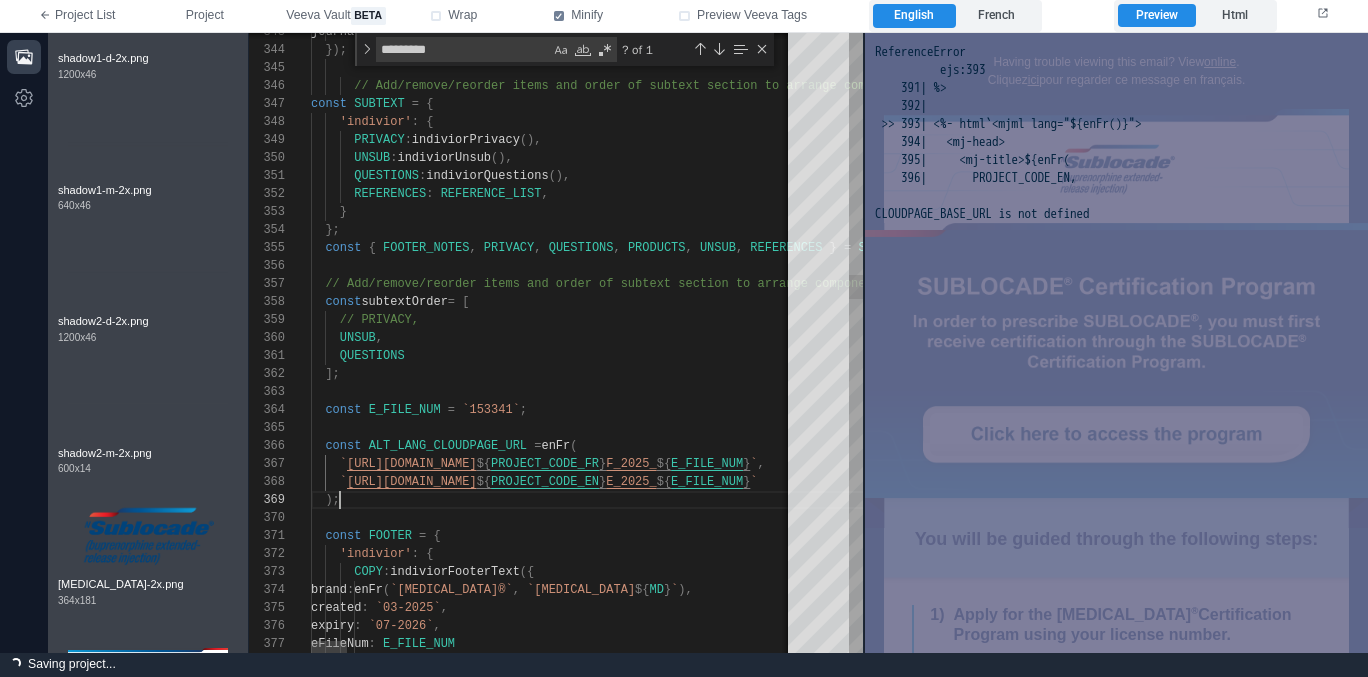 click on "343 344 345 346 347 348 349 350 351 352 353 354 355 356 357 358 359 360 361 362 363 364 370 371 372 373 374 375 376 377 365 366 367 368 369     journalArticles :   [ false ,   false ]    });        // Add/remove/reorder items and order of subtext s ection to arrange components const   SUBTEXT   =   {      'indivior' :   {        PRIVACY :  indiviorPrivacy (),        UNSUB :  indiviorUnsub (),        QUESTIONS :  indiviorQuestions (),        REFERENCES :   REFERENCE_LIST ,      }    };    const   {   FOOTER_NOTES ,   PRIVACY ,   QUESTIONS ,   PRODUCTS ,   UNSUB ,   REFERENCES   }   =   SUBTEXT [ PARENT_COMPANY ];    // Add/remove/reorder items and order of subtext s ection to arrange components    const  subtextOrder  =   [      // PRIVACY,      UNSUB ,      QUESTIONS    ];    const   E_FILE_NUM   =   `153341` ;       const   FOOTER   =   {      'indivior' :   {        COPY : ({" at bounding box center [556, 343] 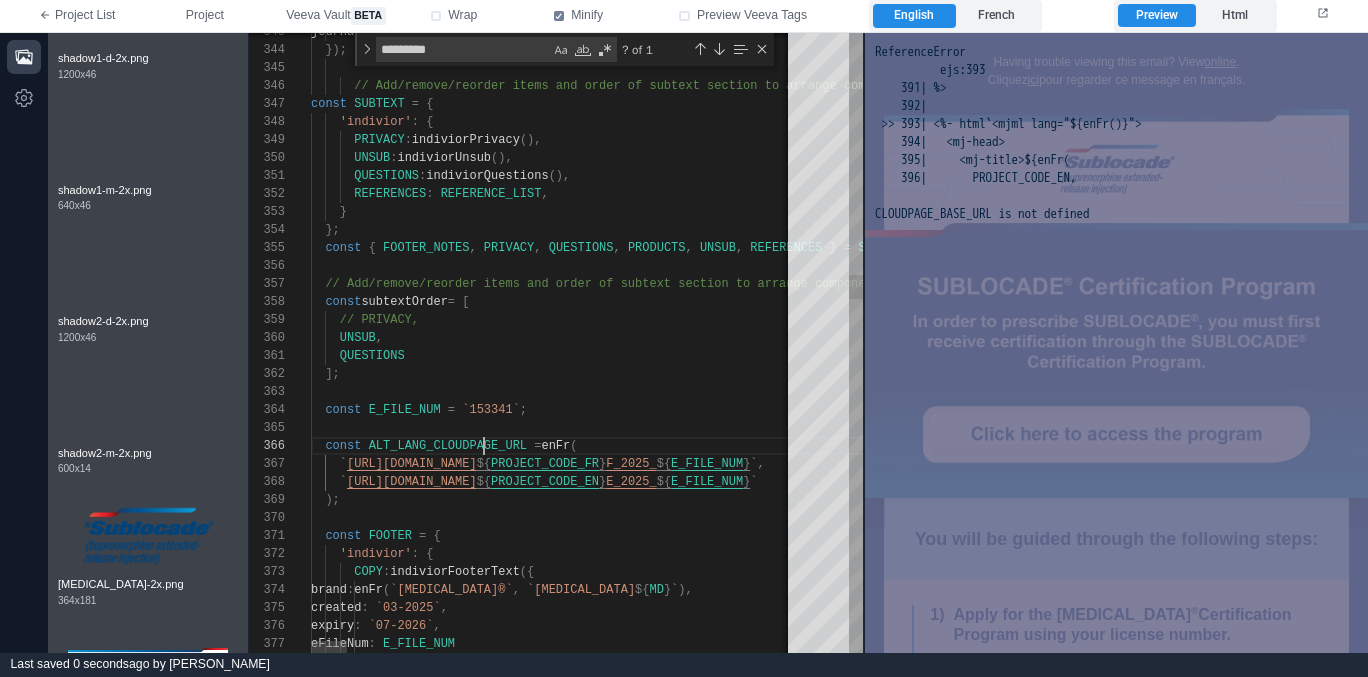 click on "343 344 345 346 347 348 349 350 351 352 353 354 355 356 357 358 359 360 361 362 363 364 370 371 372 373 374 375 376 377 365 366 367 368 369     journalArticles :   [ false ,   false ]    });        // Add/remove/reorder items and order of subtext s ection to arrange components const   SUBTEXT   =   {      'indivior' :   {        PRIVACY :  indiviorPrivacy (),        UNSUB :  indiviorUnsub (),        QUESTIONS :  indiviorQuestions (),        REFERENCES :   REFERENCE_LIST ,      }    };    const   {   FOOTER_NOTES ,   PRIVACY ,   QUESTIONS ,   PRODUCTS ,   UNSUB ,   REFERENCES   }   =   SUBTEXT [ PARENT_COMPANY ];    // Add/remove/reorder items and order of subtext s ection to arrange components    const  subtextOrder  =   [      // PRIVACY,      UNSUB ,      QUESTIONS    ];    const   E_FILE_NUM   =   `153341` ;       const   FOOTER   =   {      'indivior' :   {        COPY : ({" at bounding box center [556, 343] 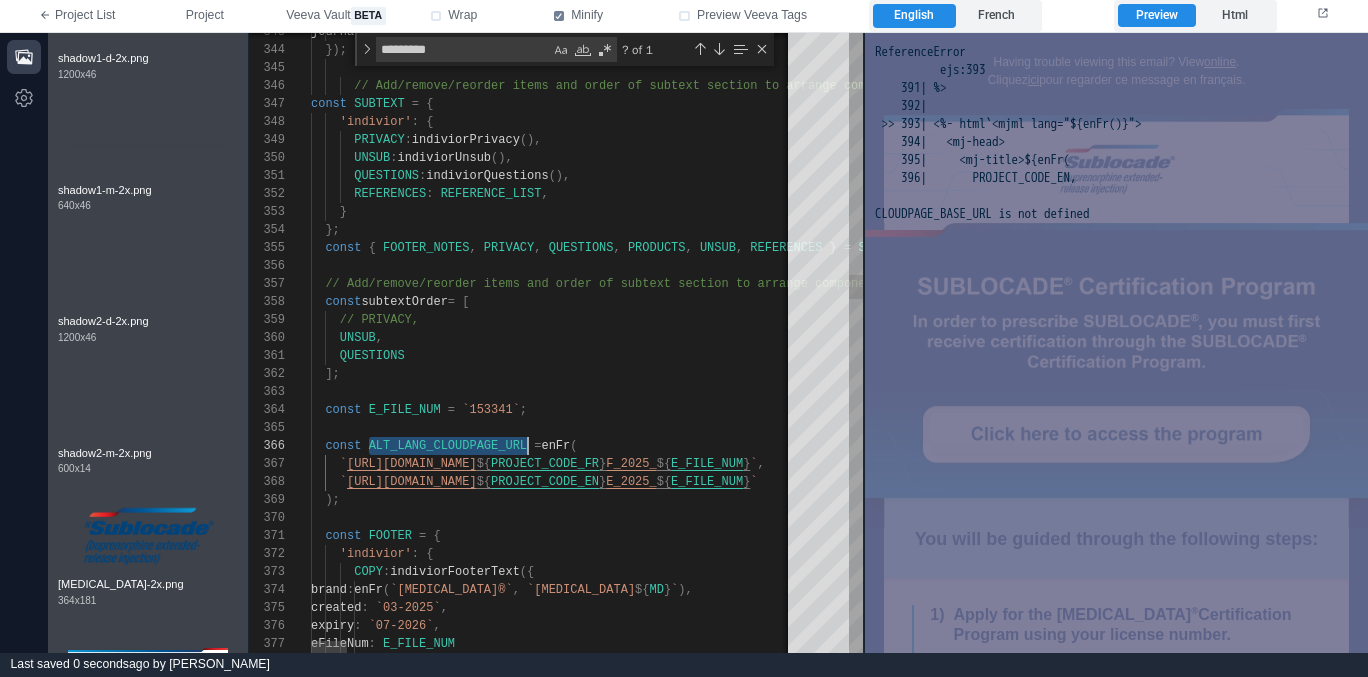 type on "**********" 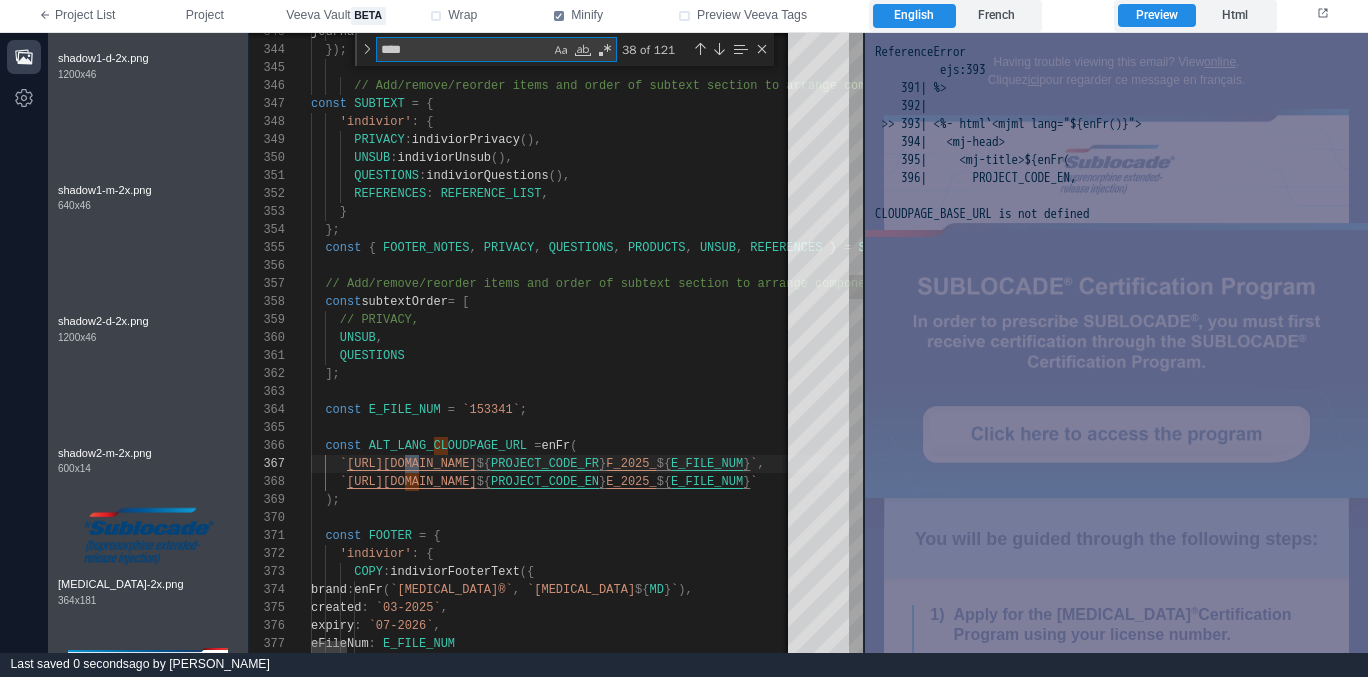 type on "*****" 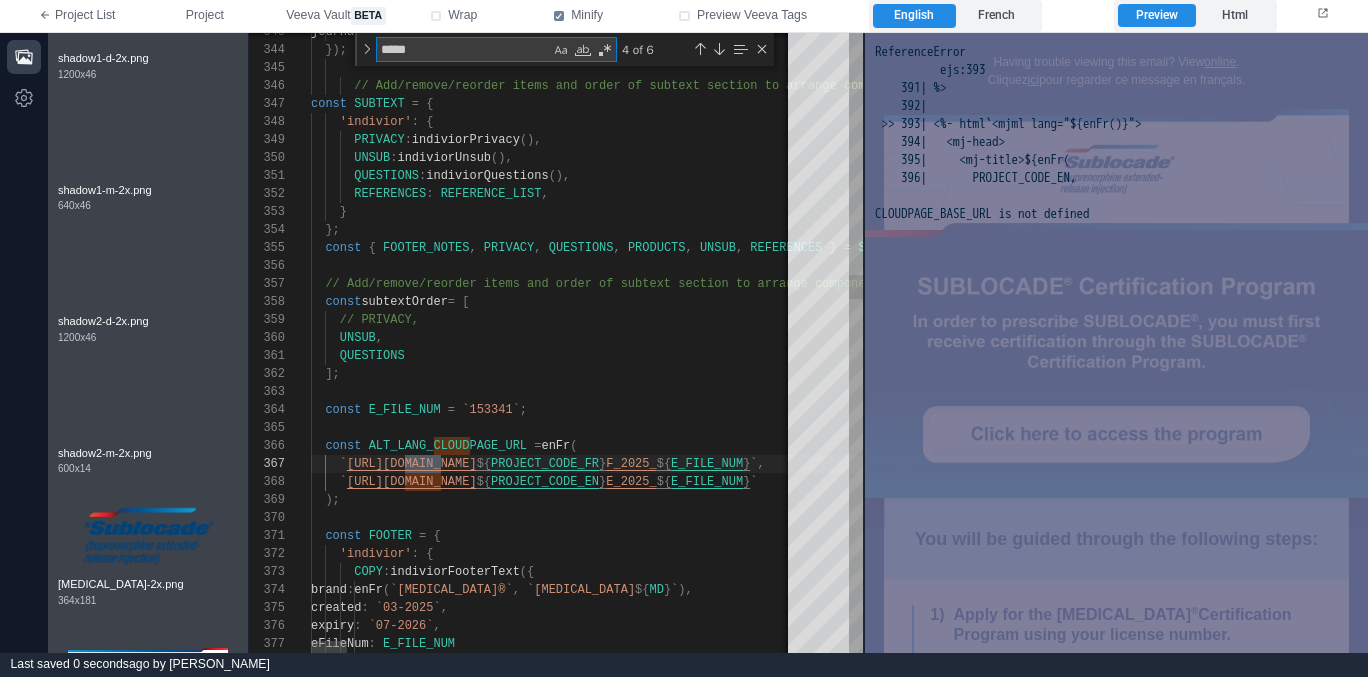 type on "**********" 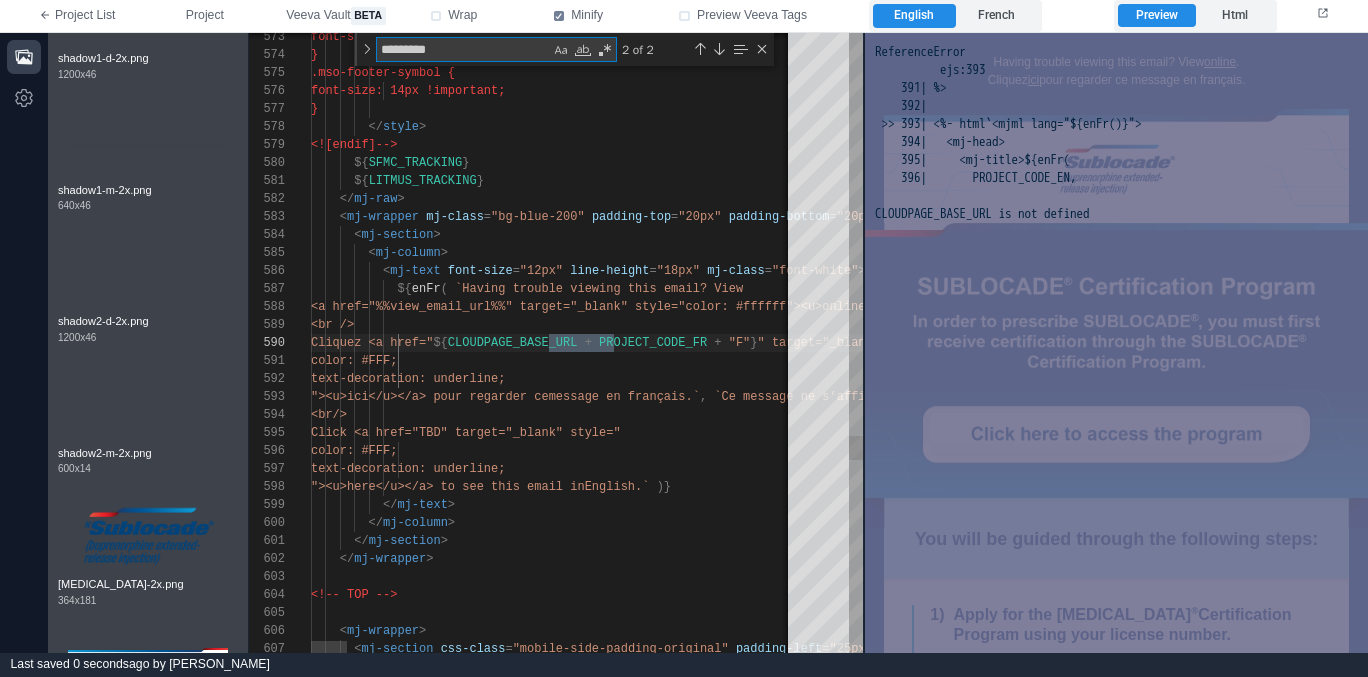 scroll, scrollTop: 180, scrollLeft: 304, axis: both 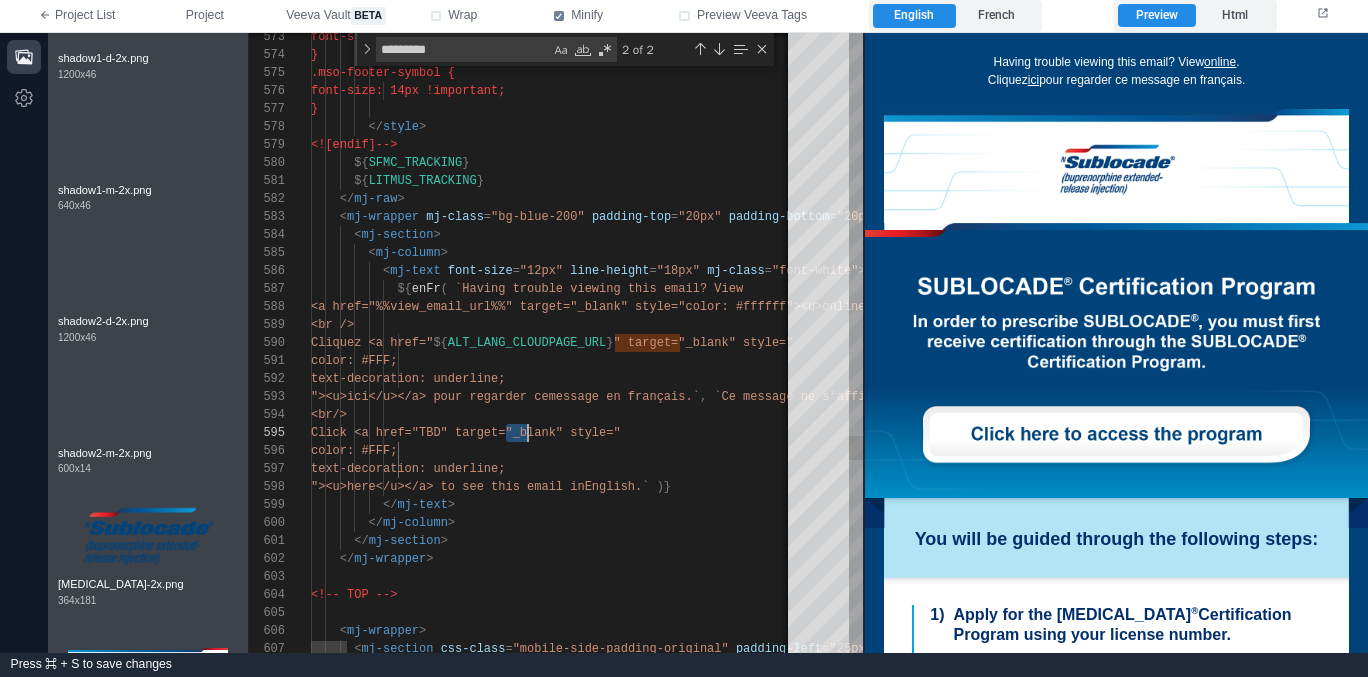 drag, startPoint x: 506, startPoint y: 431, endPoint x: 526, endPoint y: 431, distance: 20 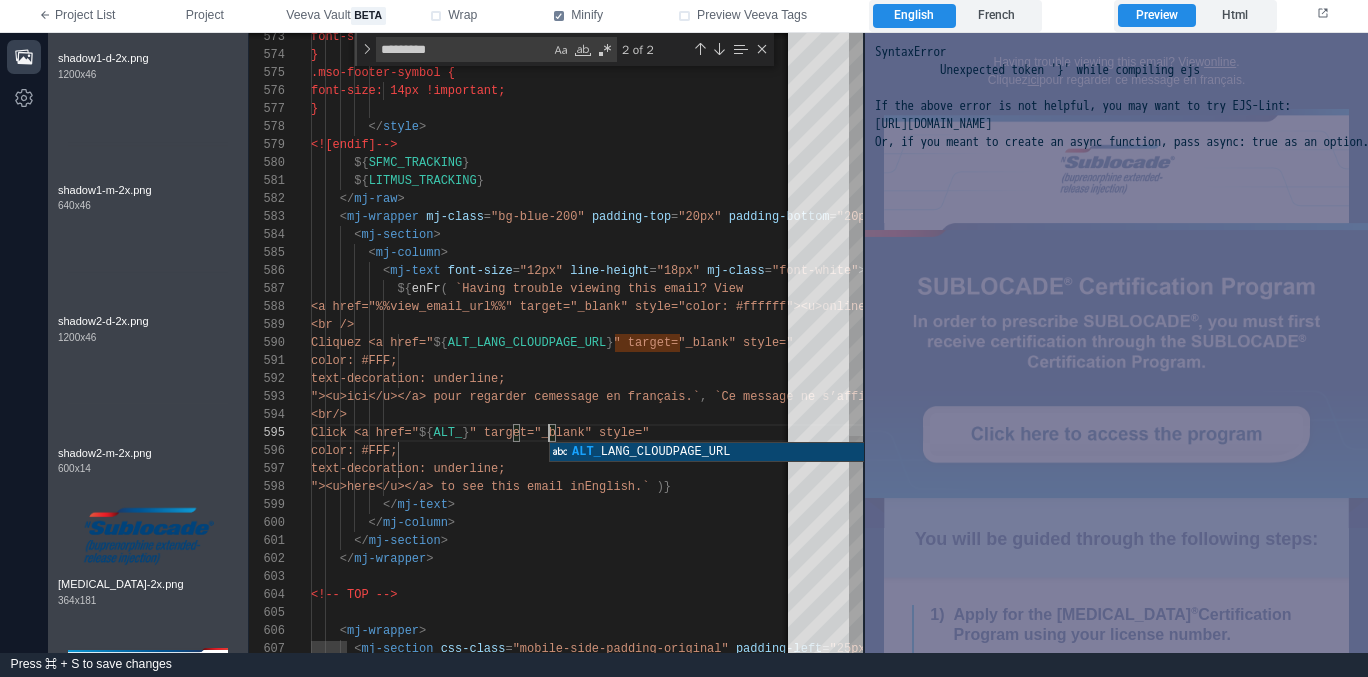 scroll, scrollTop: 72, scrollLeft: 369, axis: both 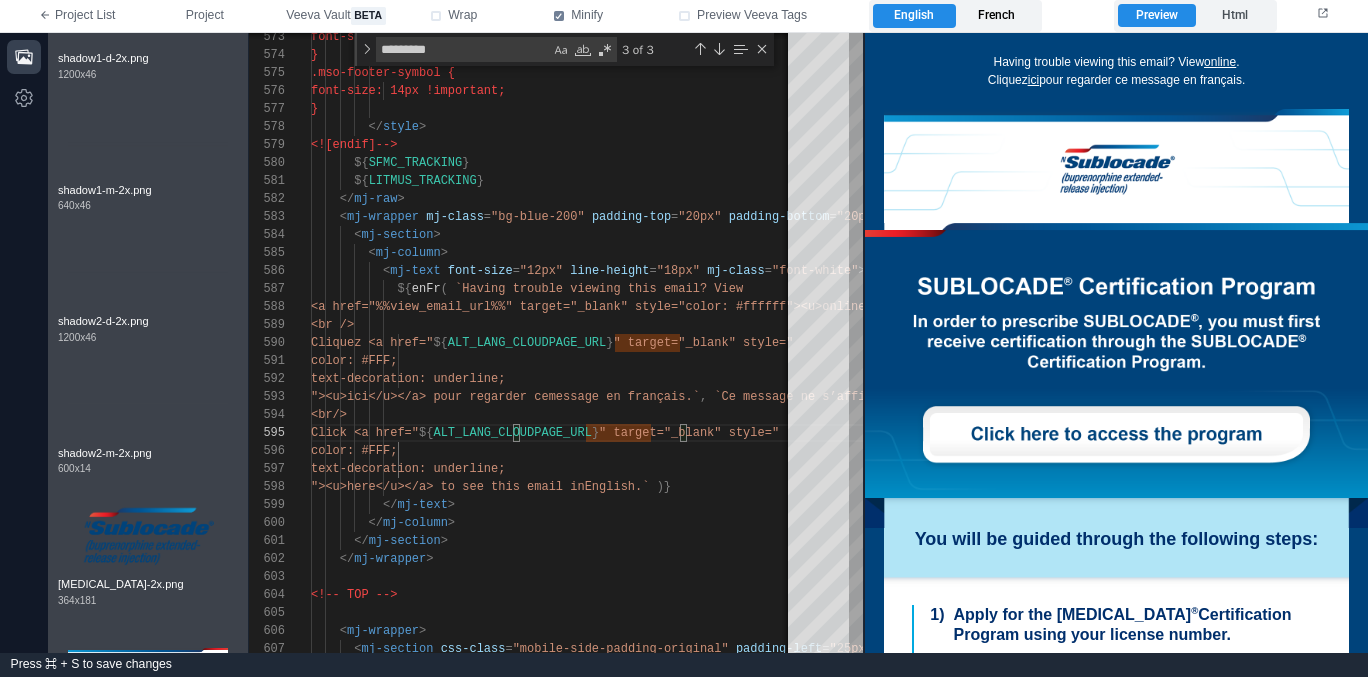 click on "French" at bounding box center [997, 16] 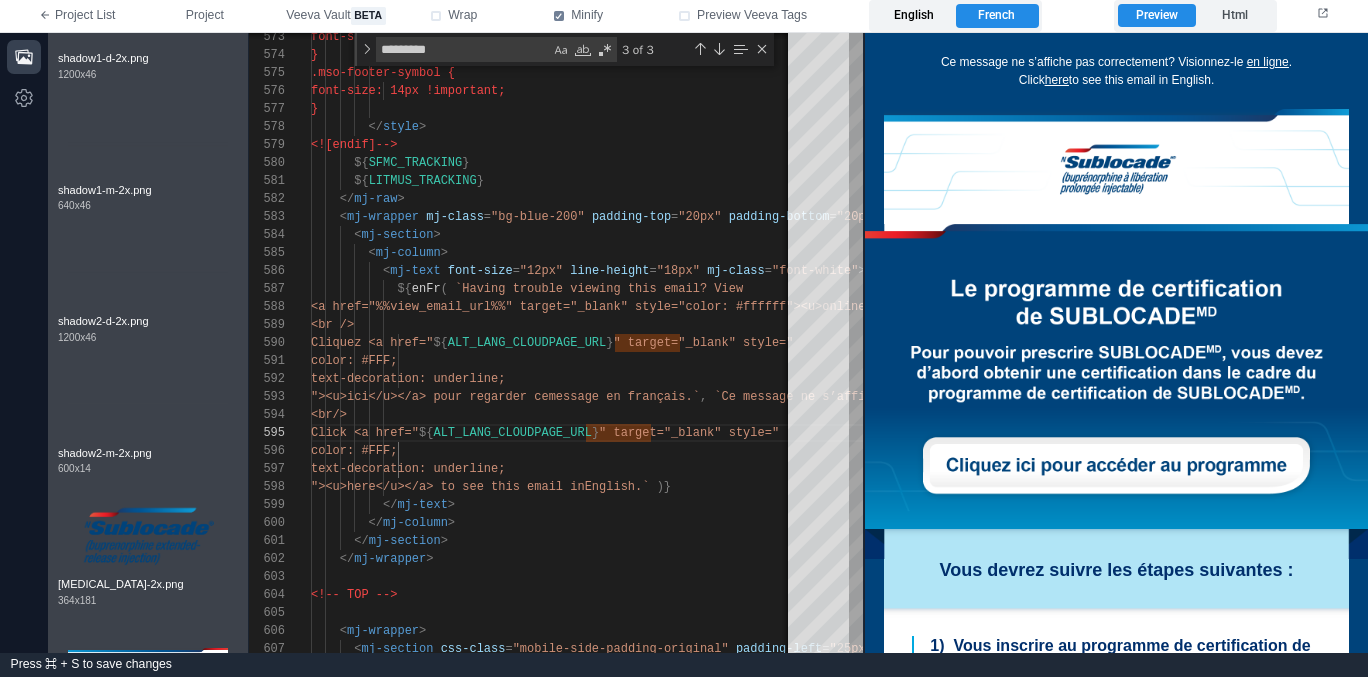 click on "English" at bounding box center (914, 16) 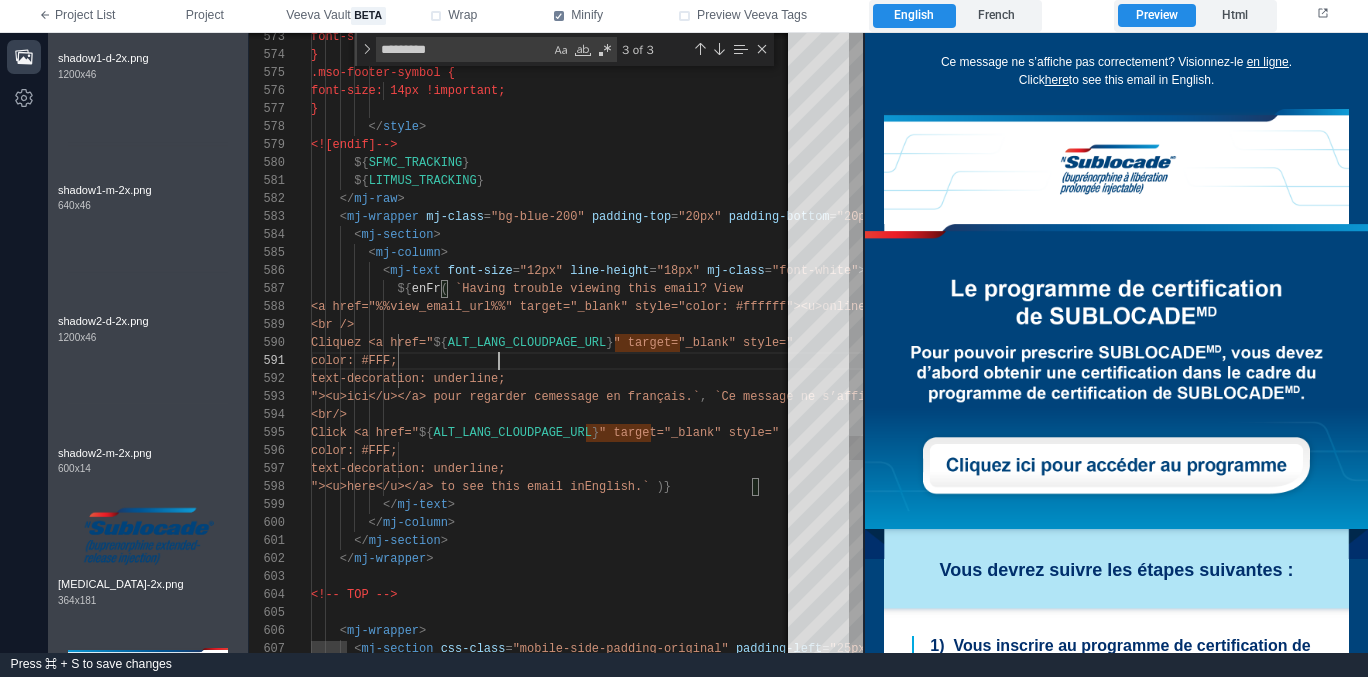 click on "text-decoration: underline;" at bounding box center [3540, 379] 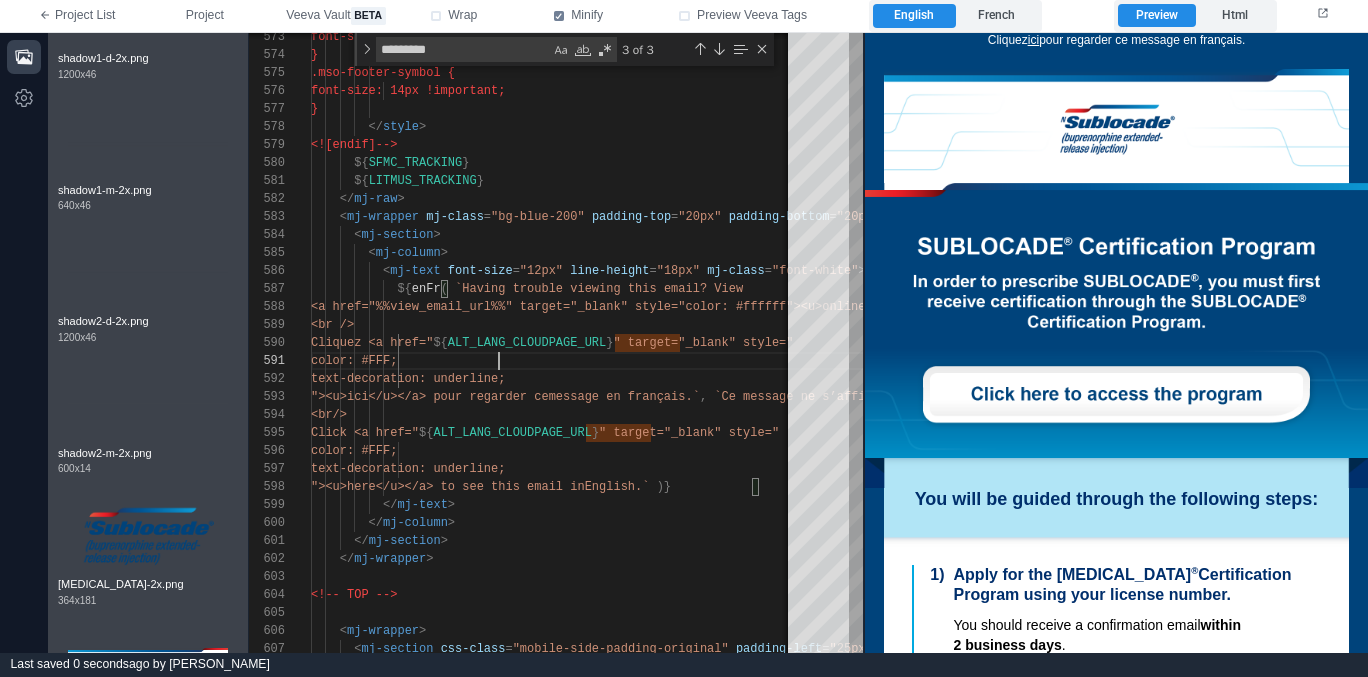 scroll, scrollTop: 49, scrollLeft: 0, axis: vertical 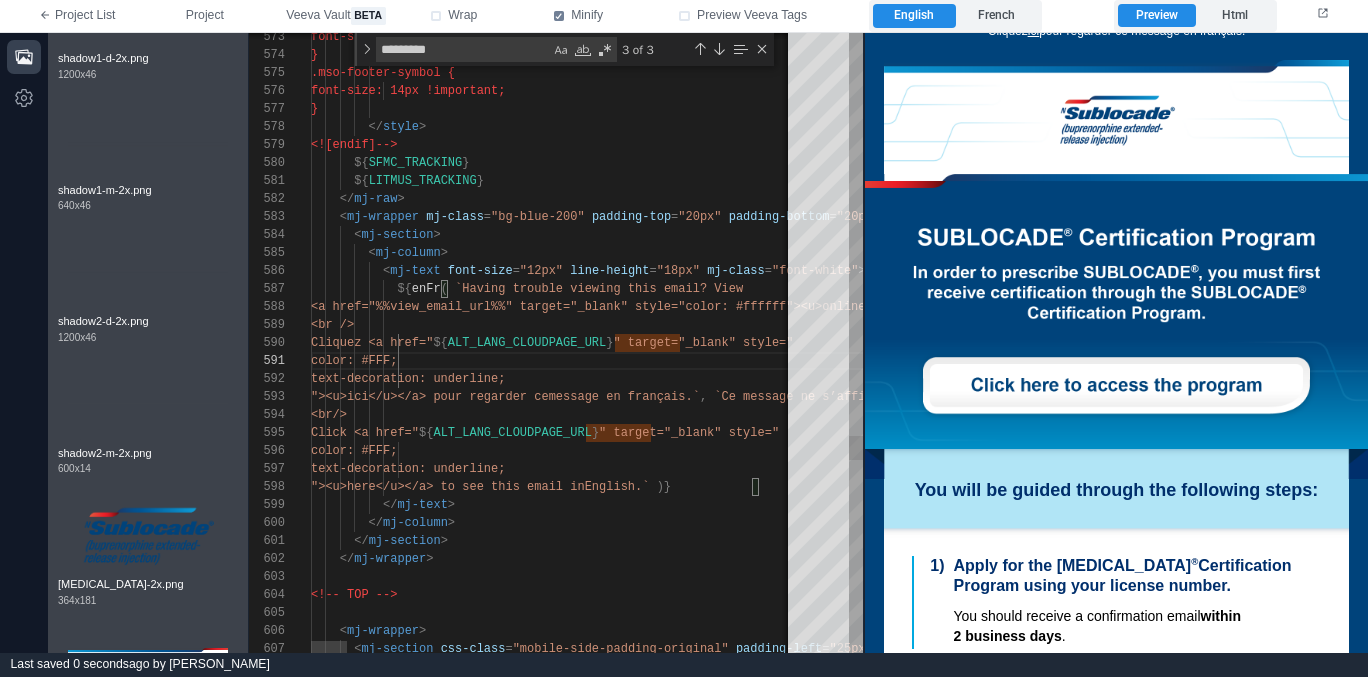 click on "color: #FFF;" at bounding box center [3540, 451] 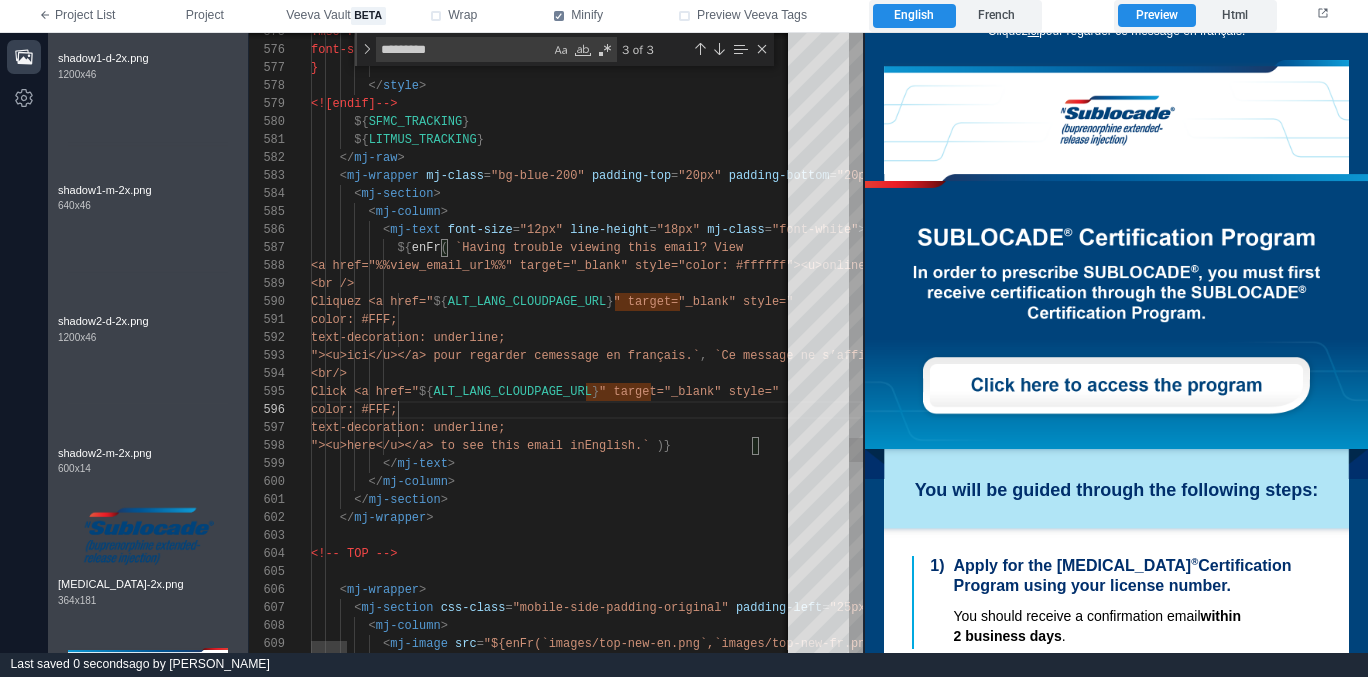 click on "</ mj-wrapper >" at bounding box center [3540, 518] 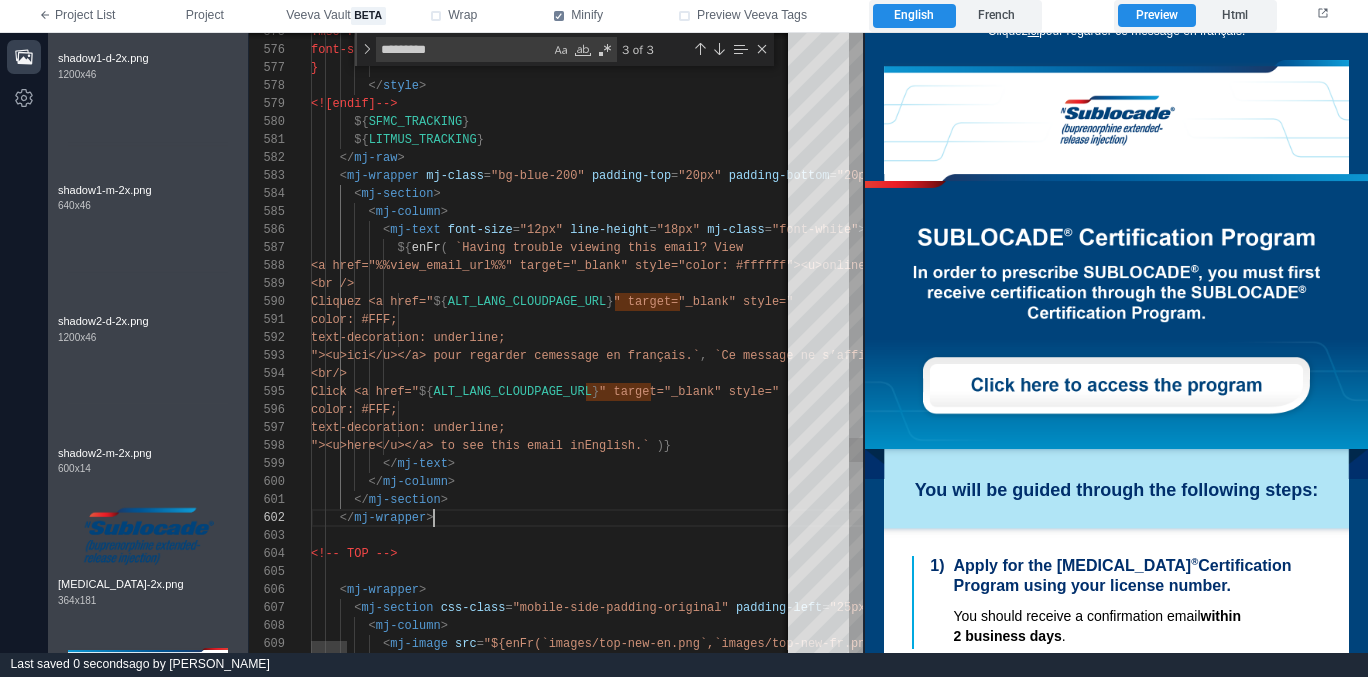 scroll, scrollTop: 18, scrollLeft: 123, axis: both 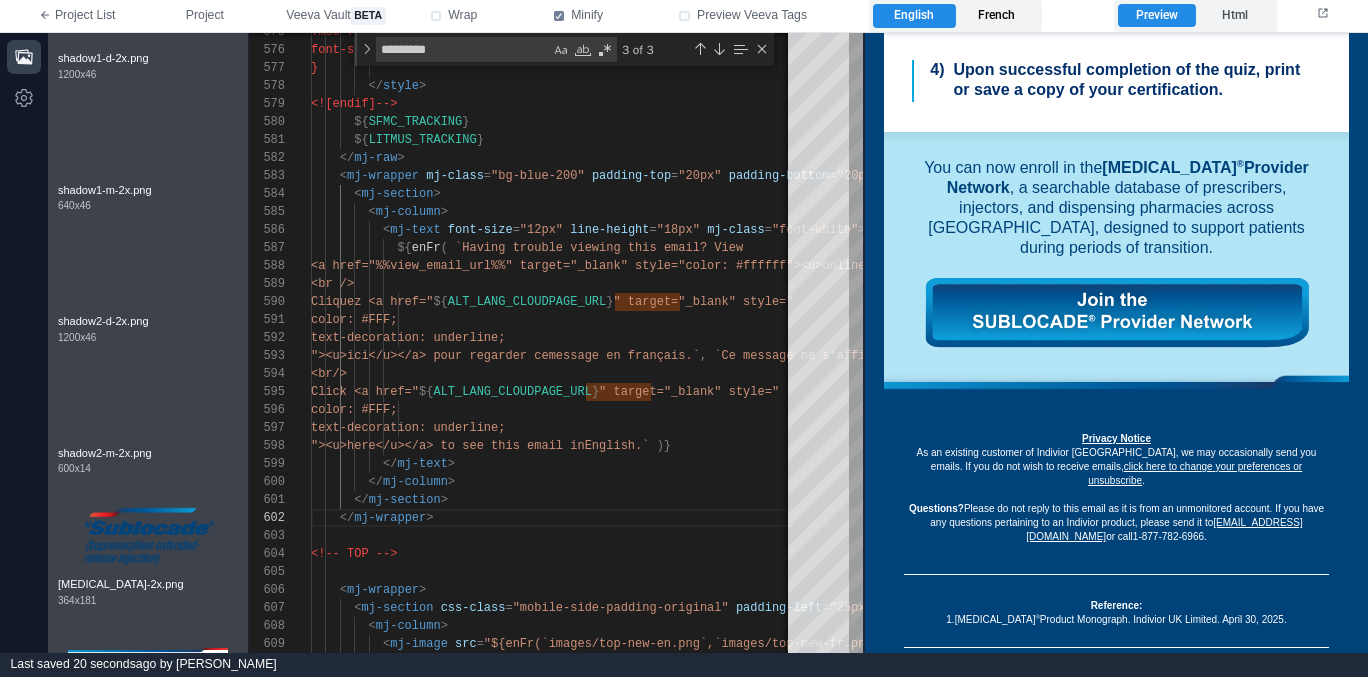 click on "French" at bounding box center (997, 16) 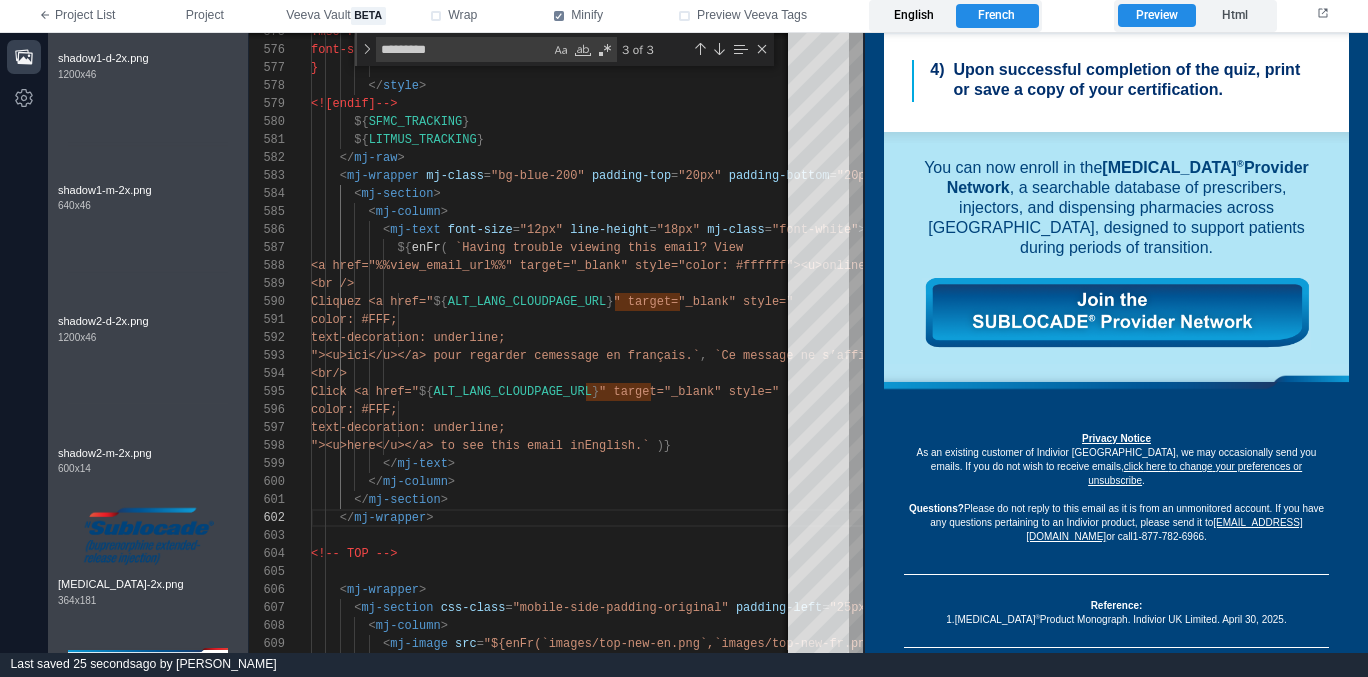 scroll, scrollTop: 1050, scrollLeft: 0, axis: vertical 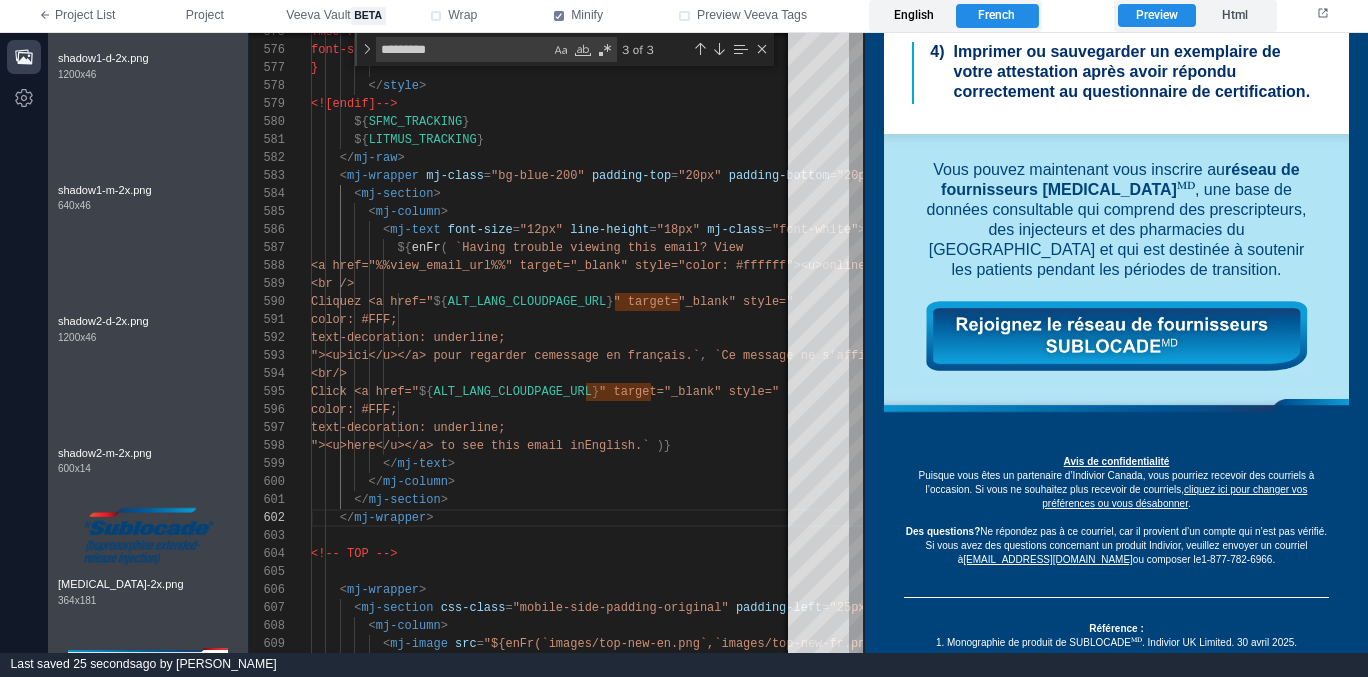 click on "English" at bounding box center [914, 16] 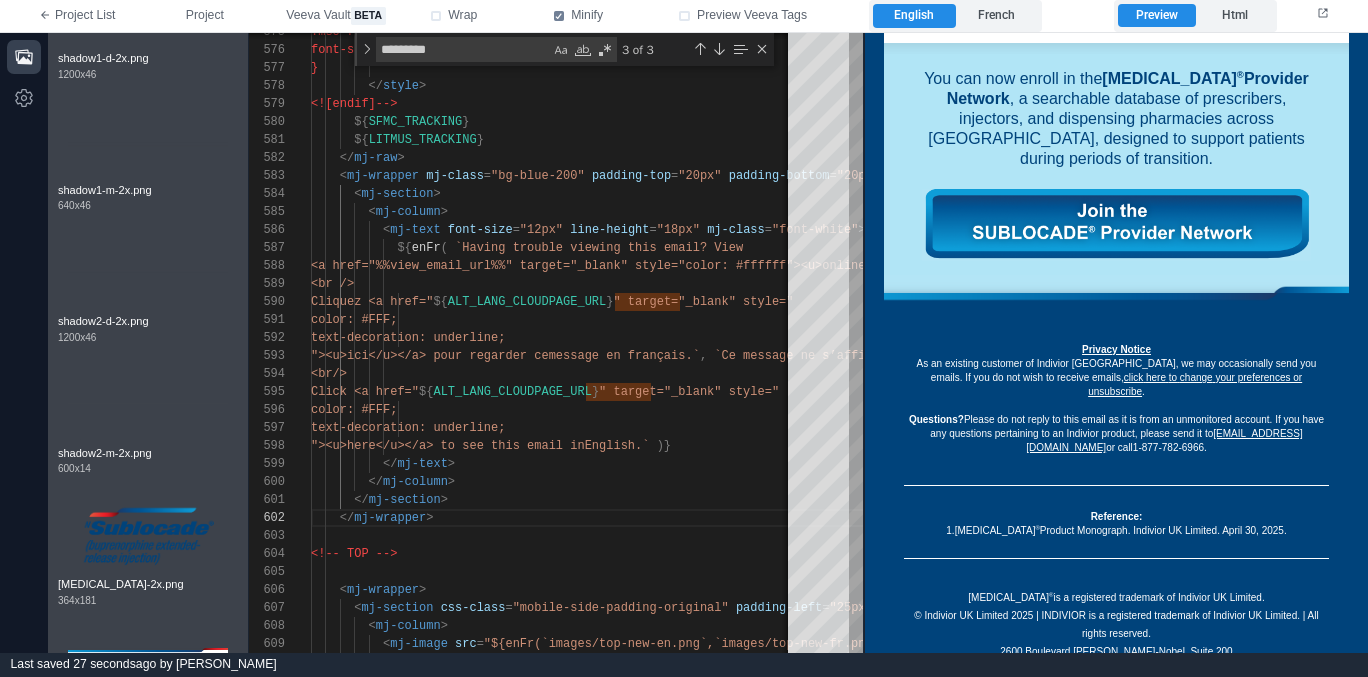 scroll, scrollTop: 961, scrollLeft: 0, axis: vertical 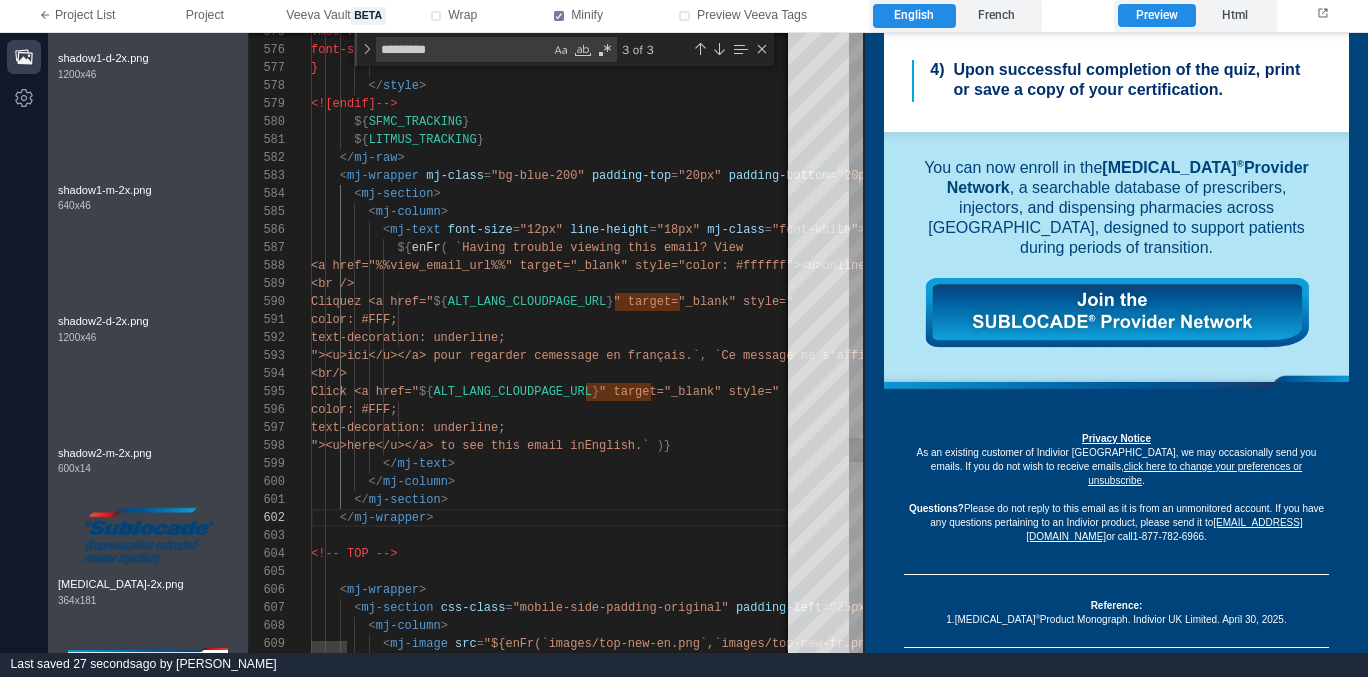 type on "**********" 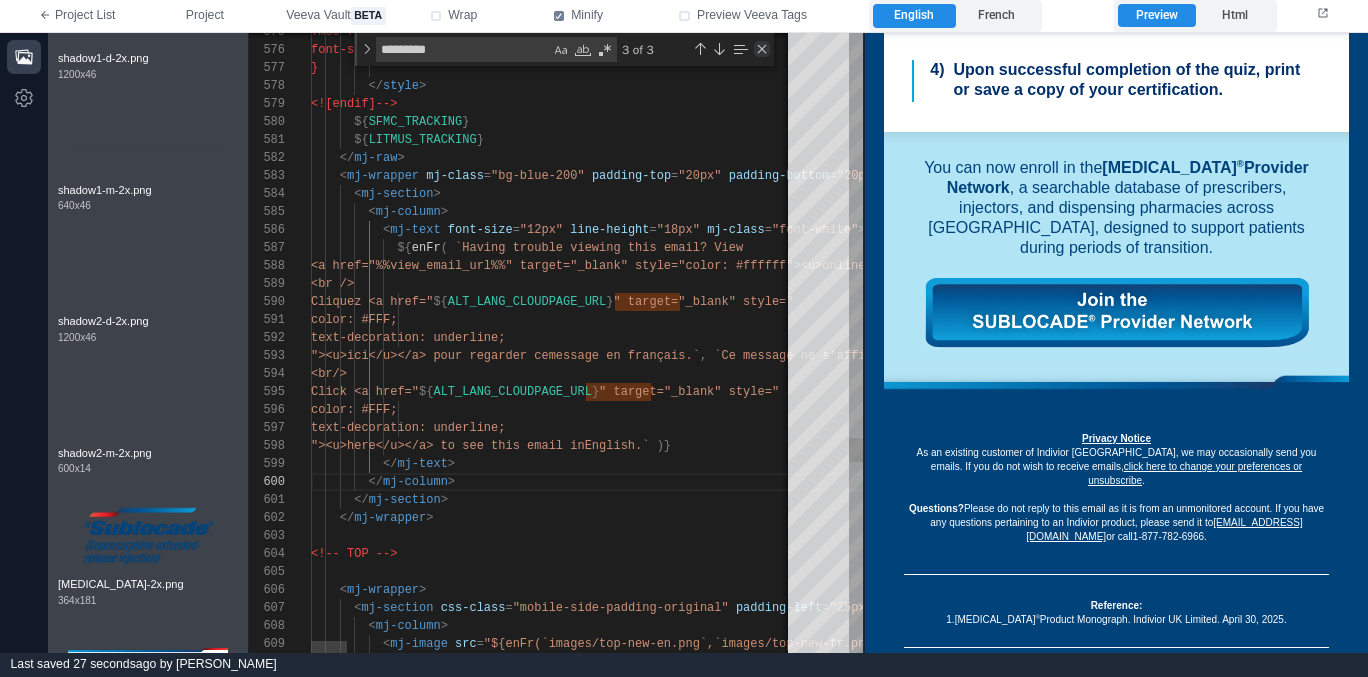 click at bounding box center [762, 49] 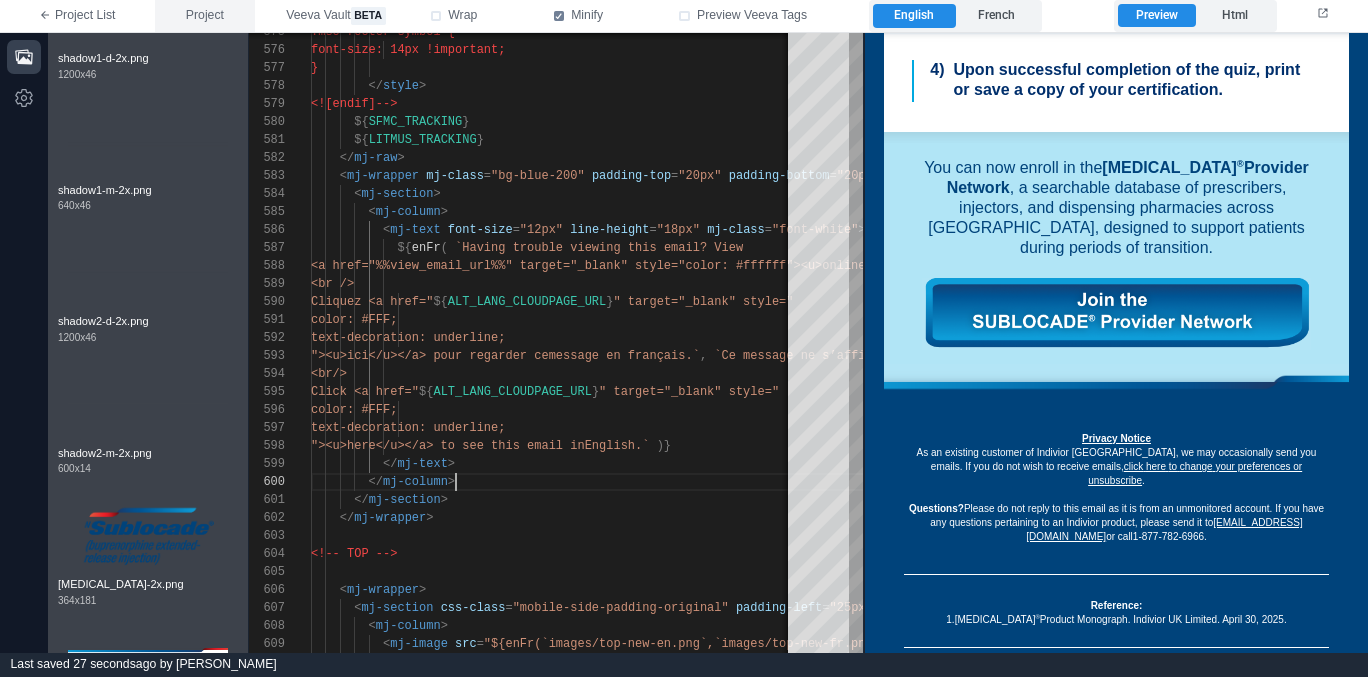 click on "Project" at bounding box center [205, 16] 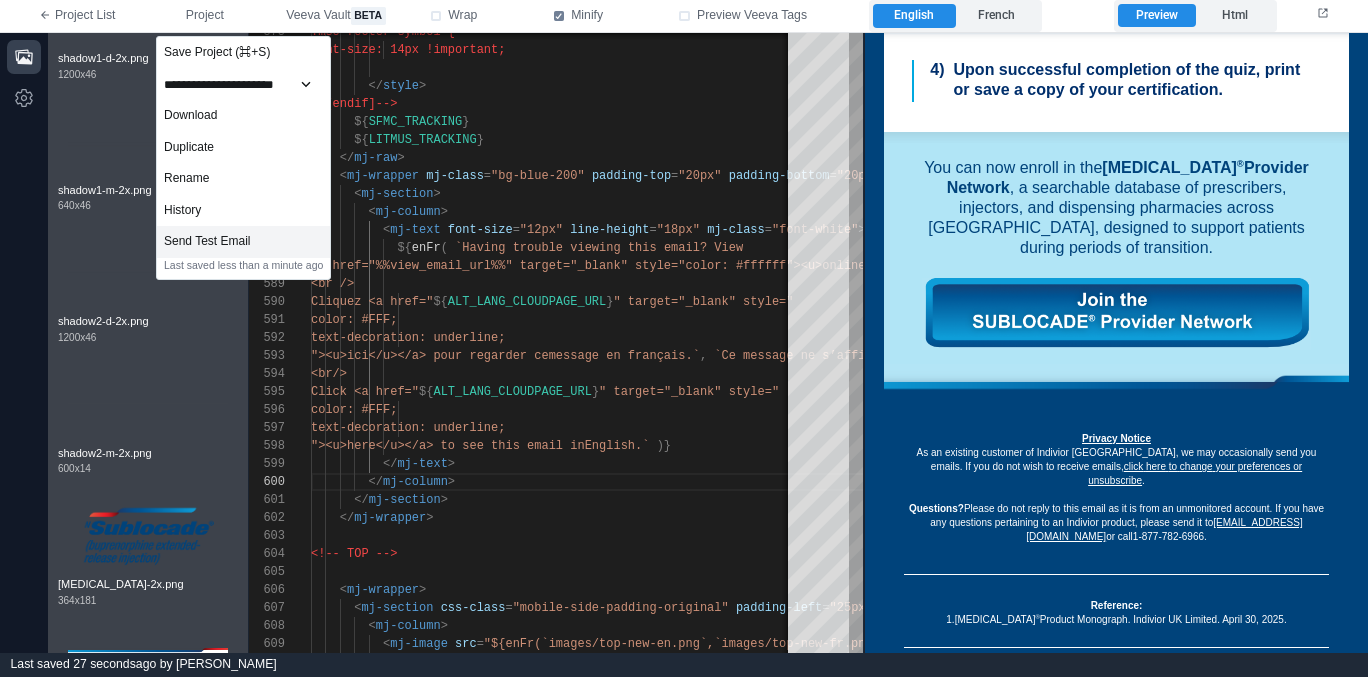 click on "Send Test Email" at bounding box center [243, 242] 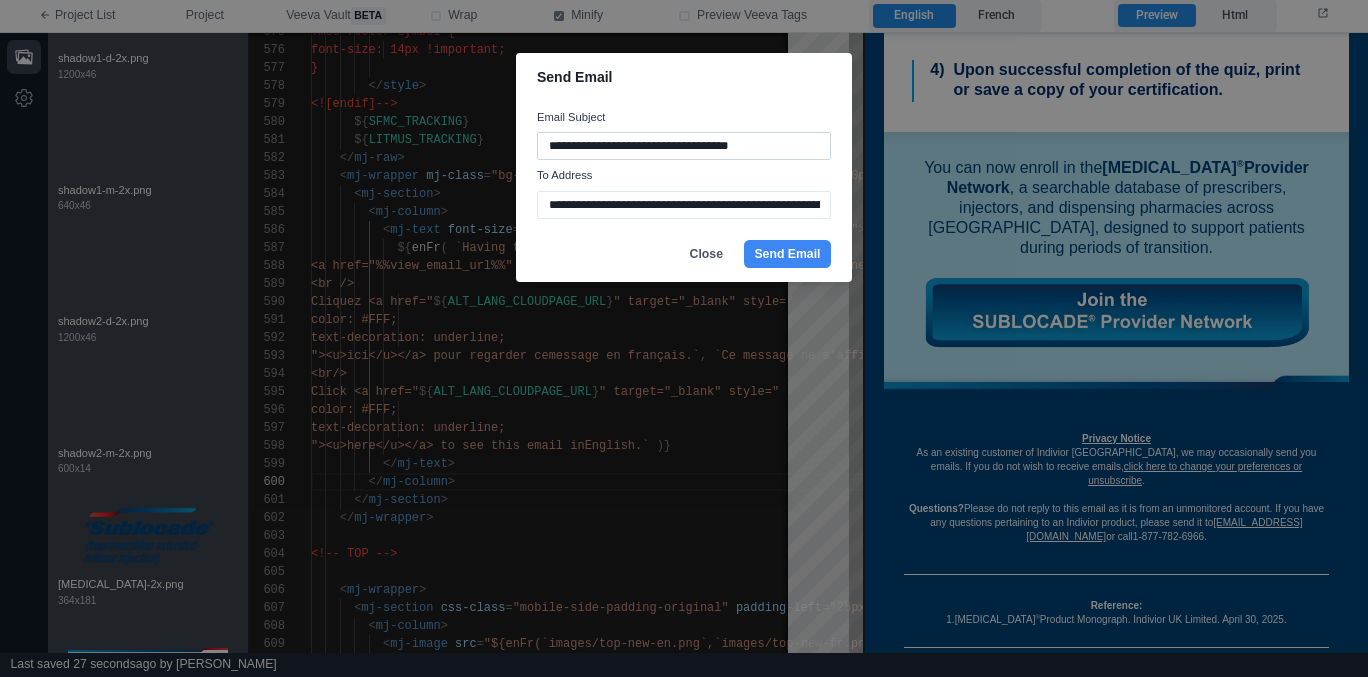 click on "**********" at bounding box center (684, 146) 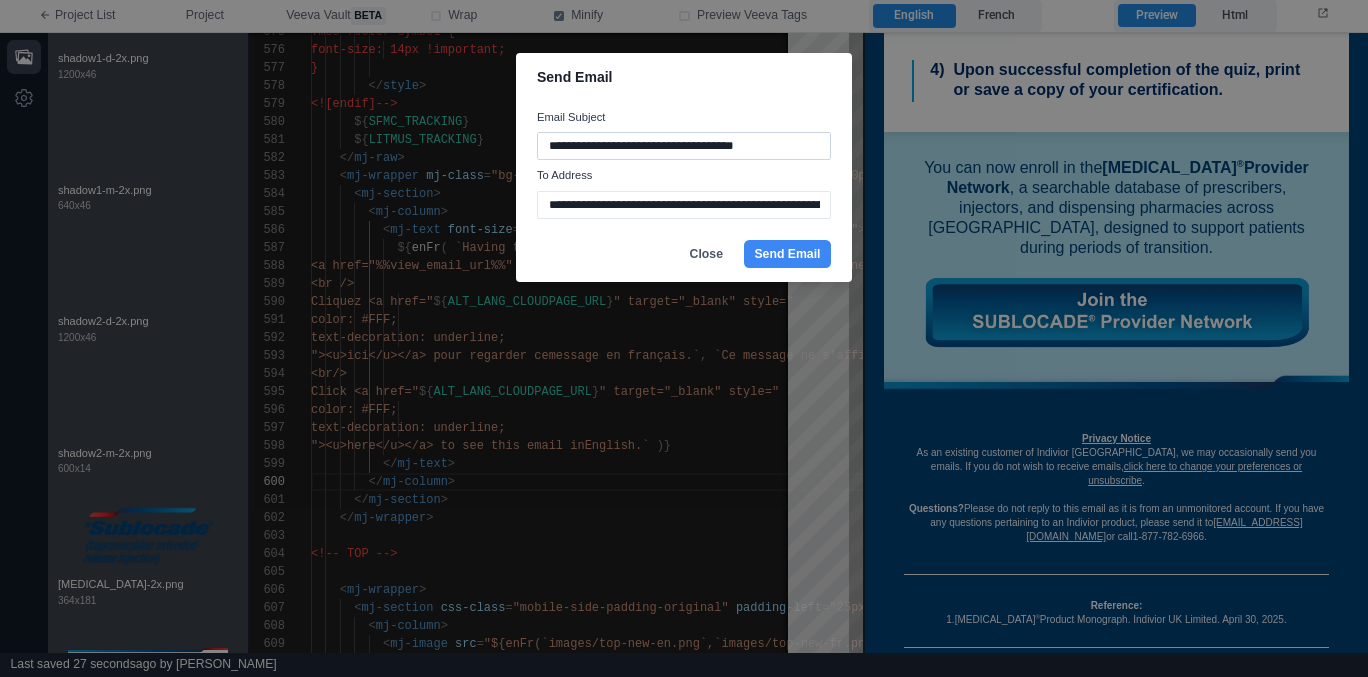 click on "**********" at bounding box center [684, 146] 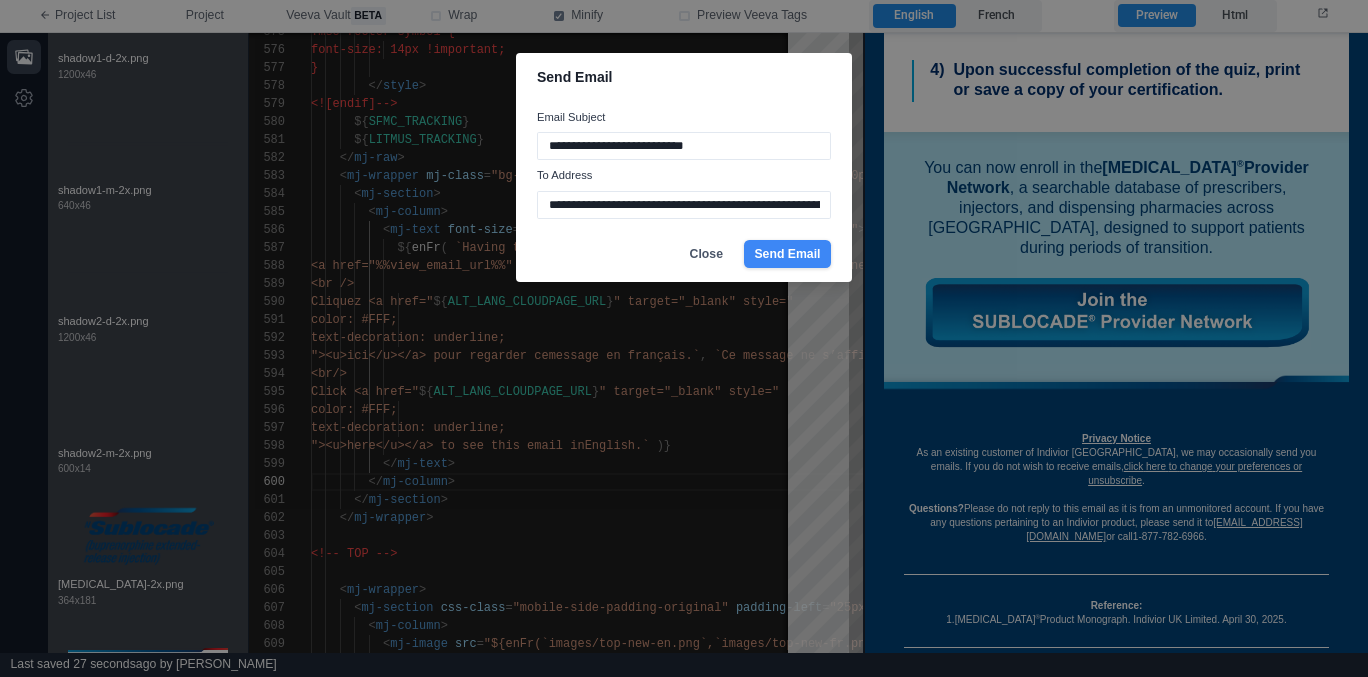type on "**********" 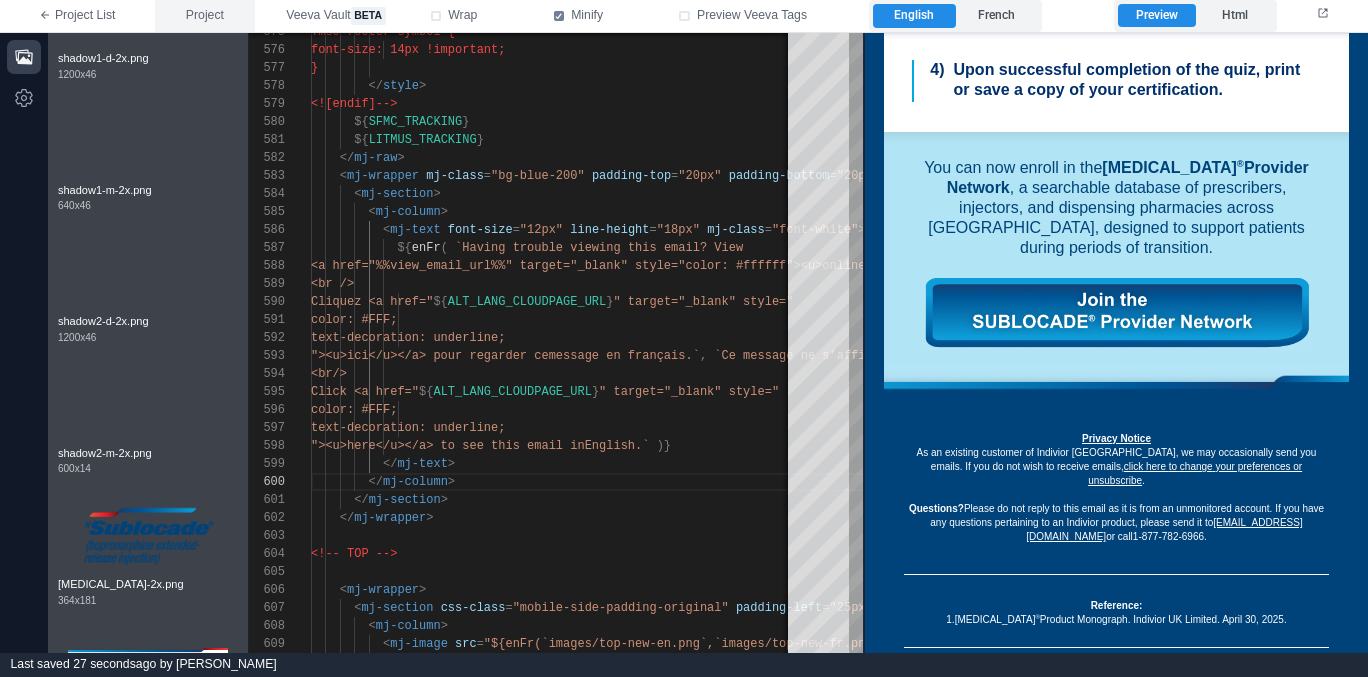 click on "Project" at bounding box center (205, 16) 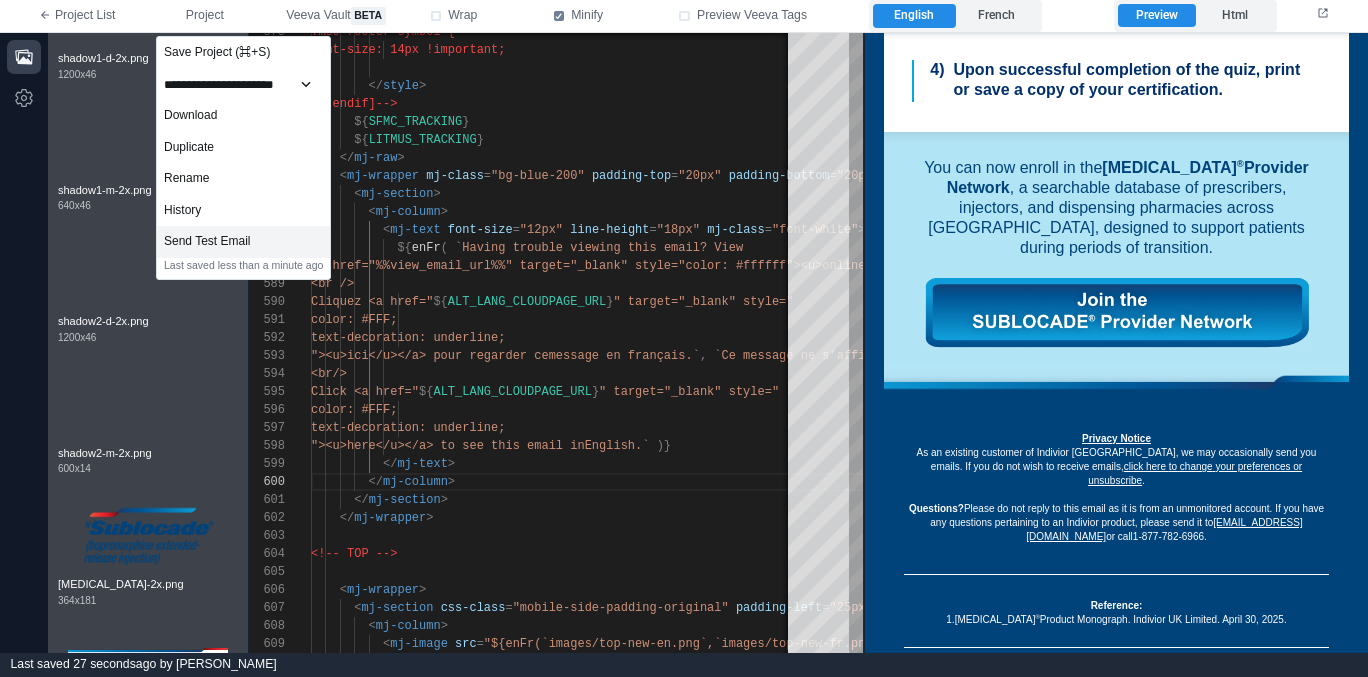 click on "Send Test Email" at bounding box center (243, 242) 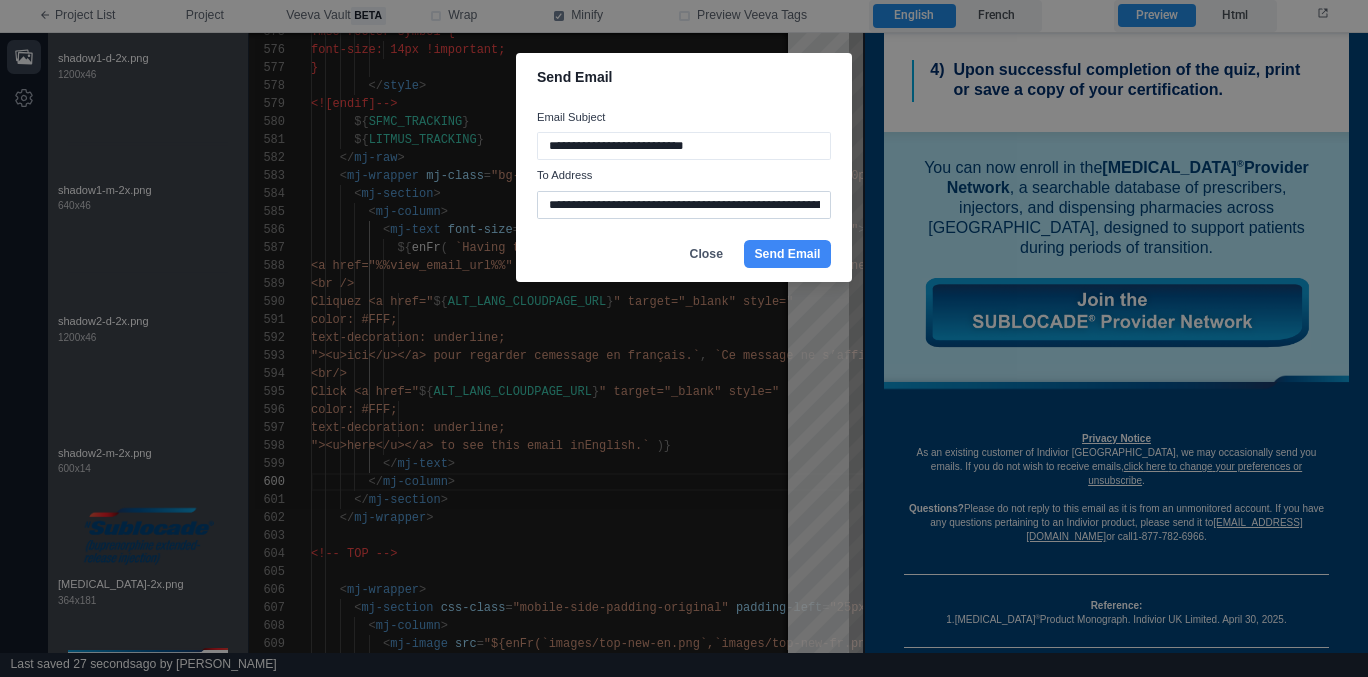 click on "**********" at bounding box center [684, 205] 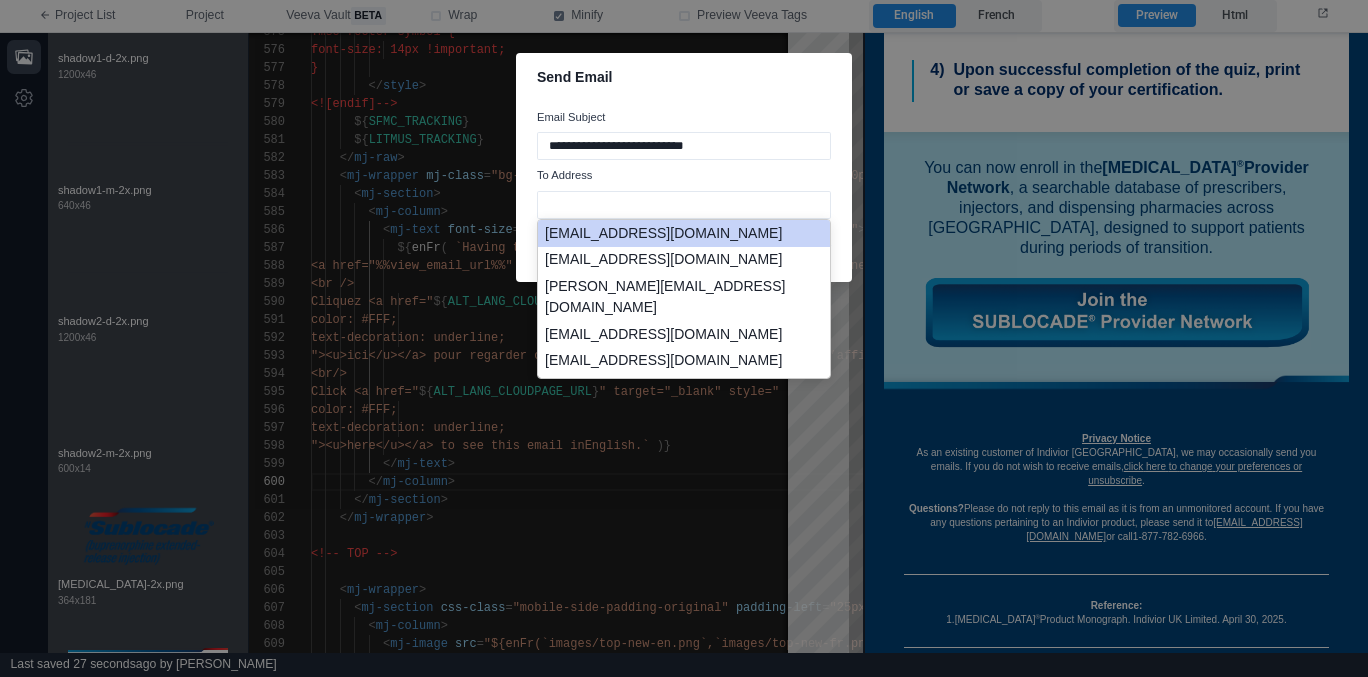 click on "[EMAIL_ADDRESS][DOMAIN_NAME]" at bounding box center [684, 233] 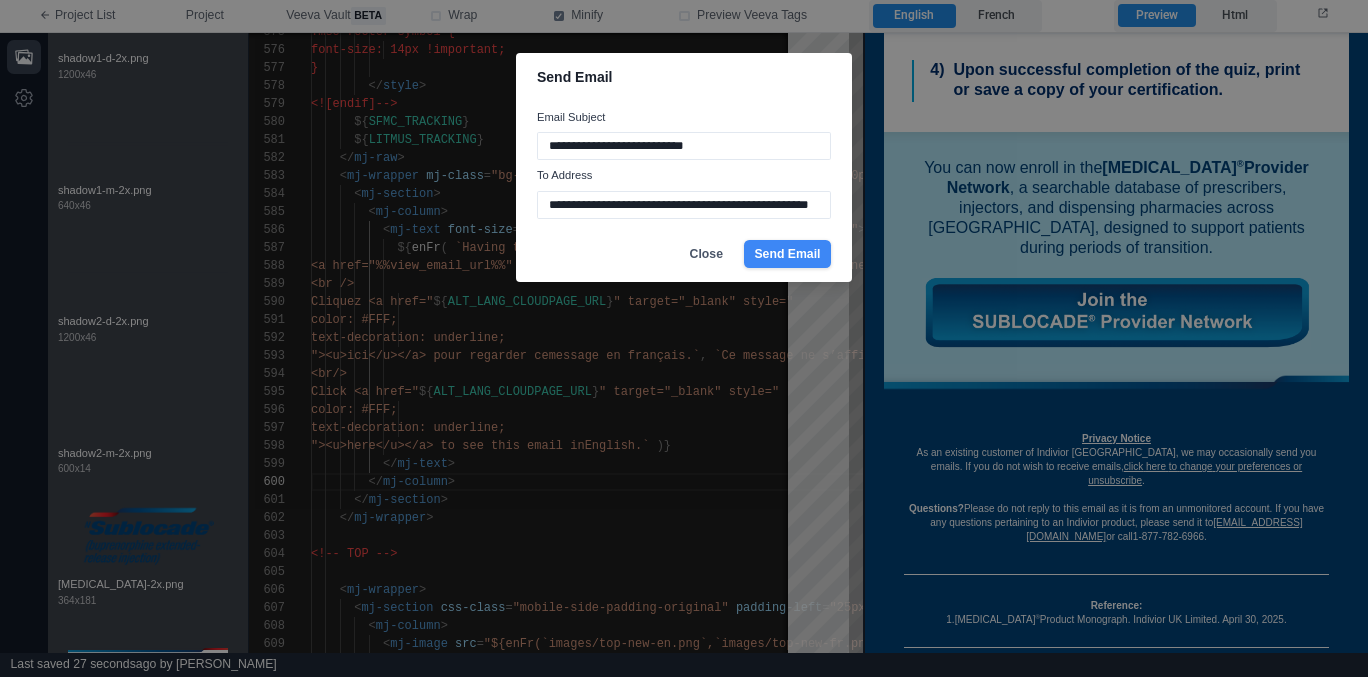 type on "**********" 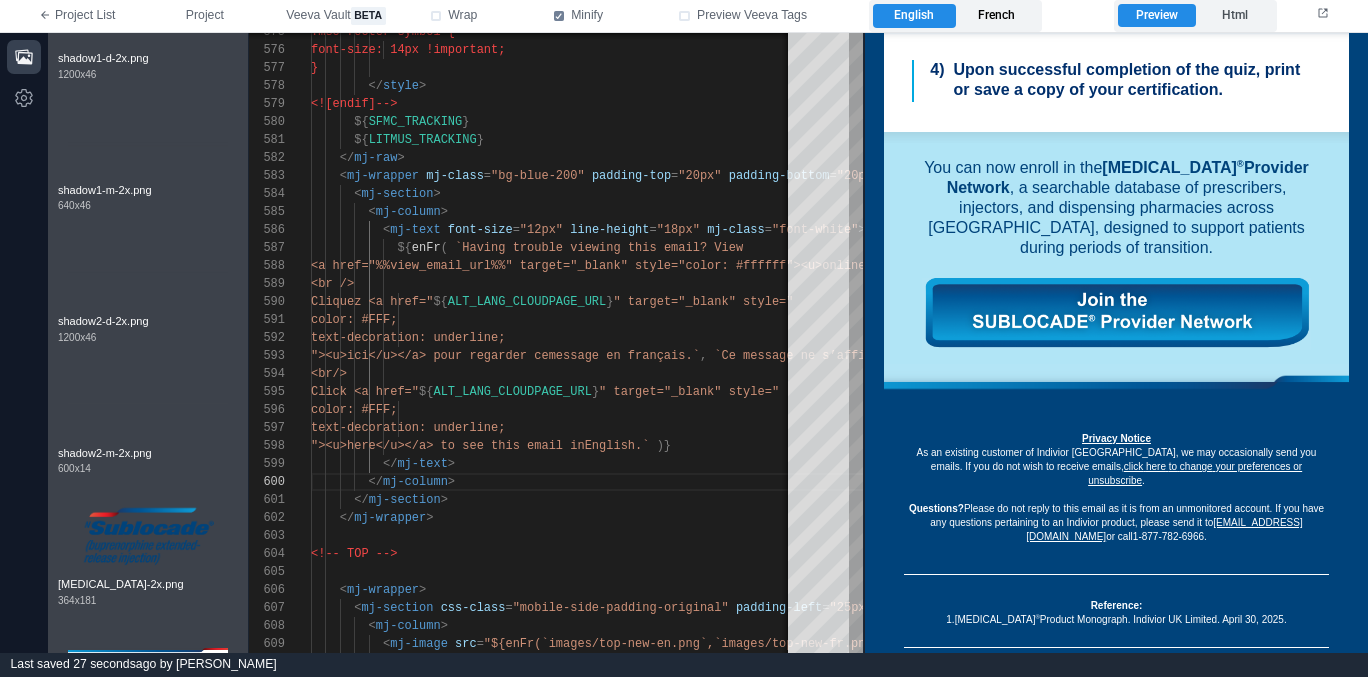 click on "French" at bounding box center [997, 16] 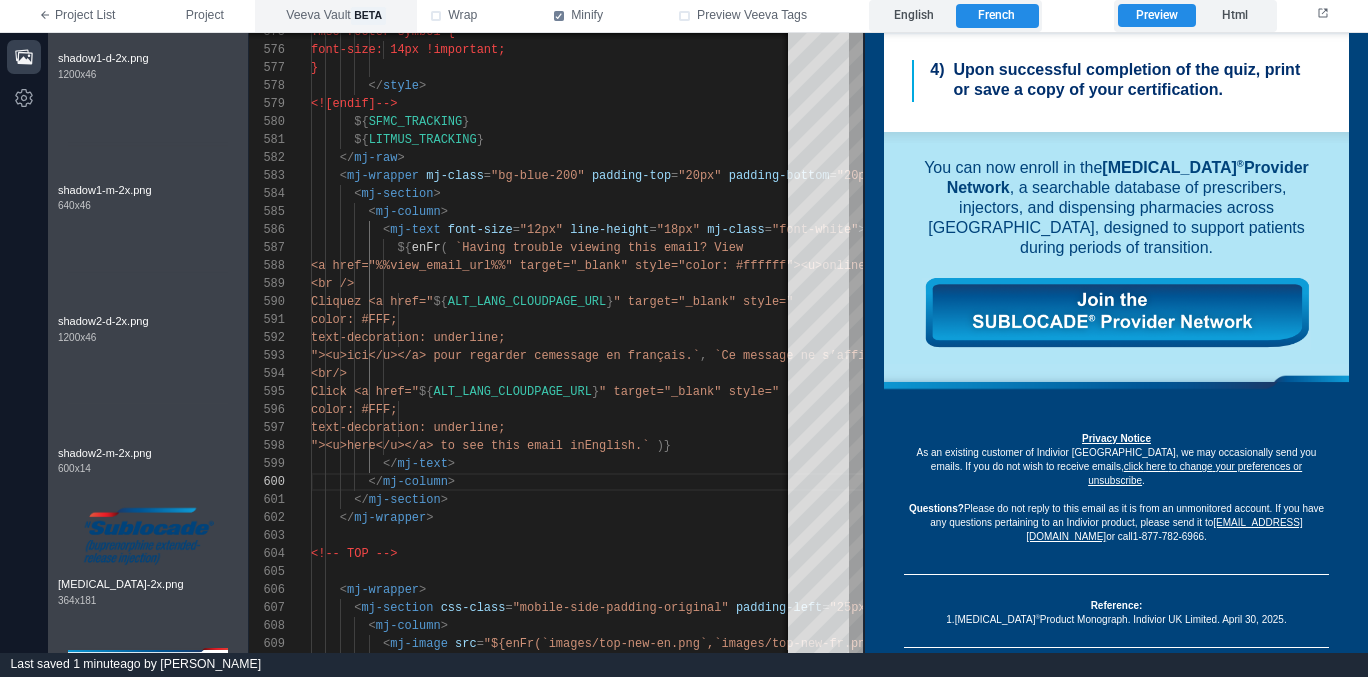 scroll, scrollTop: 1050, scrollLeft: 0, axis: vertical 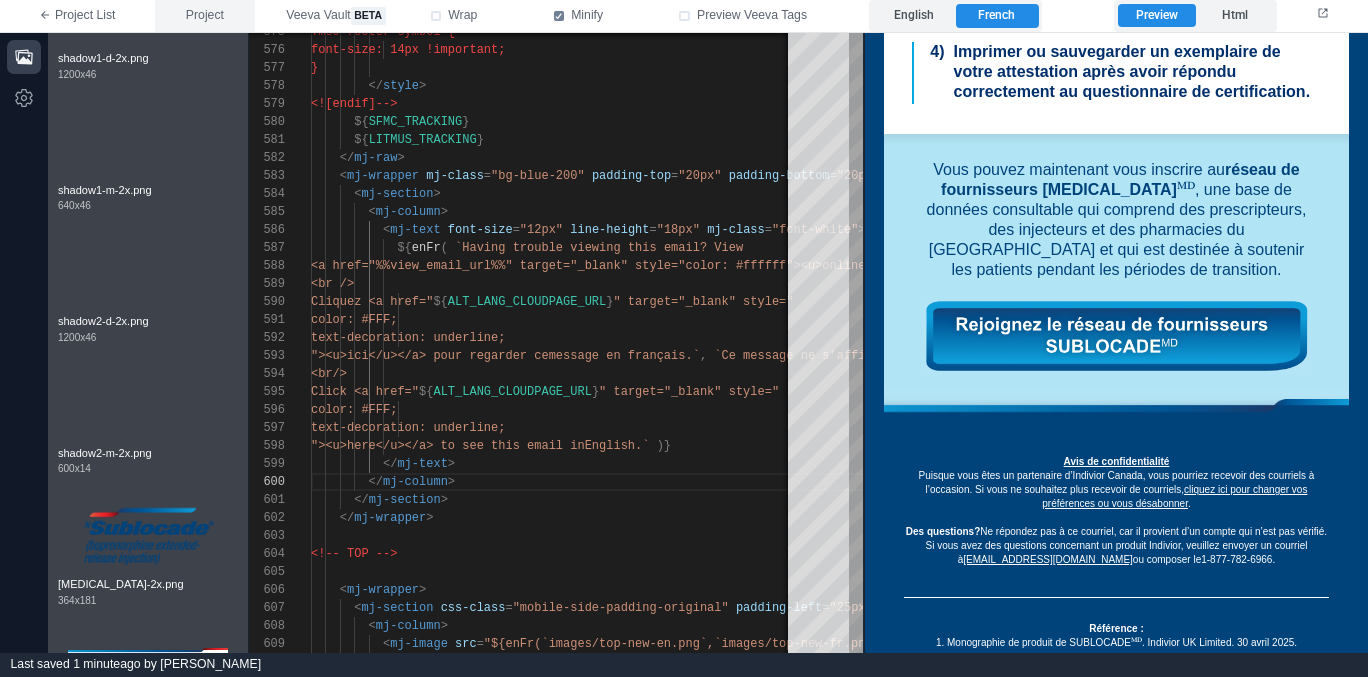 click on "Project" at bounding box center (205, 16) 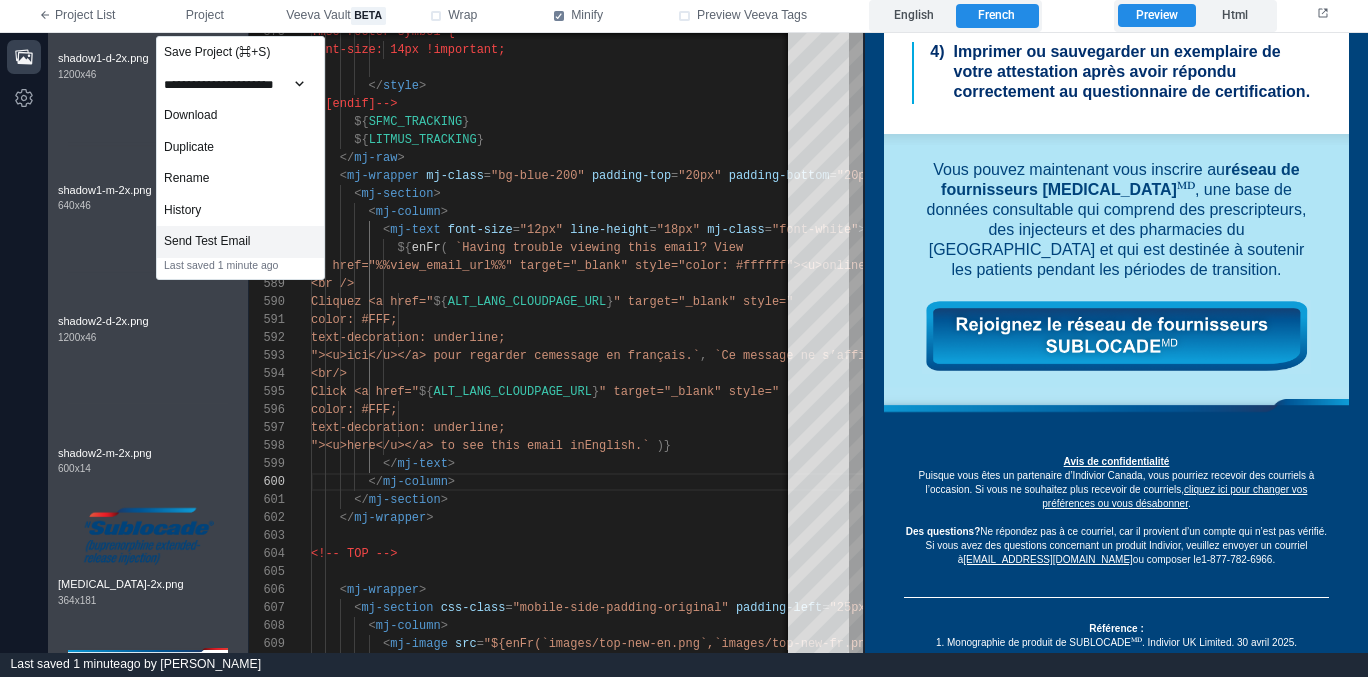 click on "Send Test Email" at bounding box center [240, 242] 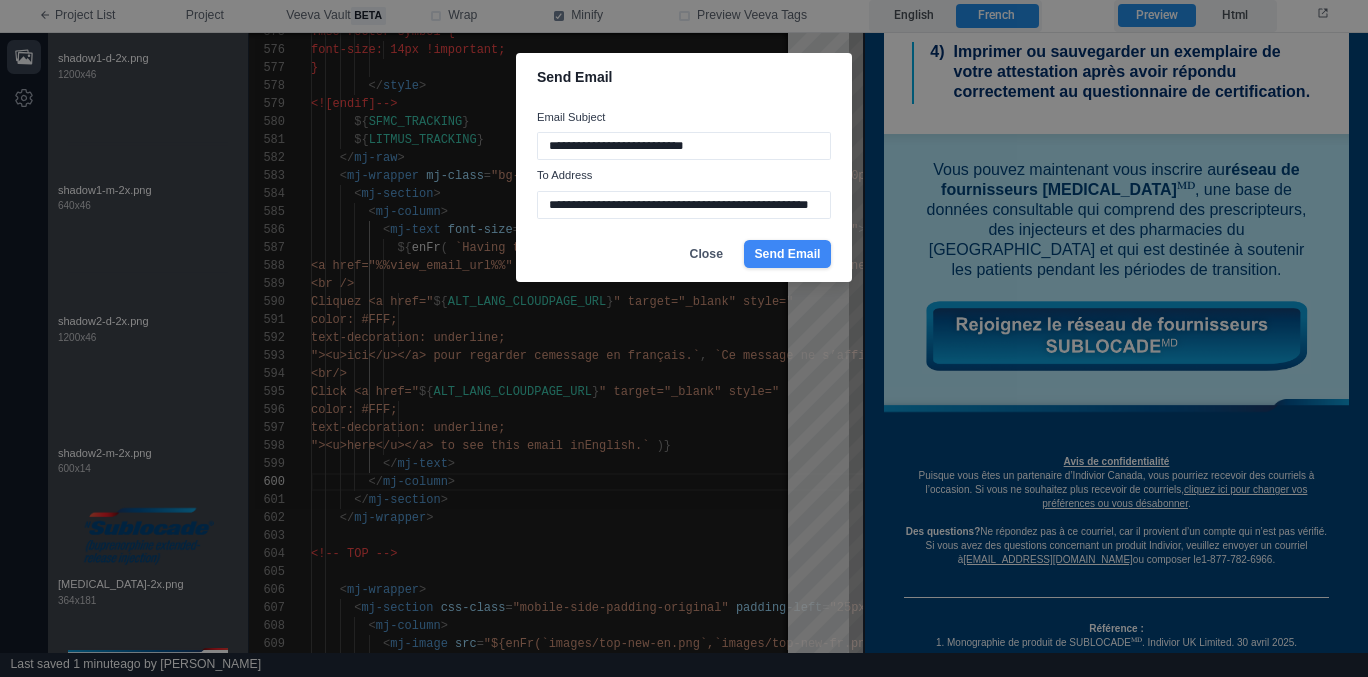 type on "**********" 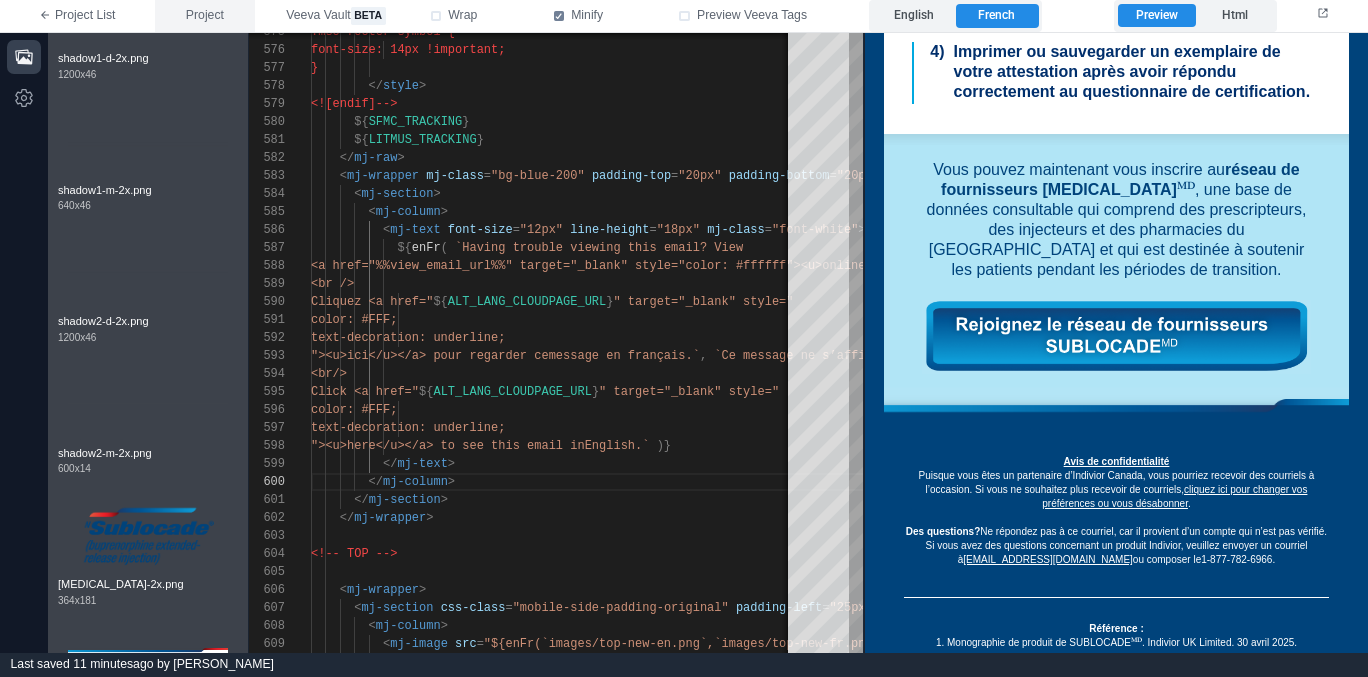 click on "Project" at bounding box center [205, 16] 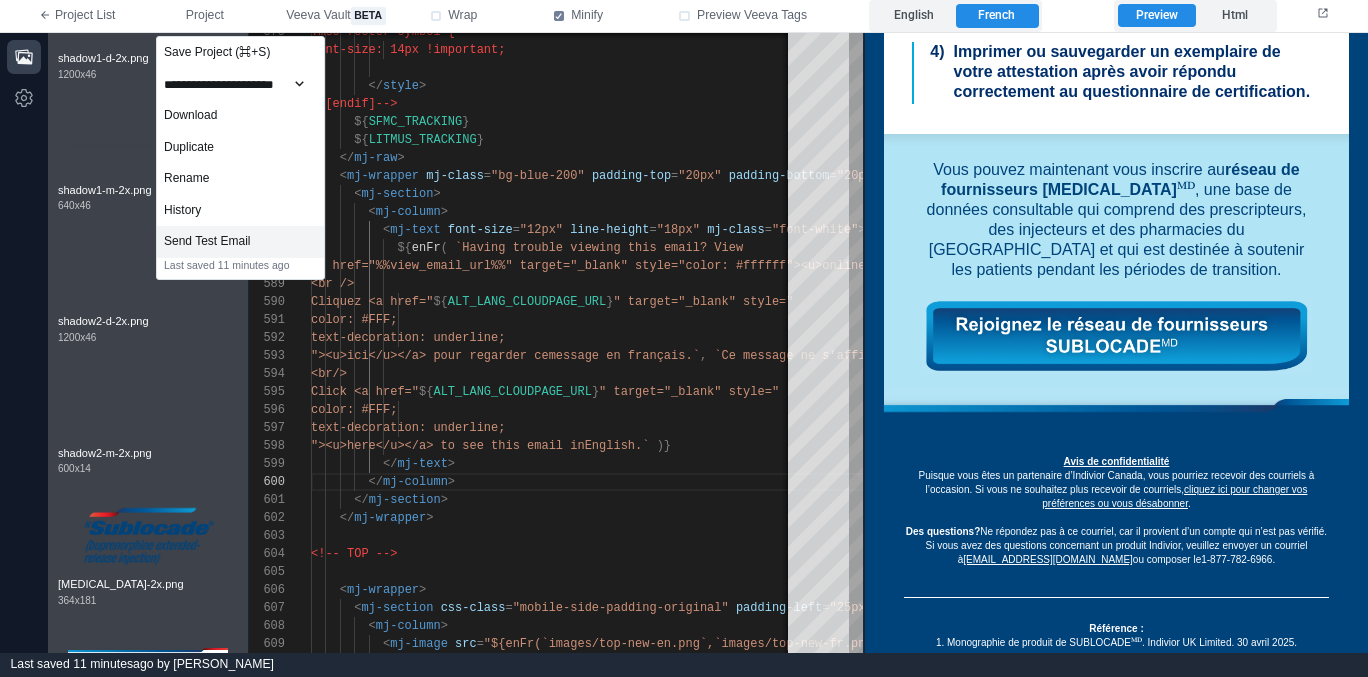 click on "Send Test Email" at bounding box center [240, 242] 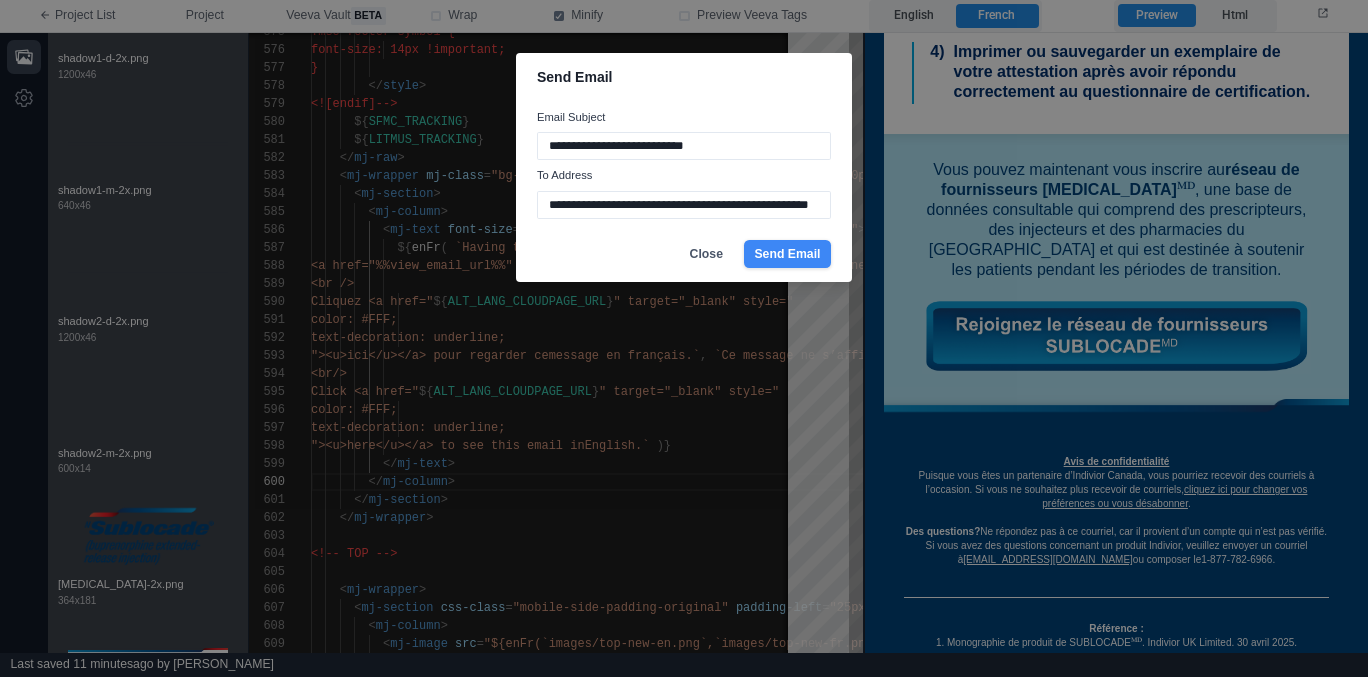 click on "Send Email" at bounding box center (787, 254) 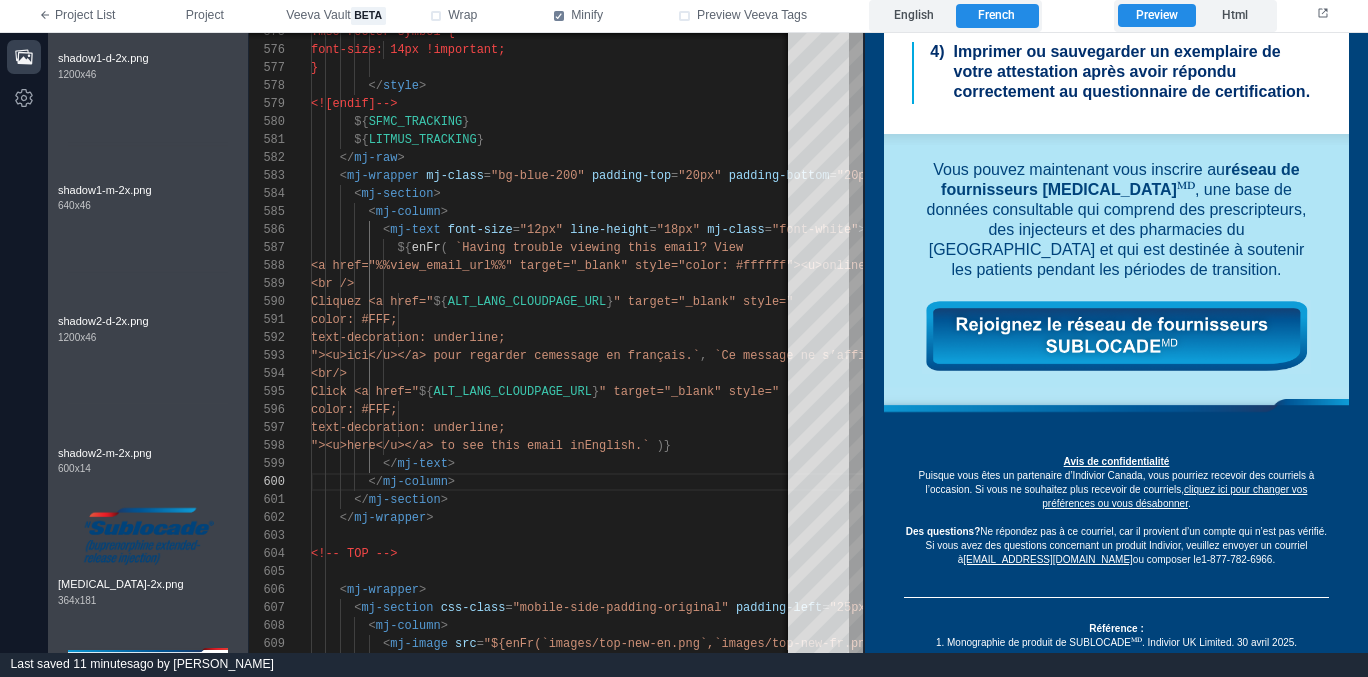 click on "English" at bounding box center (914, 16) 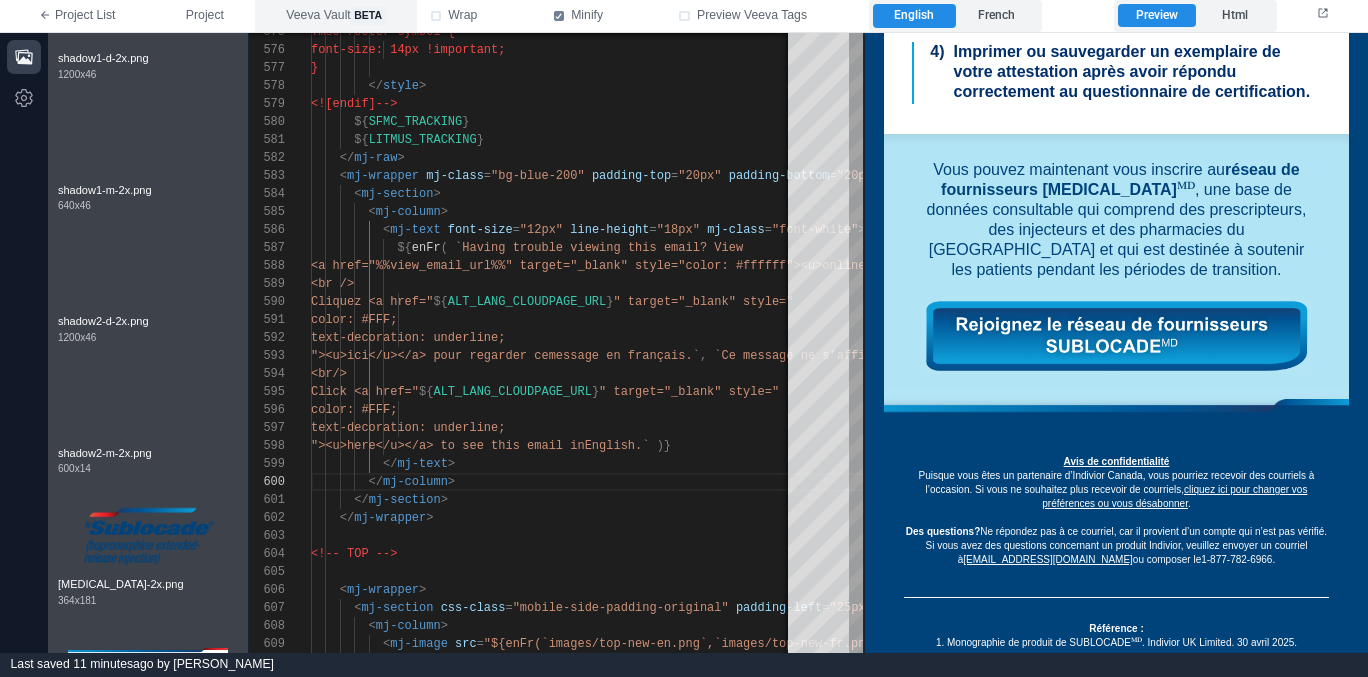 scroll, scrollTop: 961, scrollLeft: 0, axis: vertical 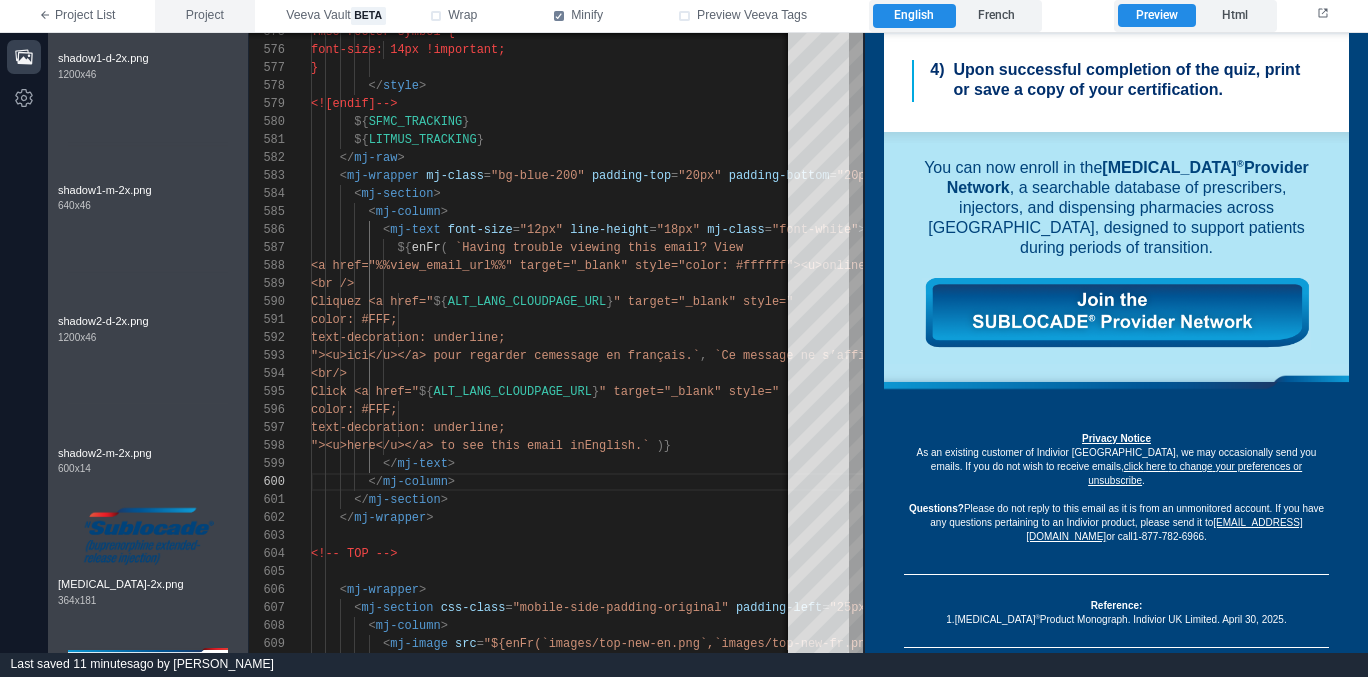 click on "Project" at bounding box center (205, 16) 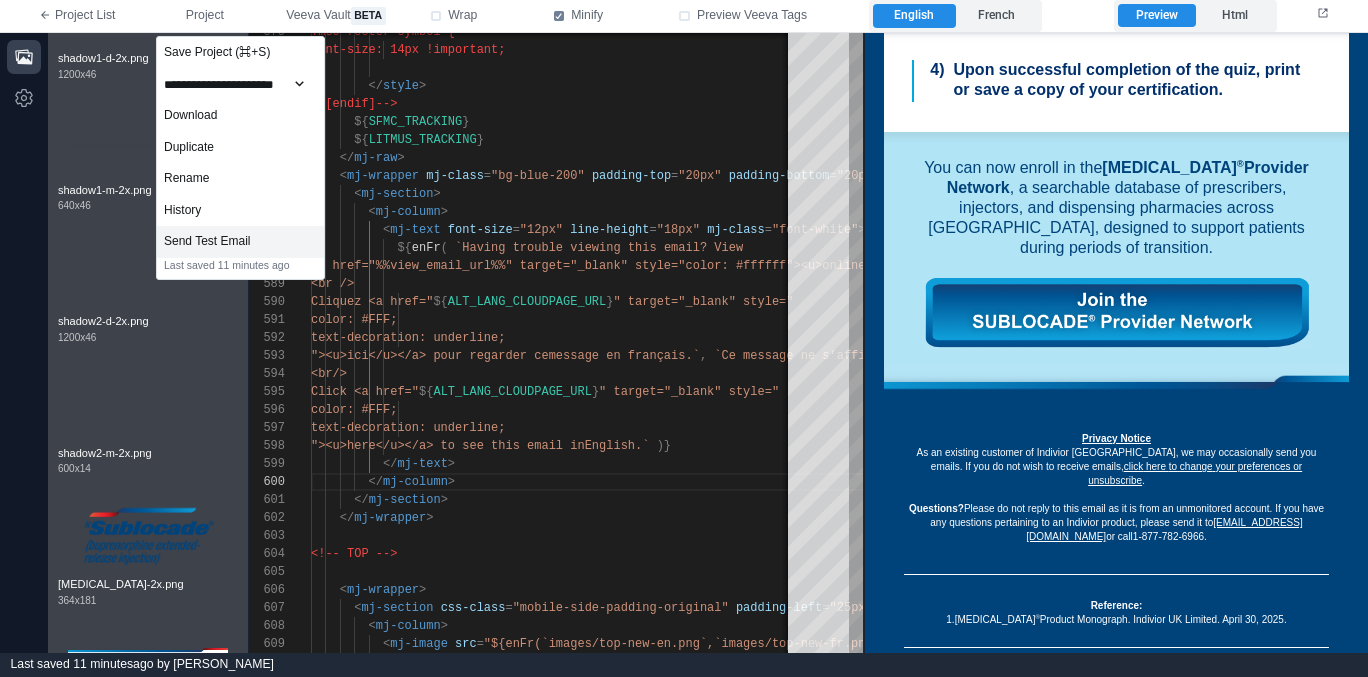 click on "Send Test Email" at bounding box center (240, 242) 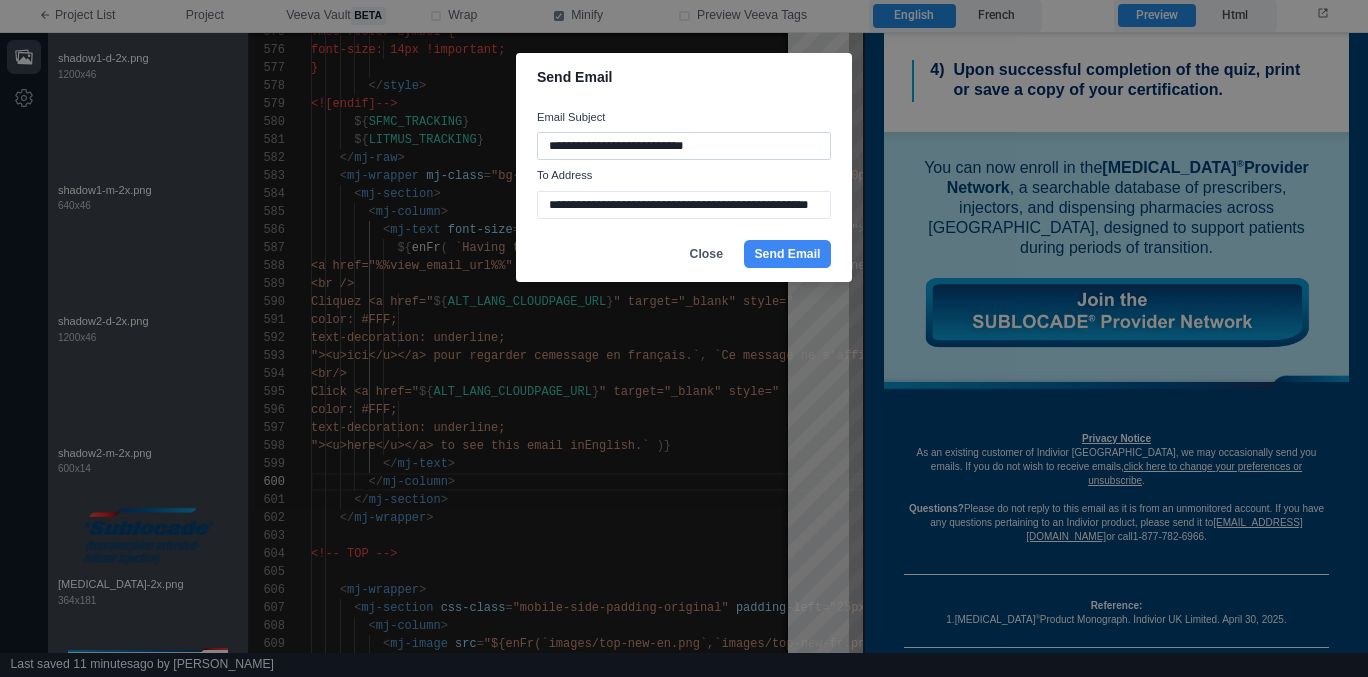 click on "**********" at bounding box center [684, 146] 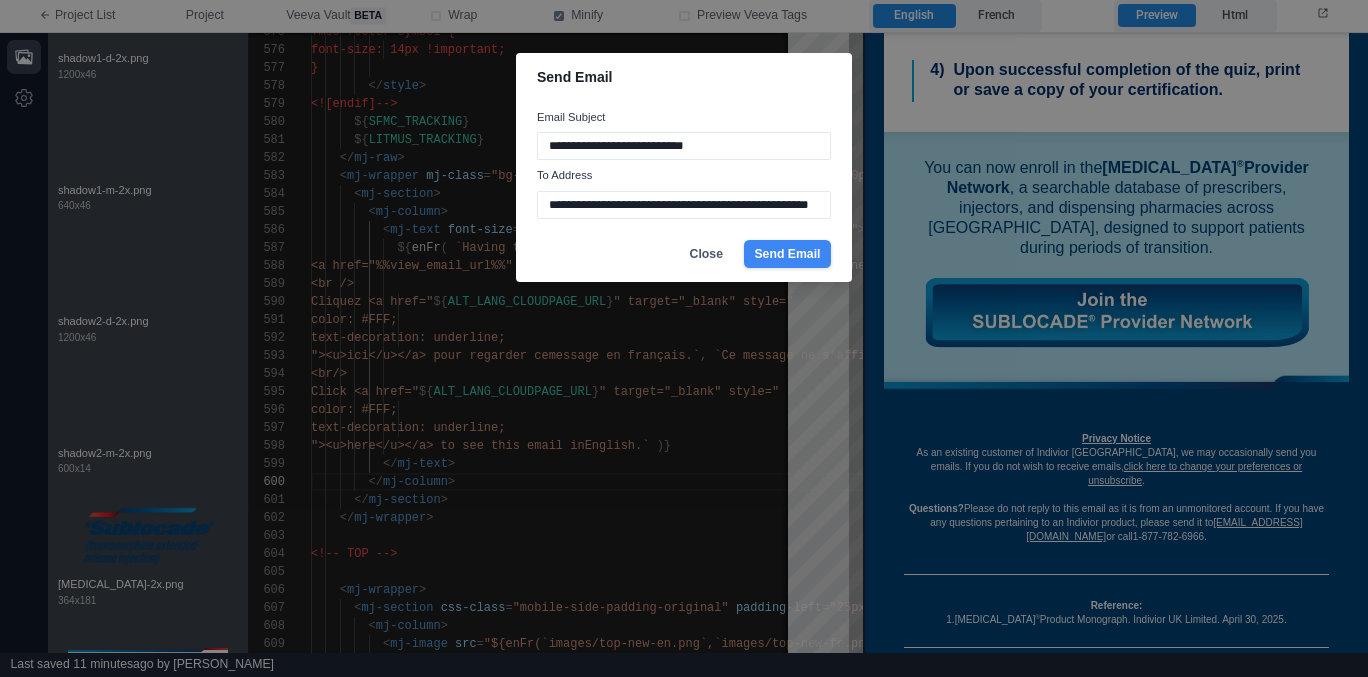 type on "**********" 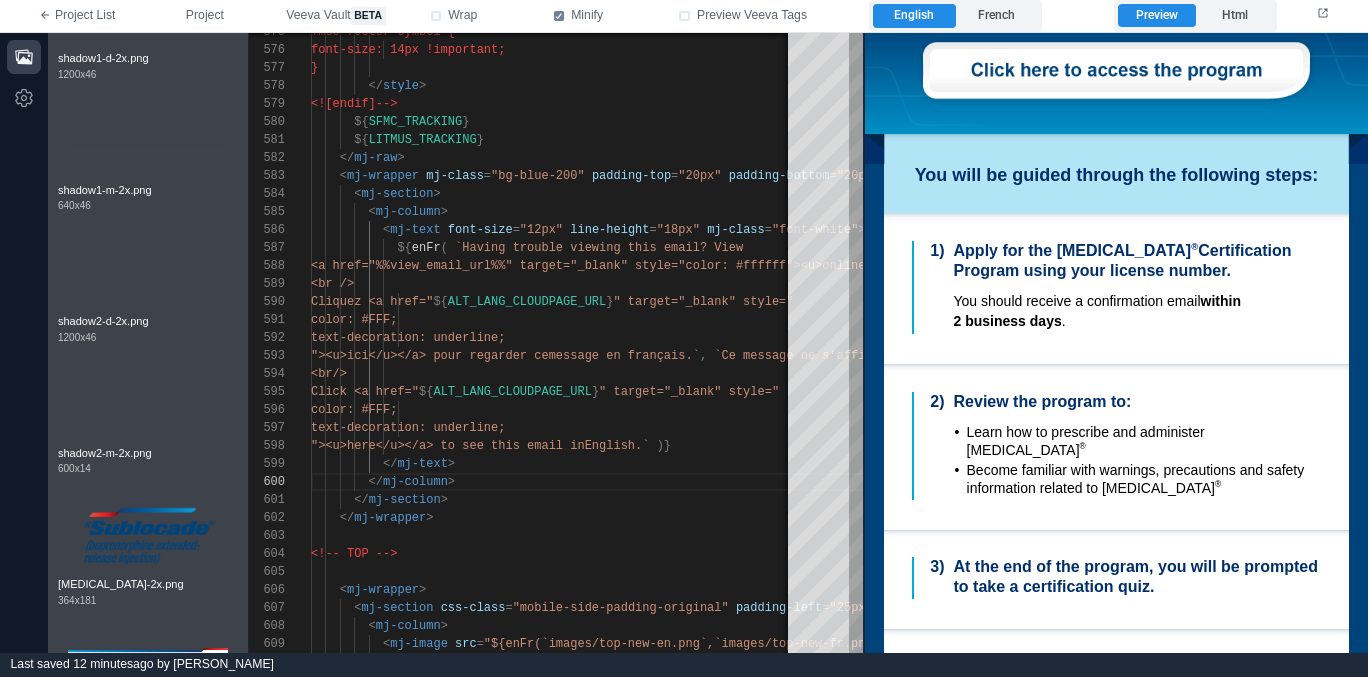 scroll, scrollTop: 327, scrollLeft: 0, axis: vertical 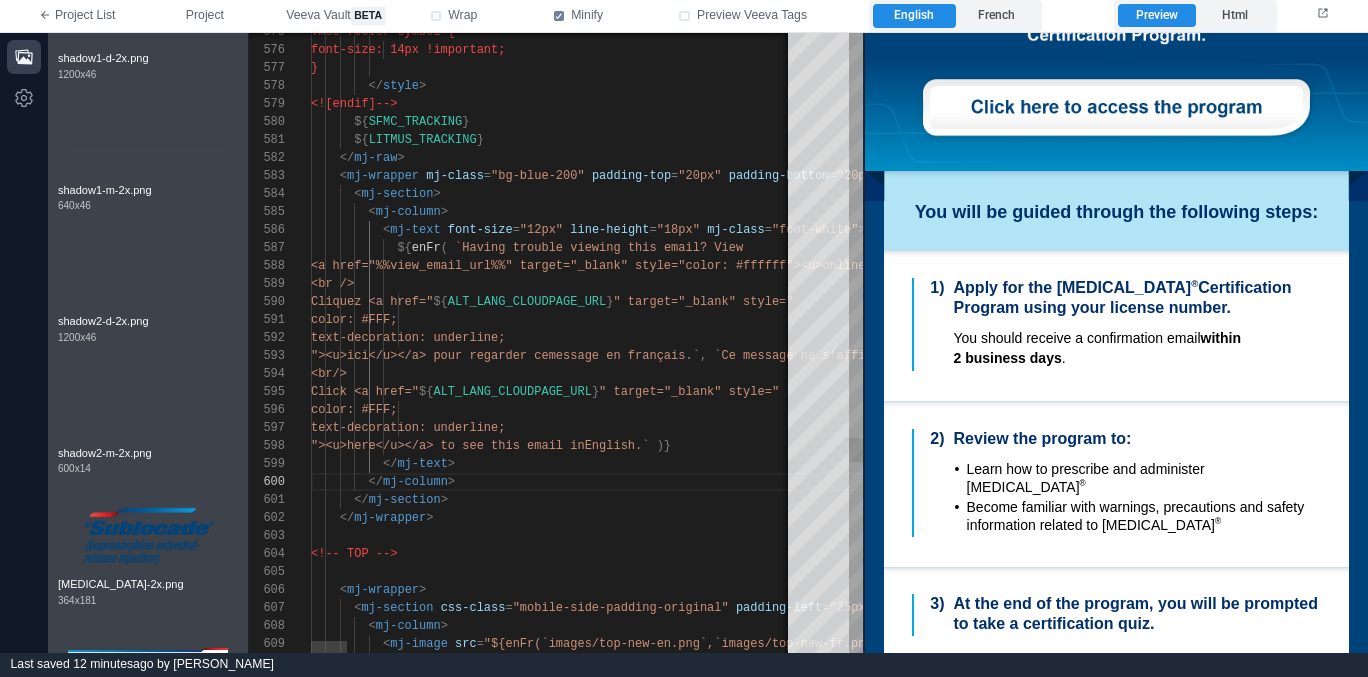 type on "**********" 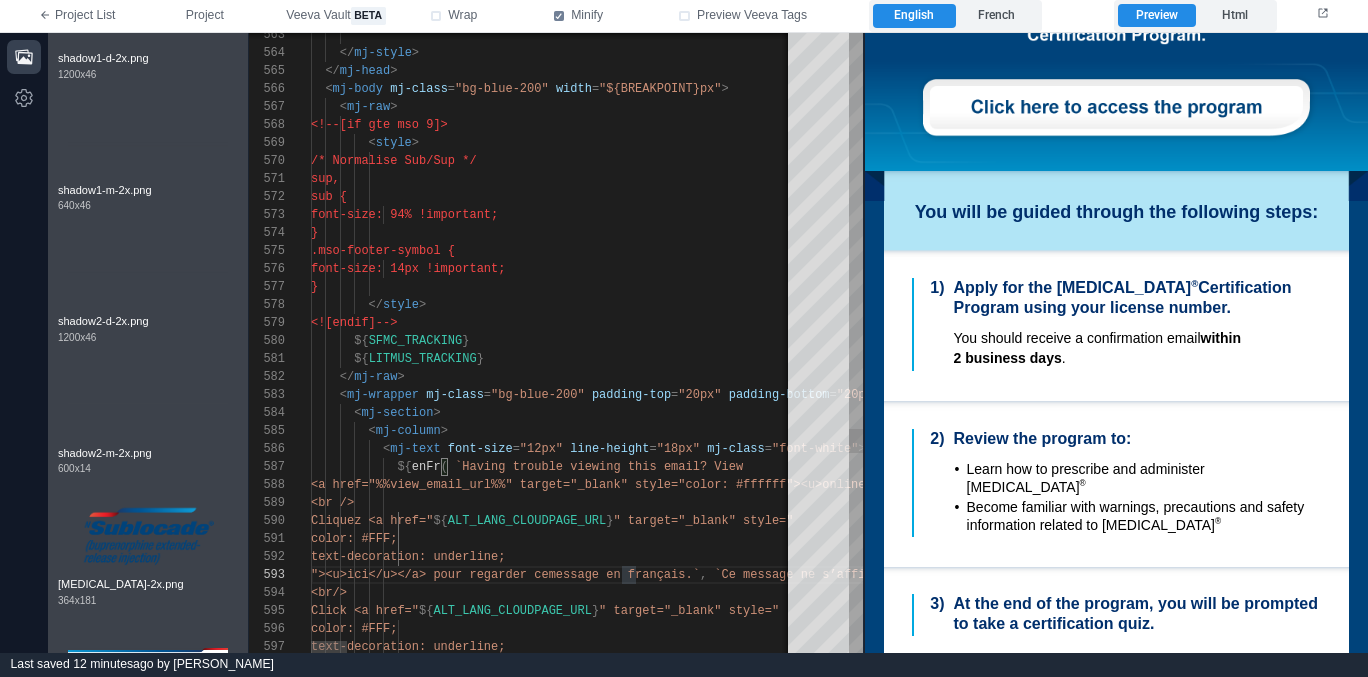 type on "**" 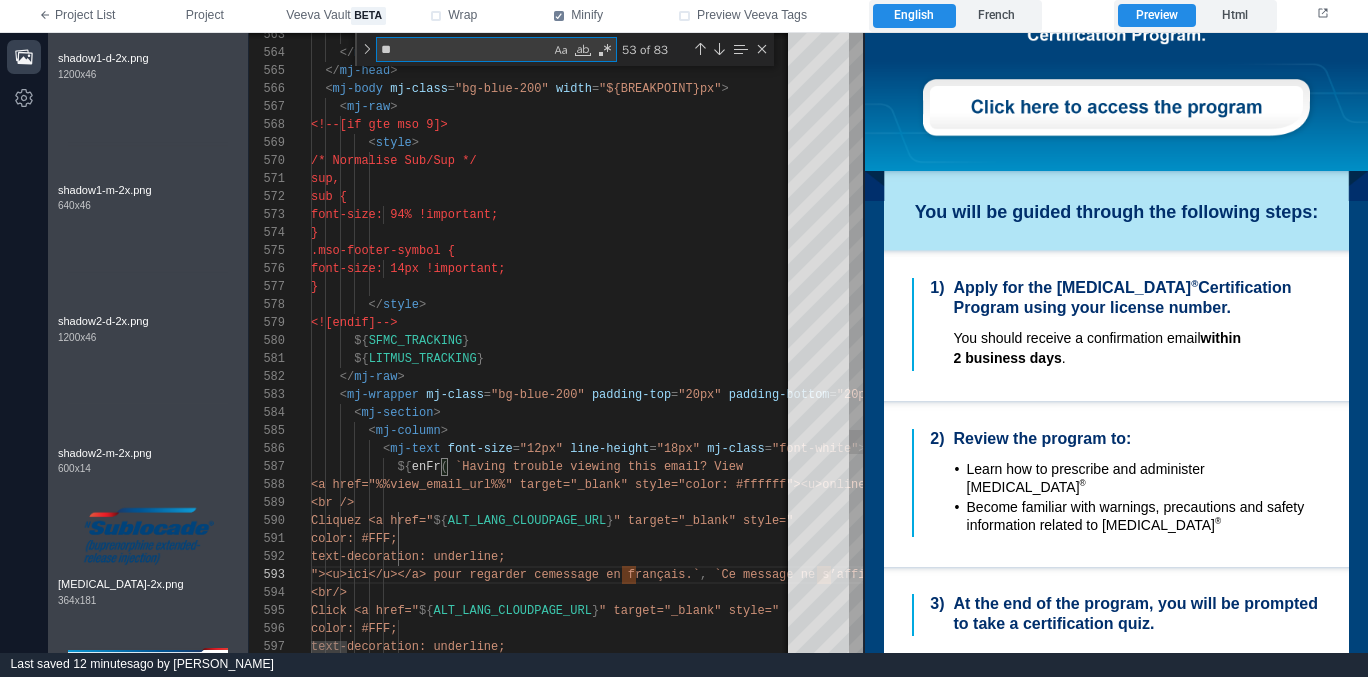 type on "**********" 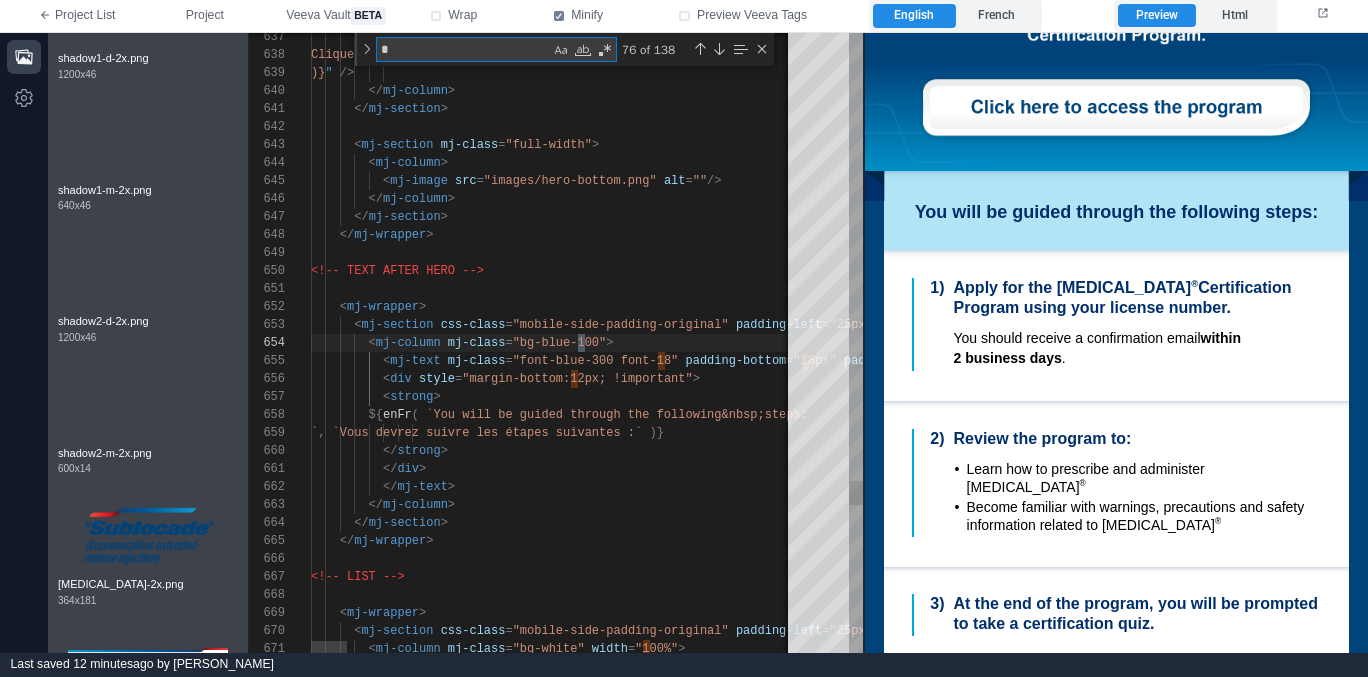 type on "**********" 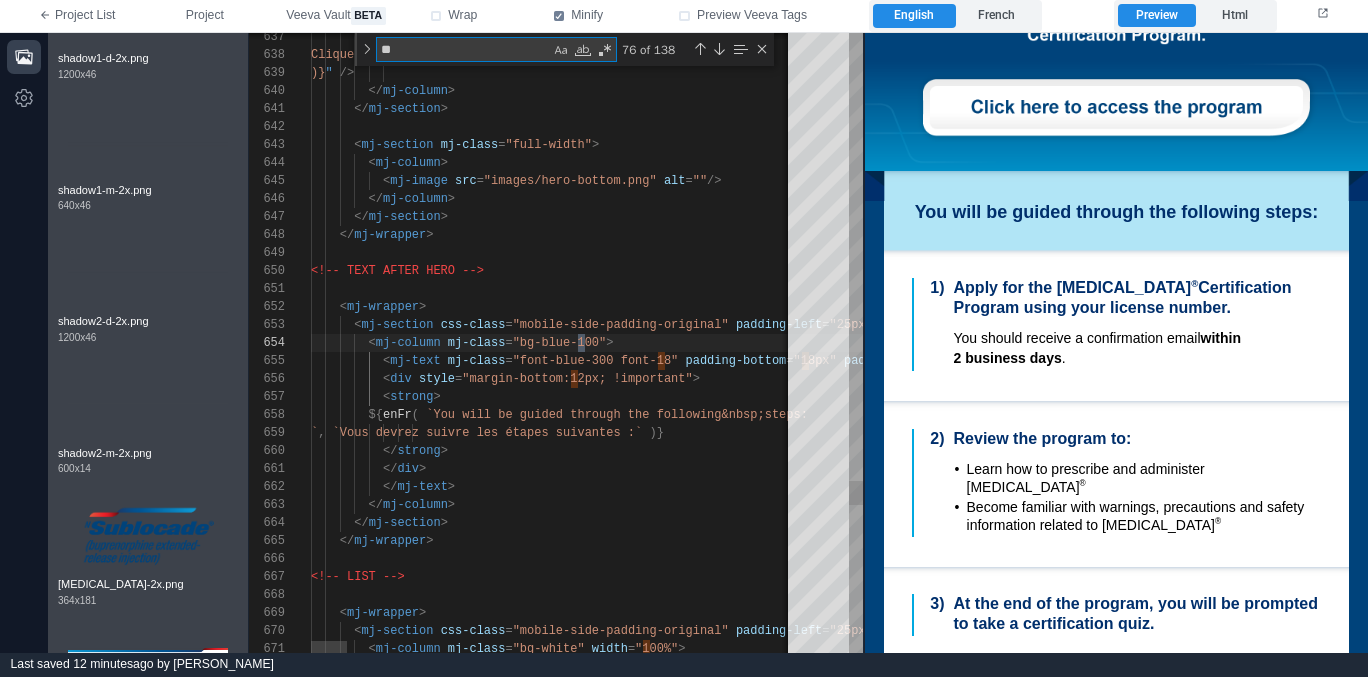 scroll, scrollTop: 162, scrollLeft: 224, axis: both 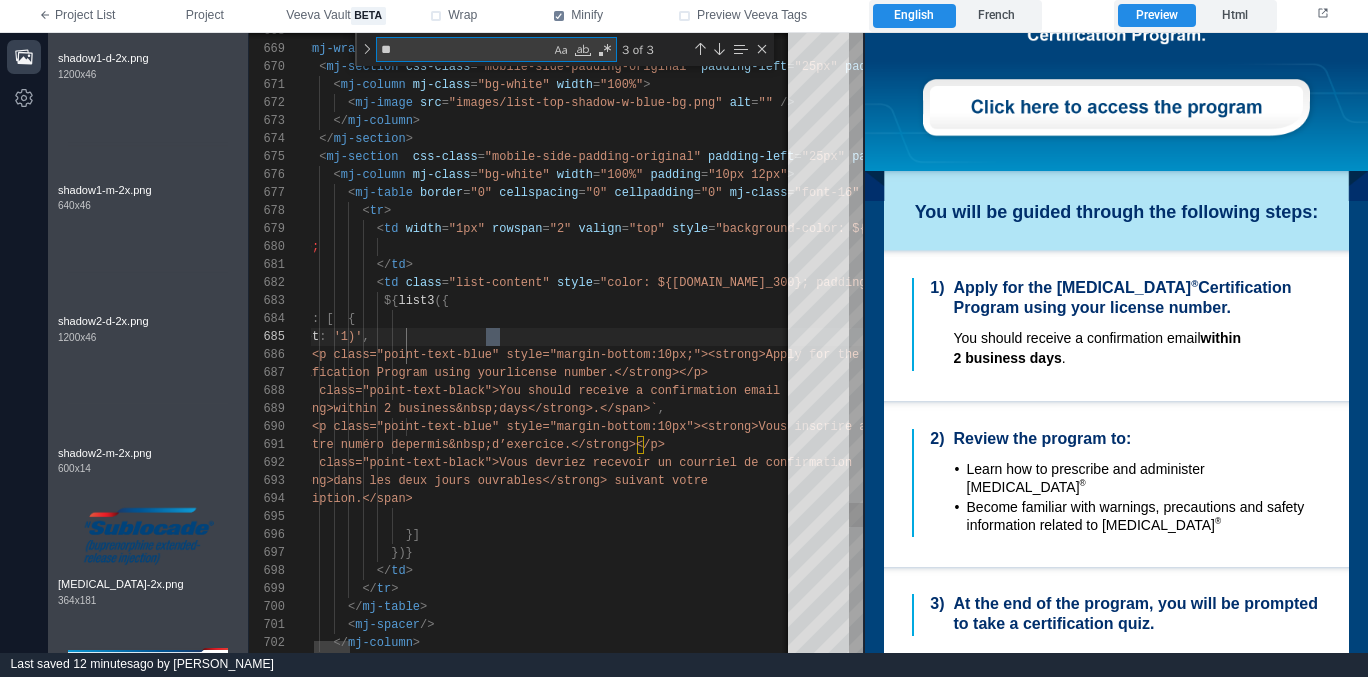 type on "**" 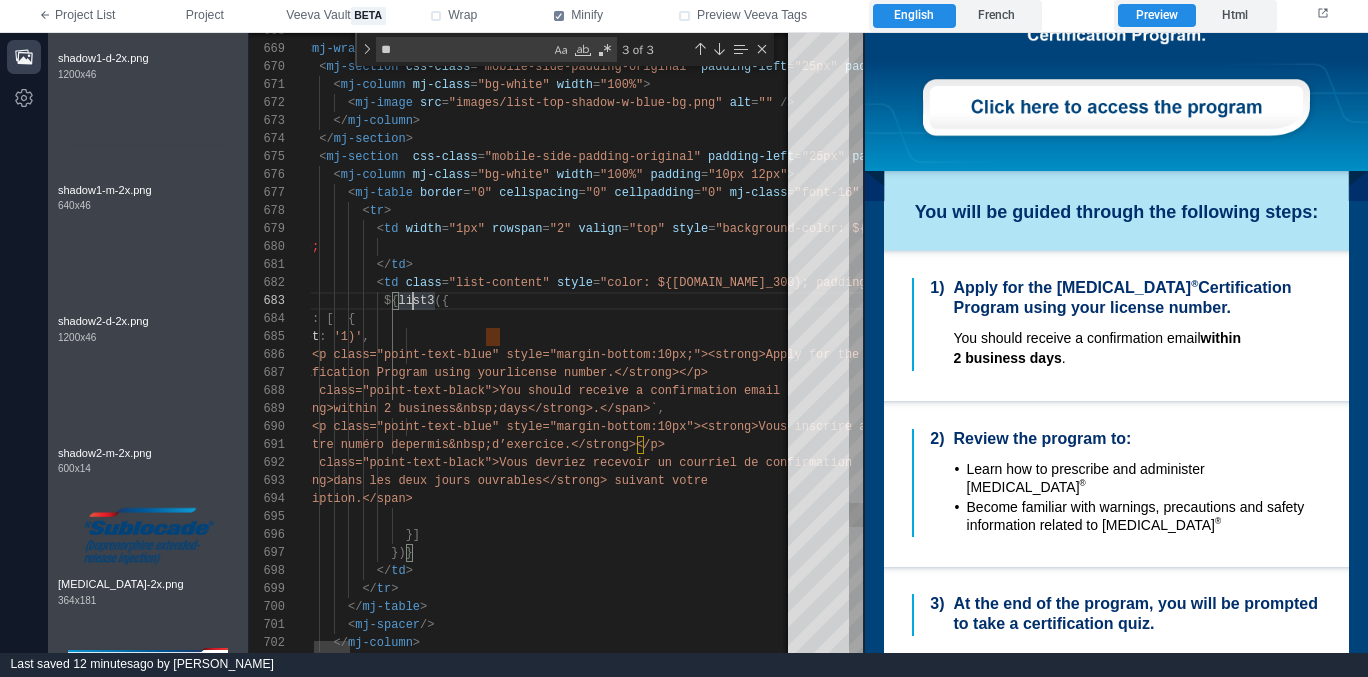 click on "list3" at bounding box center (416, 301) 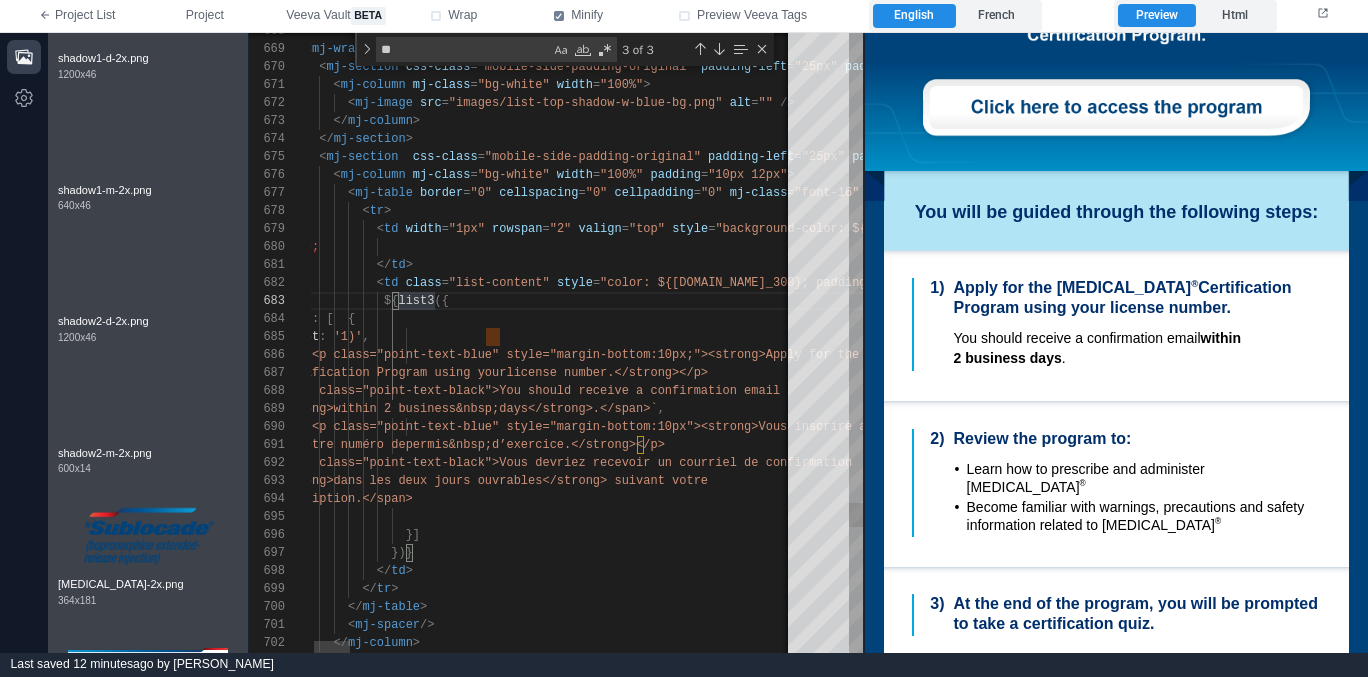 click on "list3" at bounding box center (416, 301) 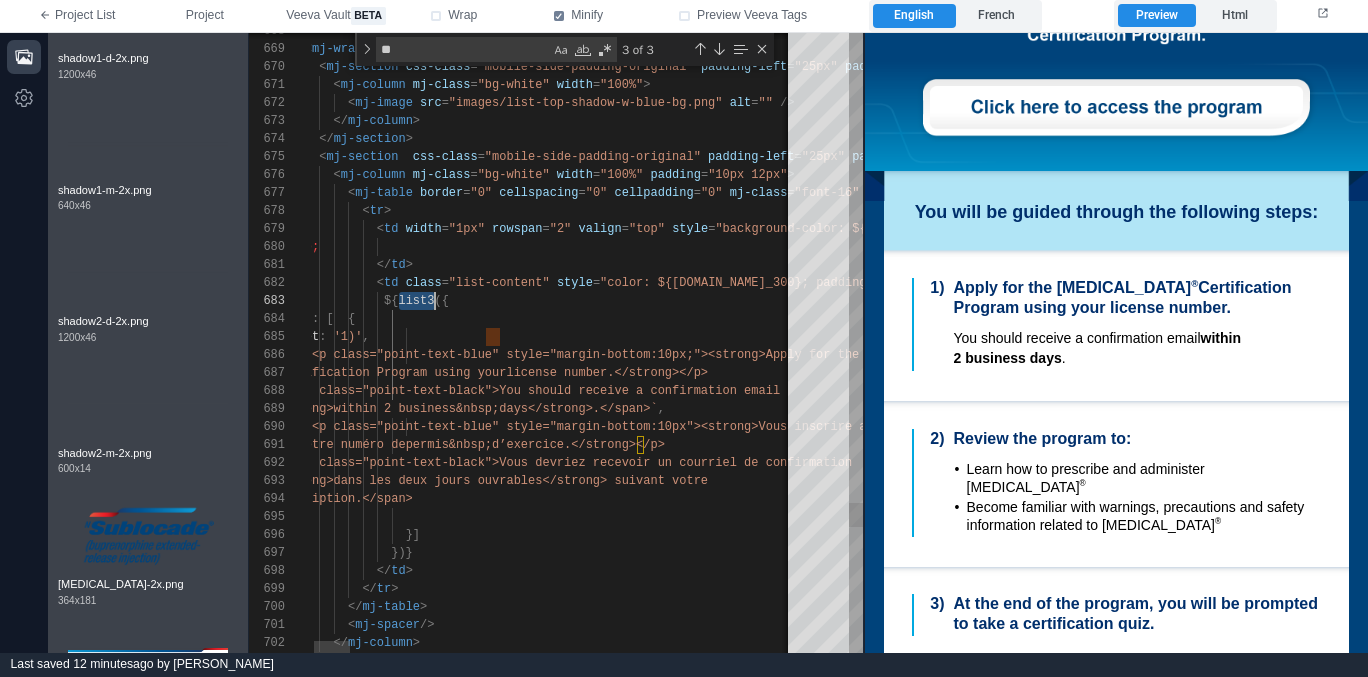 scroll, scrollTop: 36, scrollLeft: 159, axis: both 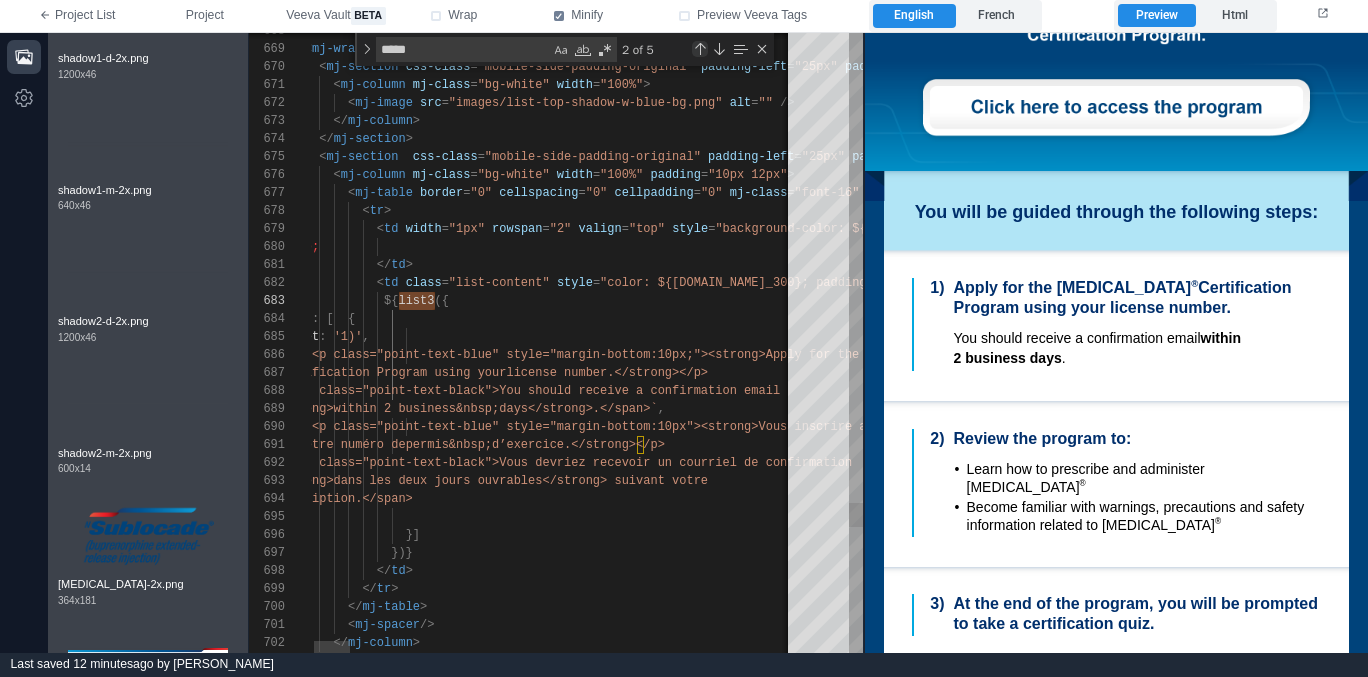 click at bounding box center (700, 49) 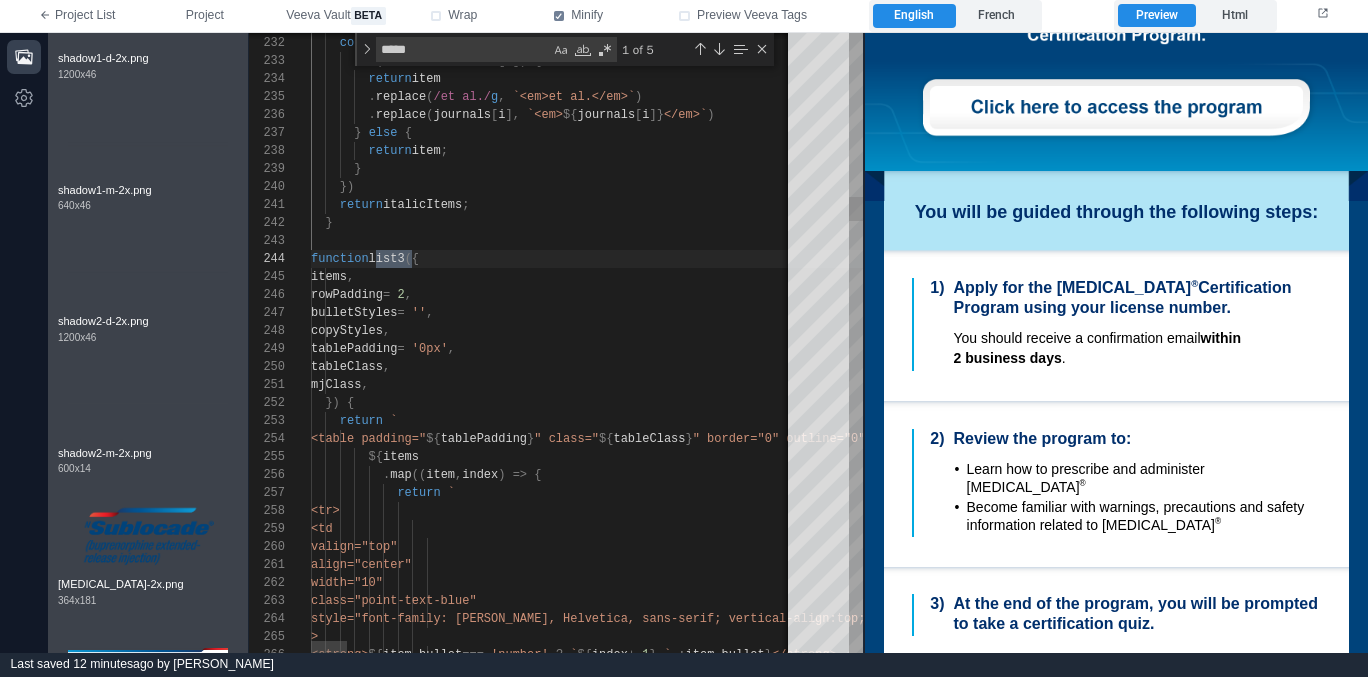 scroll, scrollTop: 108, scrollLeft: 145, axis: both 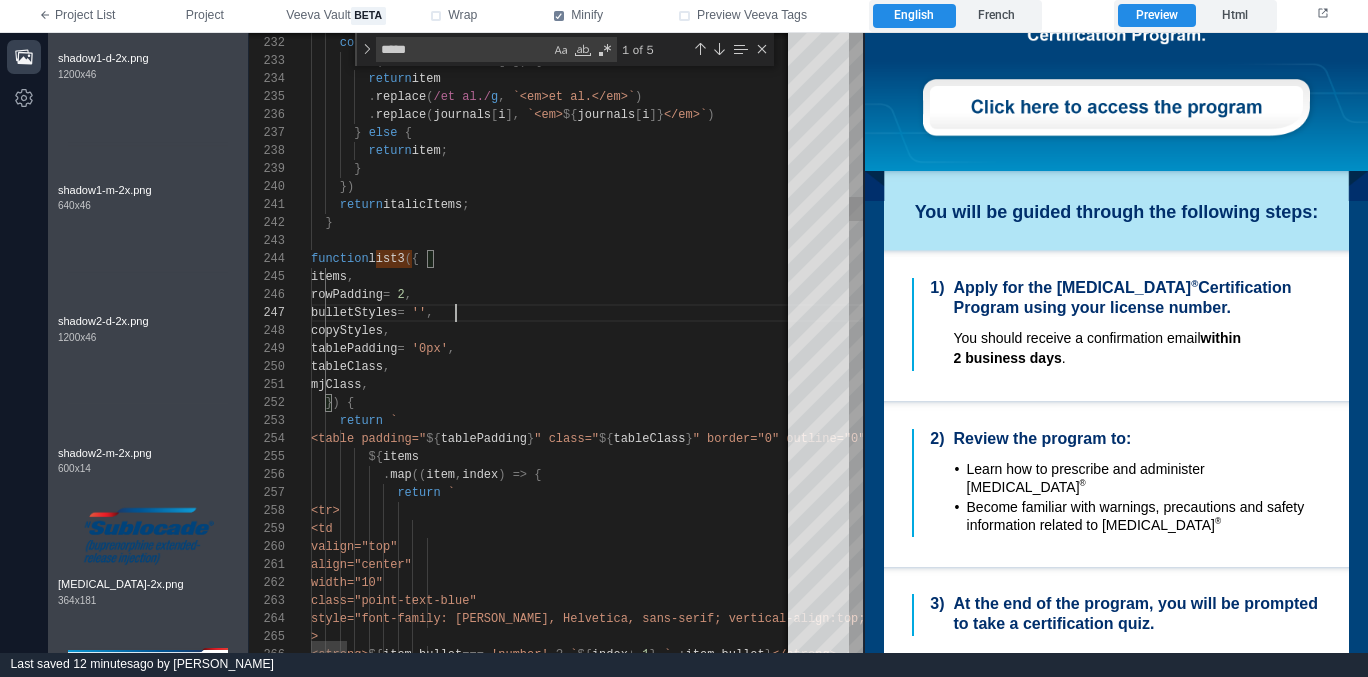 click on "231 232 233 234 235 236 237 238 239 240 241 242 243 244 245 246 247 248 249 250 251 252 253 254 255 256 257 258 259 260 261 262 263 264 265 266      const  journals  =  items . map ( item  =>  item . split ( '.' )[ 2 ]. trim (). [GEOGRAPHIC_DATA] ( ' ' ). filter ( str  =>  isNaN ( Number ( str [ 0 ]))). join ( ' ' ));      const  italicItems  =  items . map (( item ,  i )   =>   {        if   ( isJournalArticle [ i ])   {          return  item          . replace ( /et al./ g ,   `<em>et al.</em>` )          . replace ( journals [ i ],   `<em> ${ journals [ i ]} </em>` )        }   else   {          return  item ;        }      })      return  italicItems ;    } function  list3  ({     items ,     rowPadding  =   2 ,     bulletStyles  =   '' ,     copyStyles ,     tablePadding  =   '0px' ,     tableClass ,     mjClass ,    })   {      return   `       <table padding=" ${ } ${ } ." at bounding box center (556, 343) 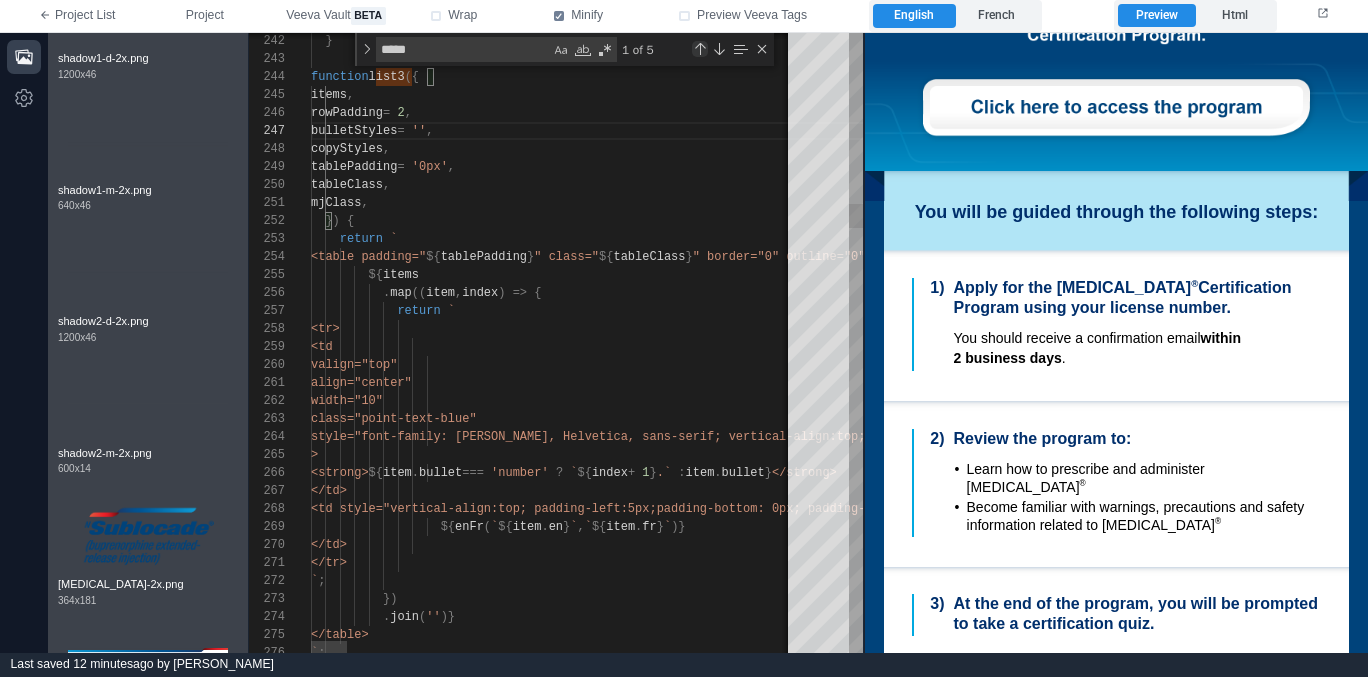 click at bounding box center (700, 49) 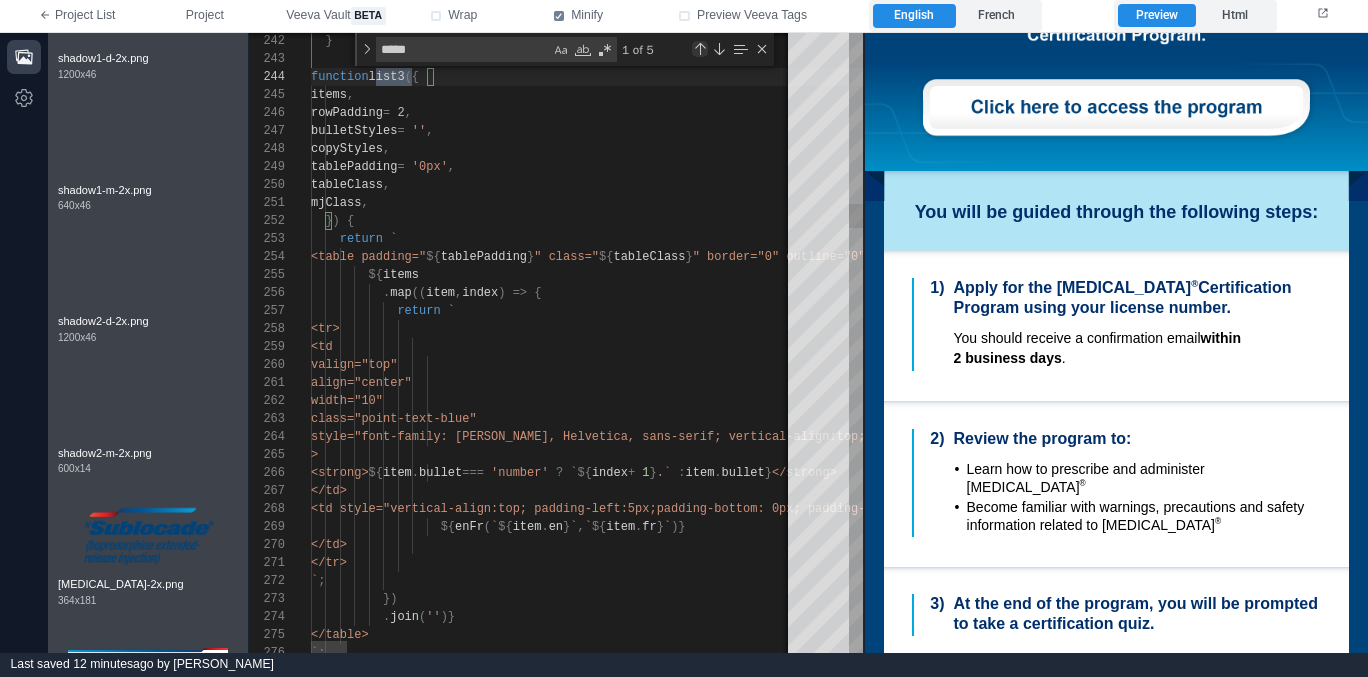 scroll, scrollTop: 108, scrollLeft: 101, axis: both 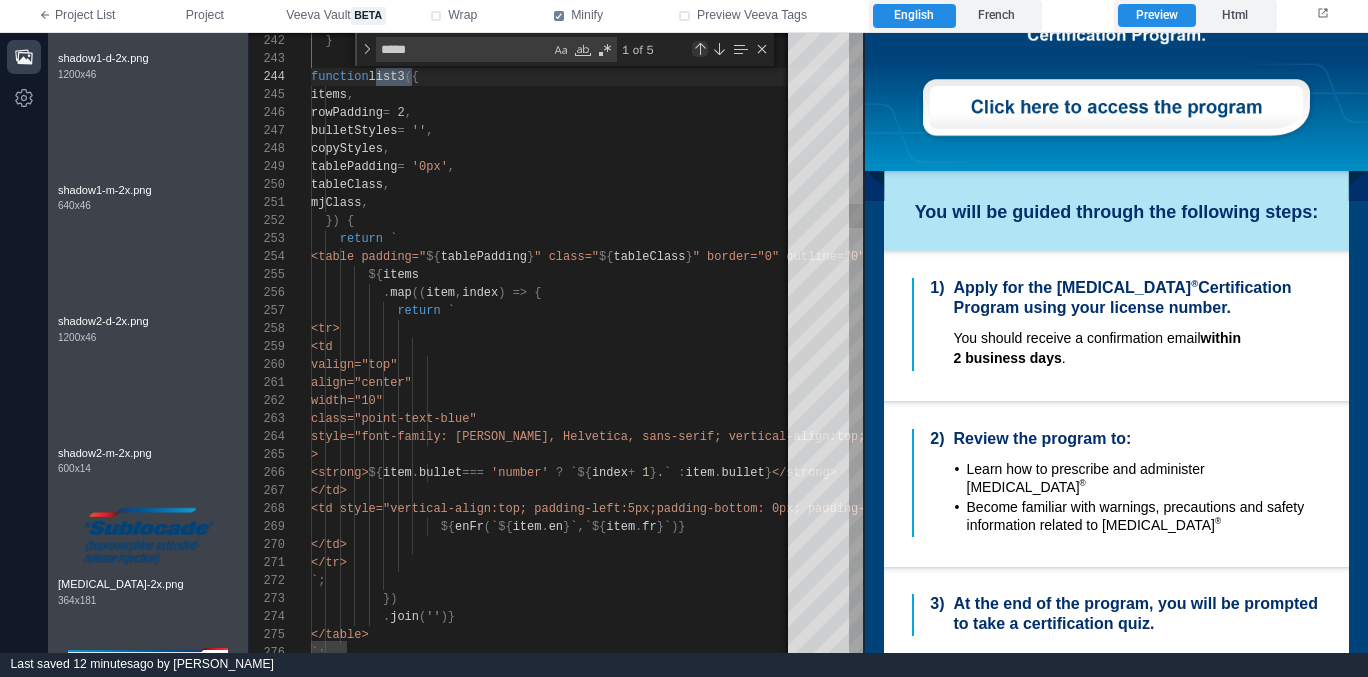 click at bounding box center [700, 49] 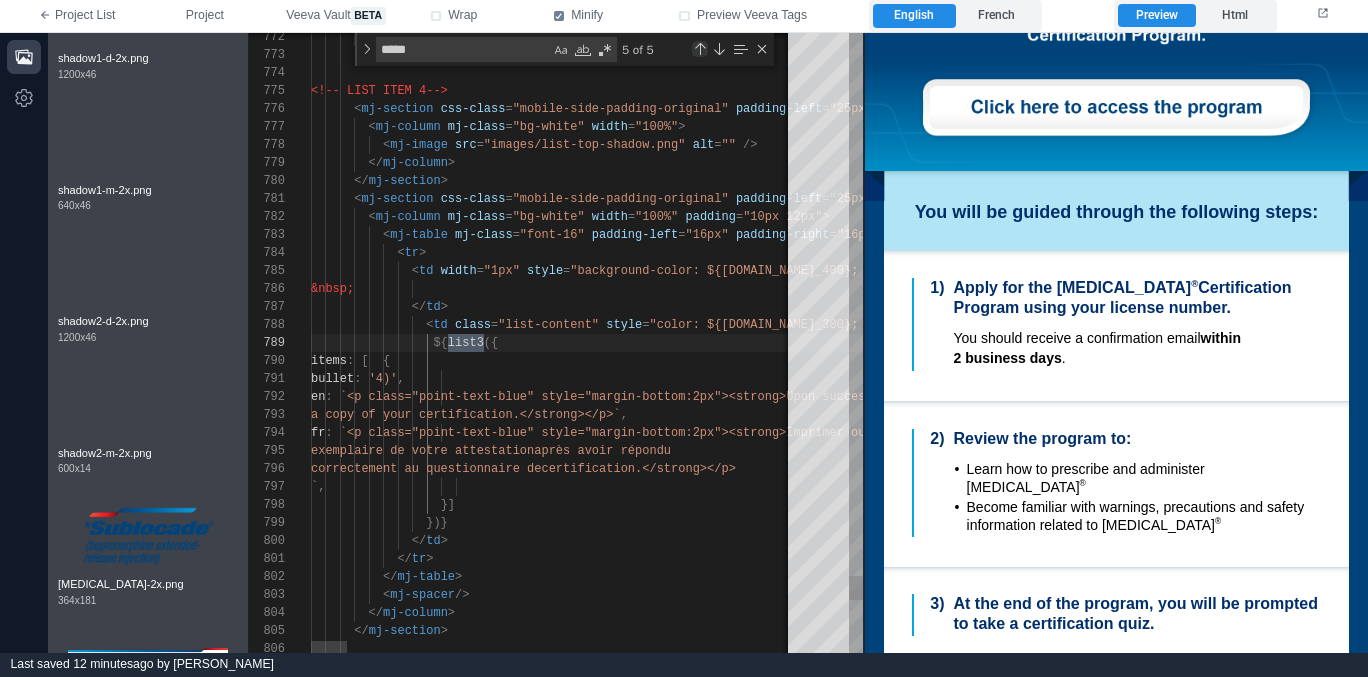 click at bounding box center (700, 49) 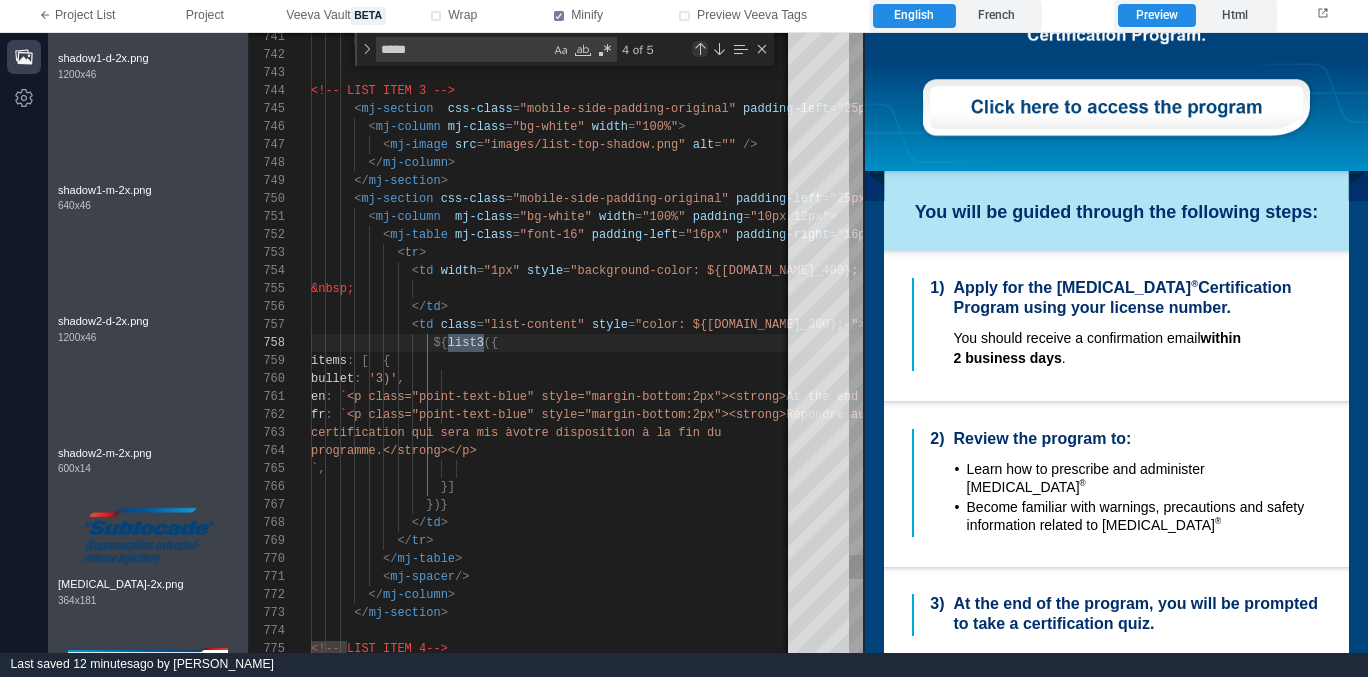 click at bounding box center [700, 49] 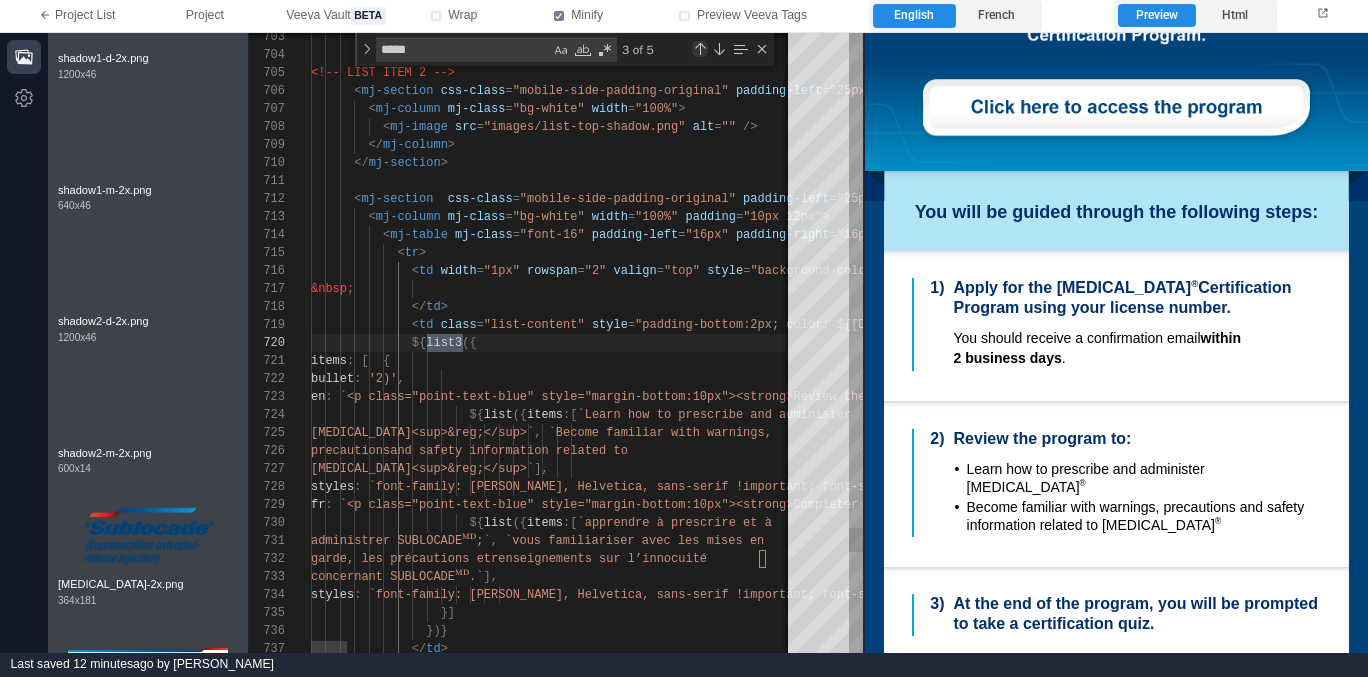 click at bounding box center (700, 49) 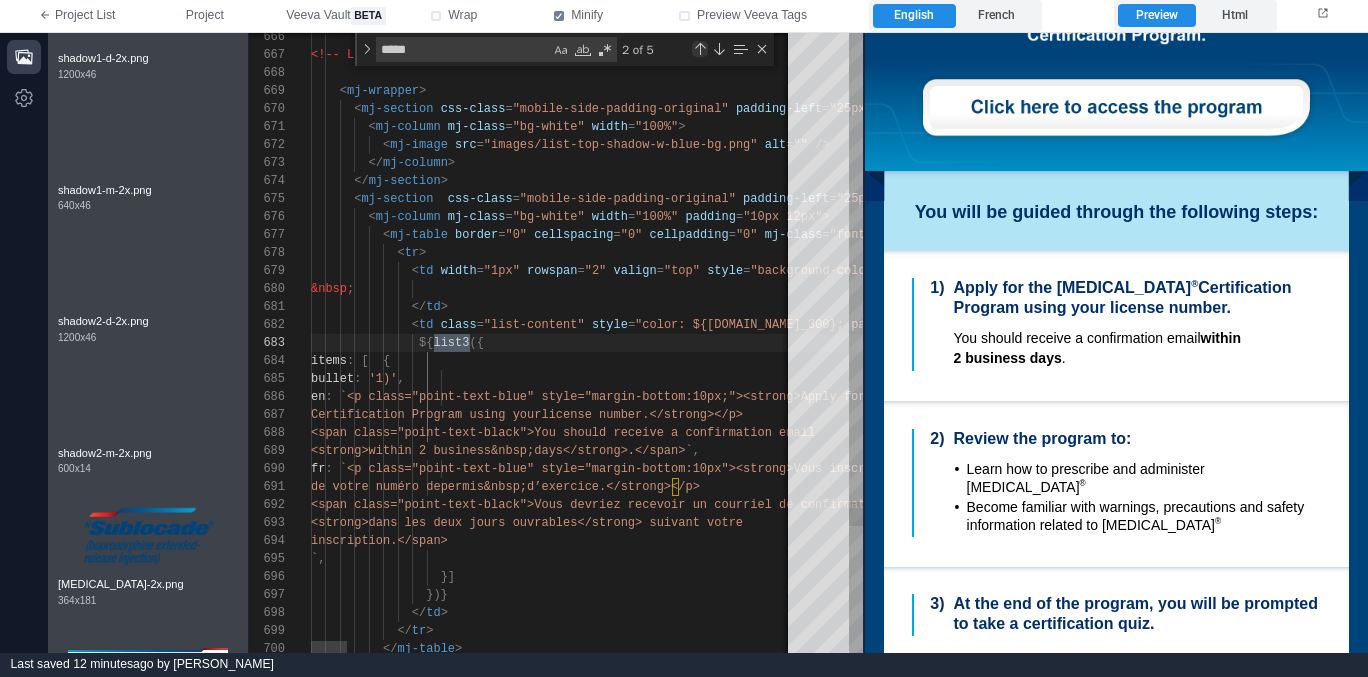 click at bounding box center (700, 49) 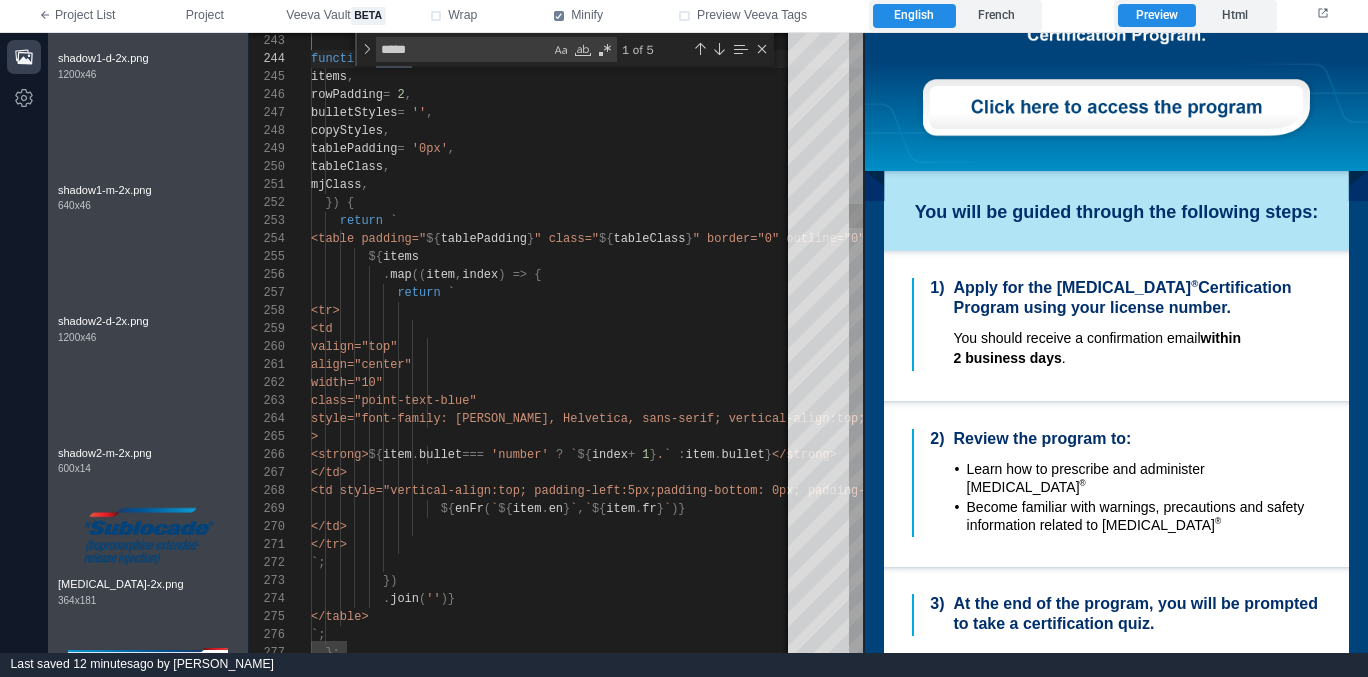 click on "width="10"" at bounding box center [3540, 383] 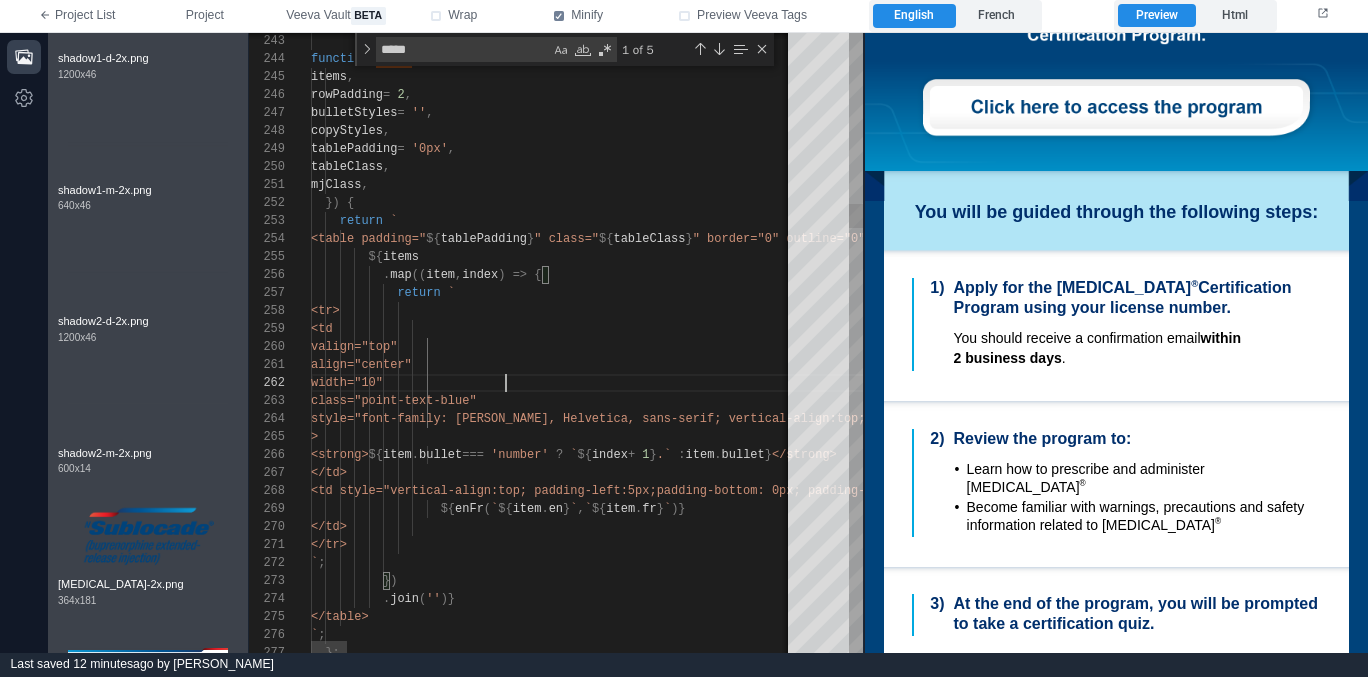 scroll, scrollTop: 18, scrollLeft: 195, axis: both 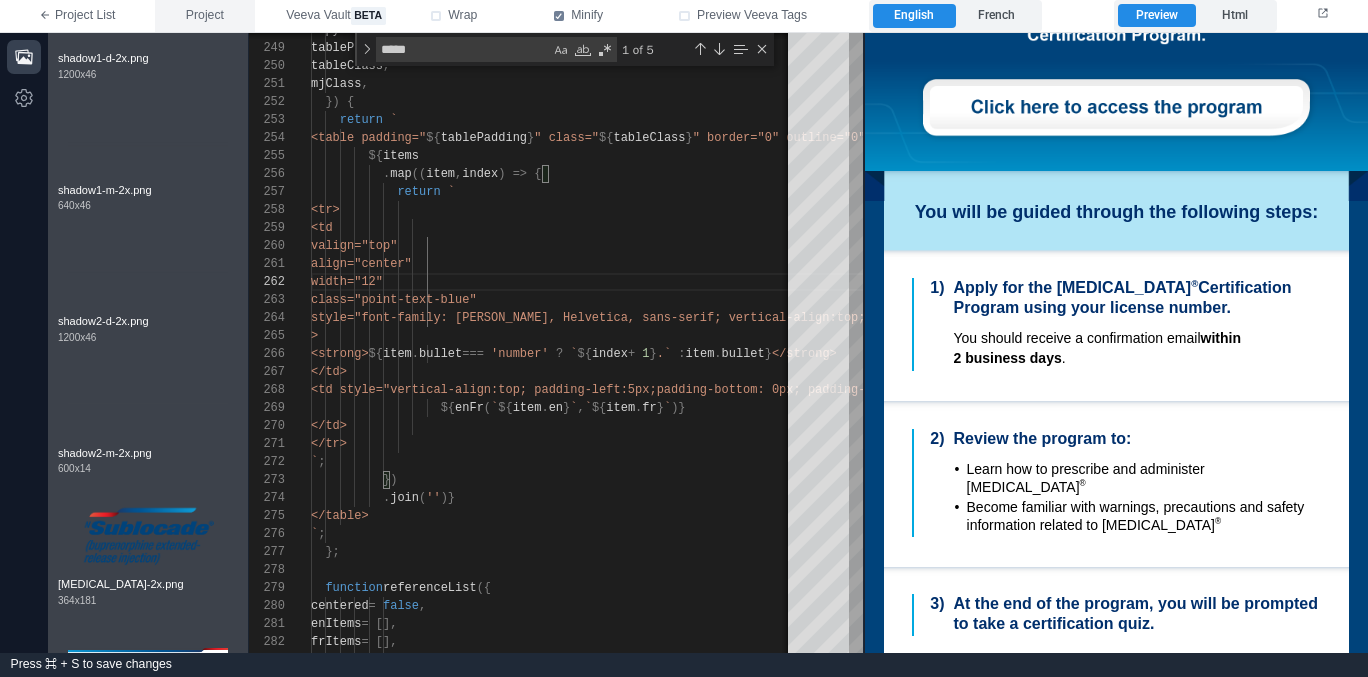 click on "Project" at bounding box center (205, 16) 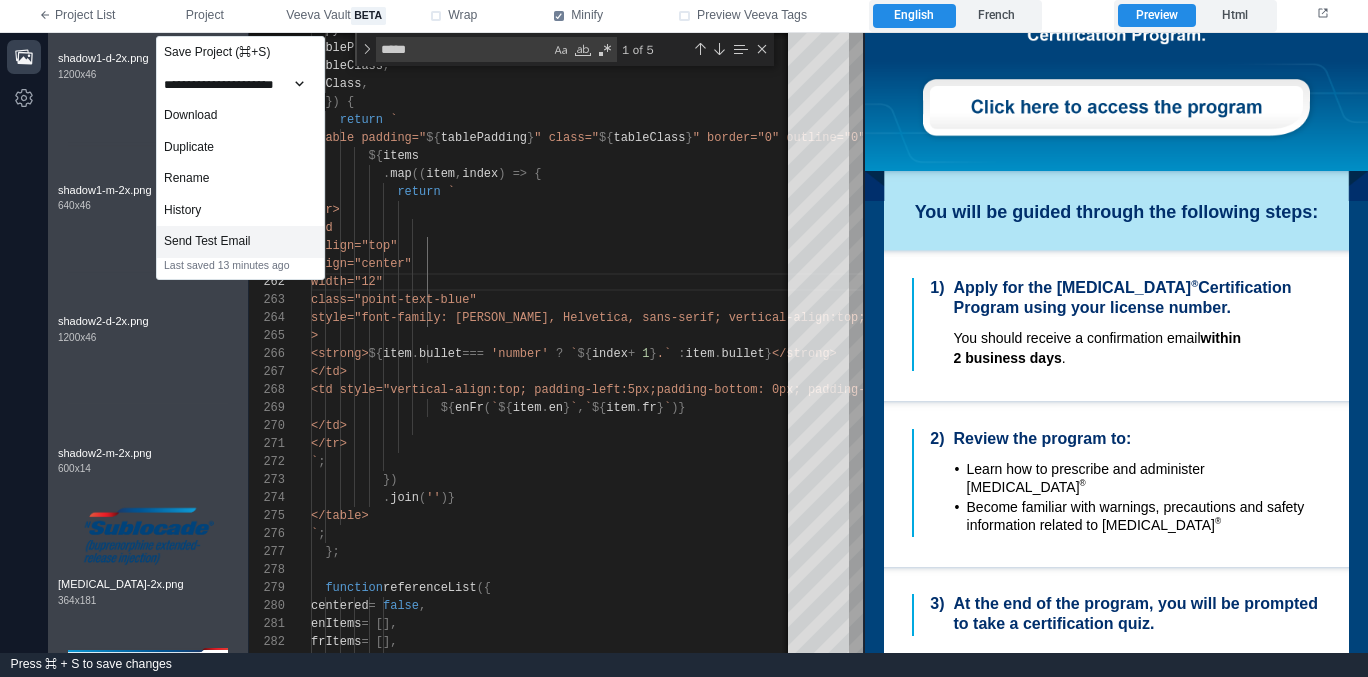 click on "Send Test Email" at bounding box center [240, 242] 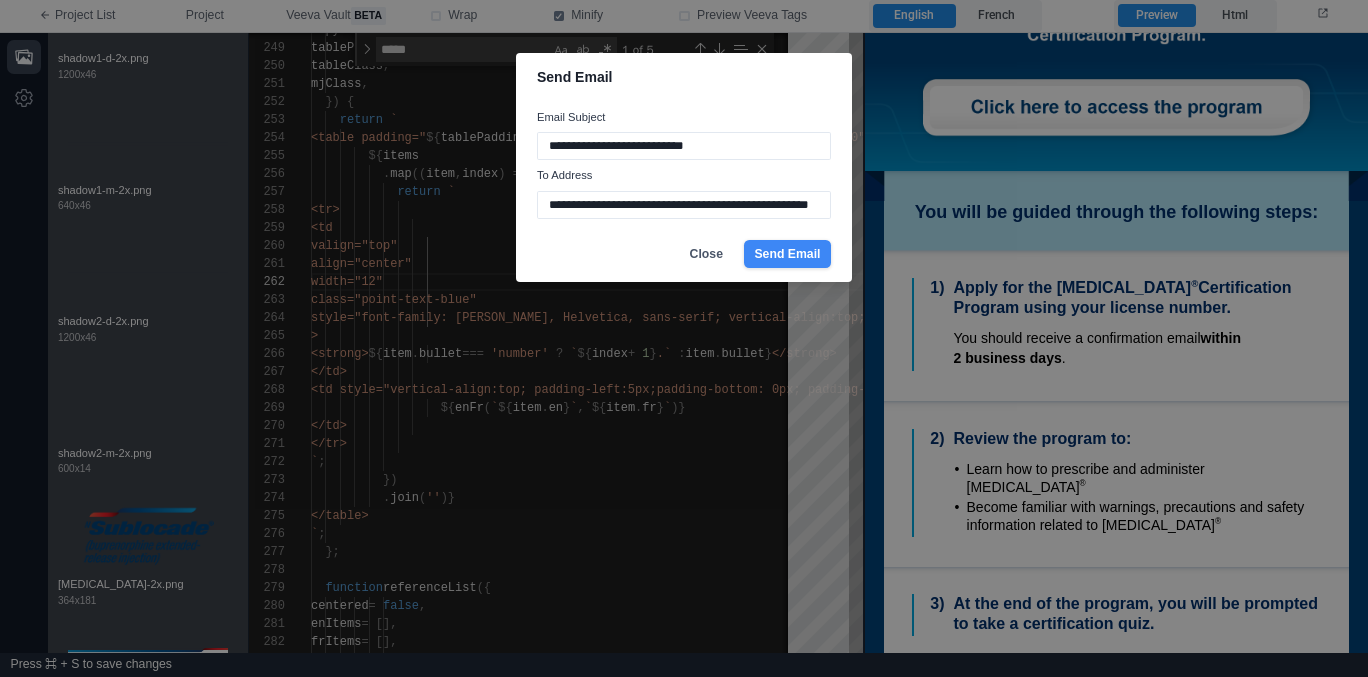 click on "Send Email" at bounding box center (787, 254) 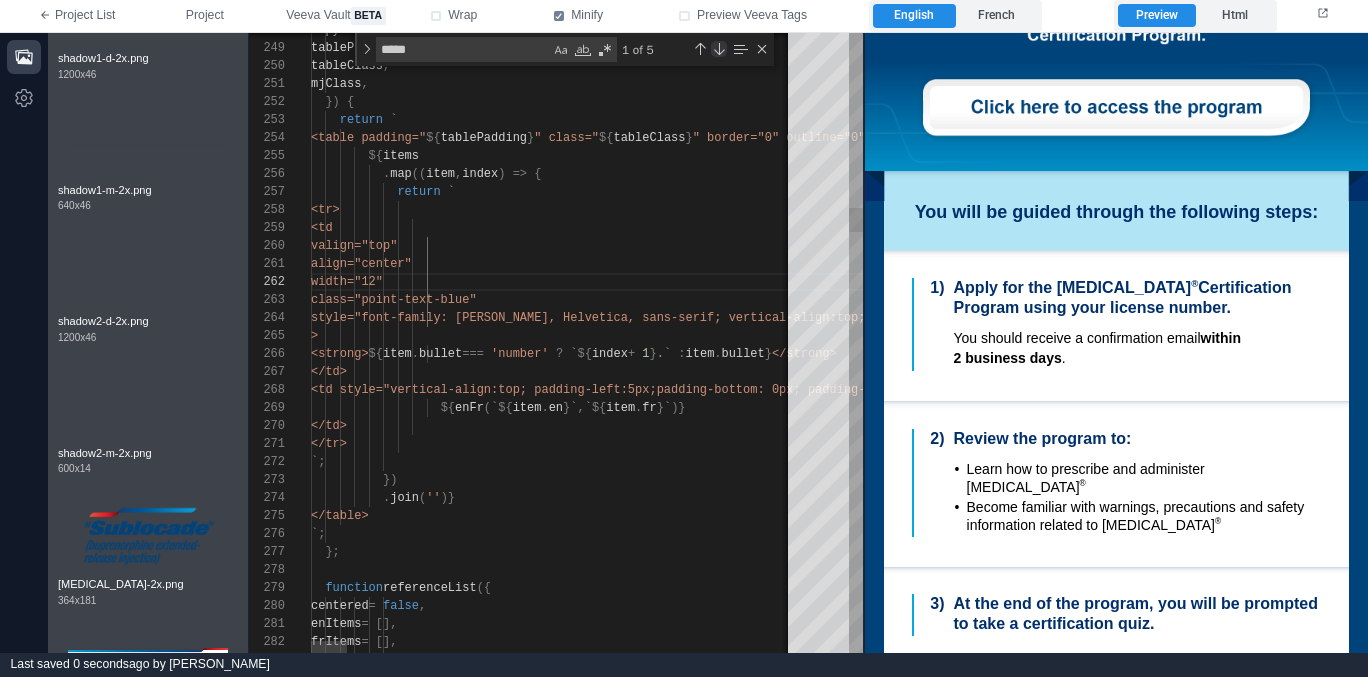 click at bounding box center [719, 49] 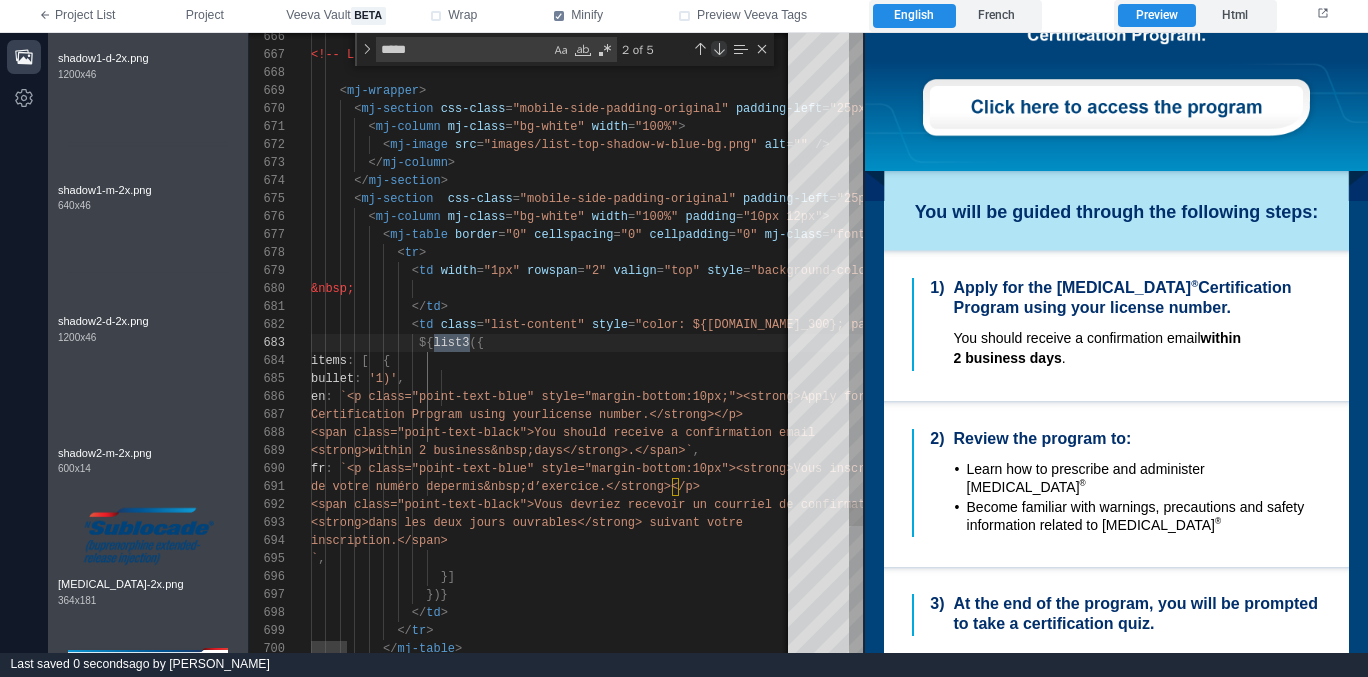 scroll, scrollTop: 162, scrollLeft: 159, axis: both 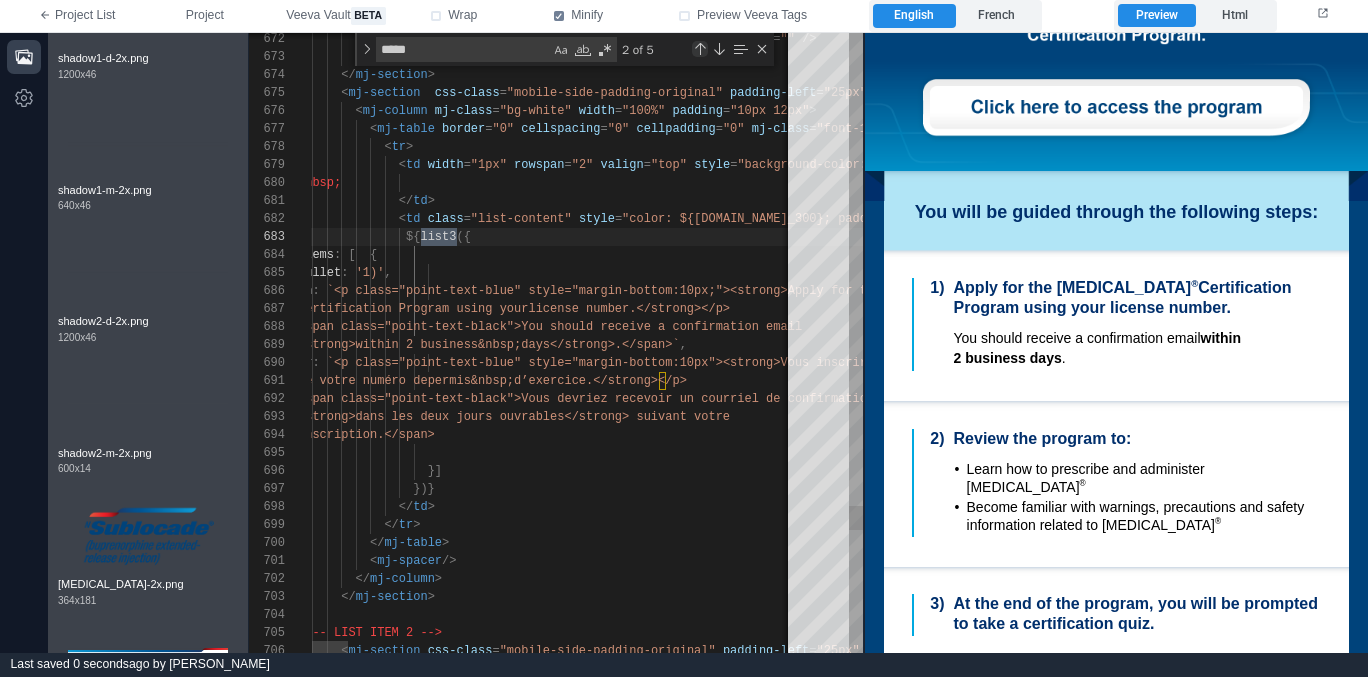 click at bounding box center [700, 49] 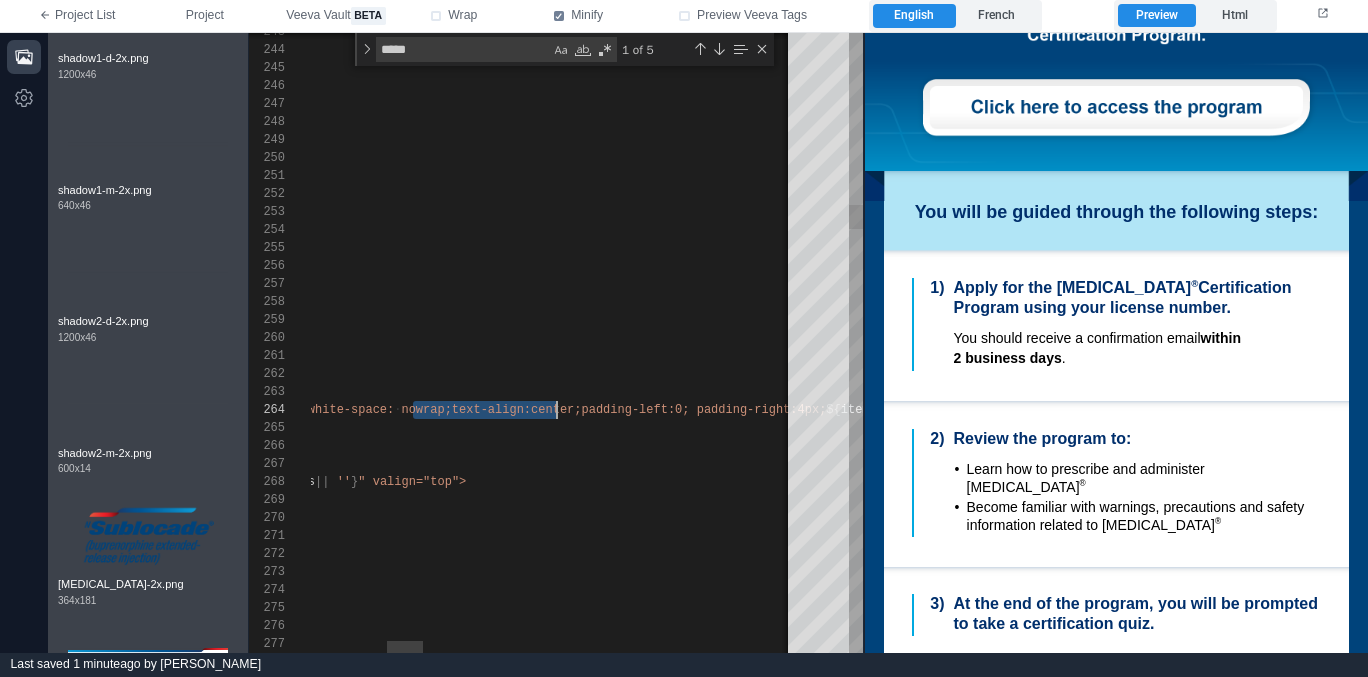 scroll, scrollTop: 54, scrollLeft: 1279, axis: both 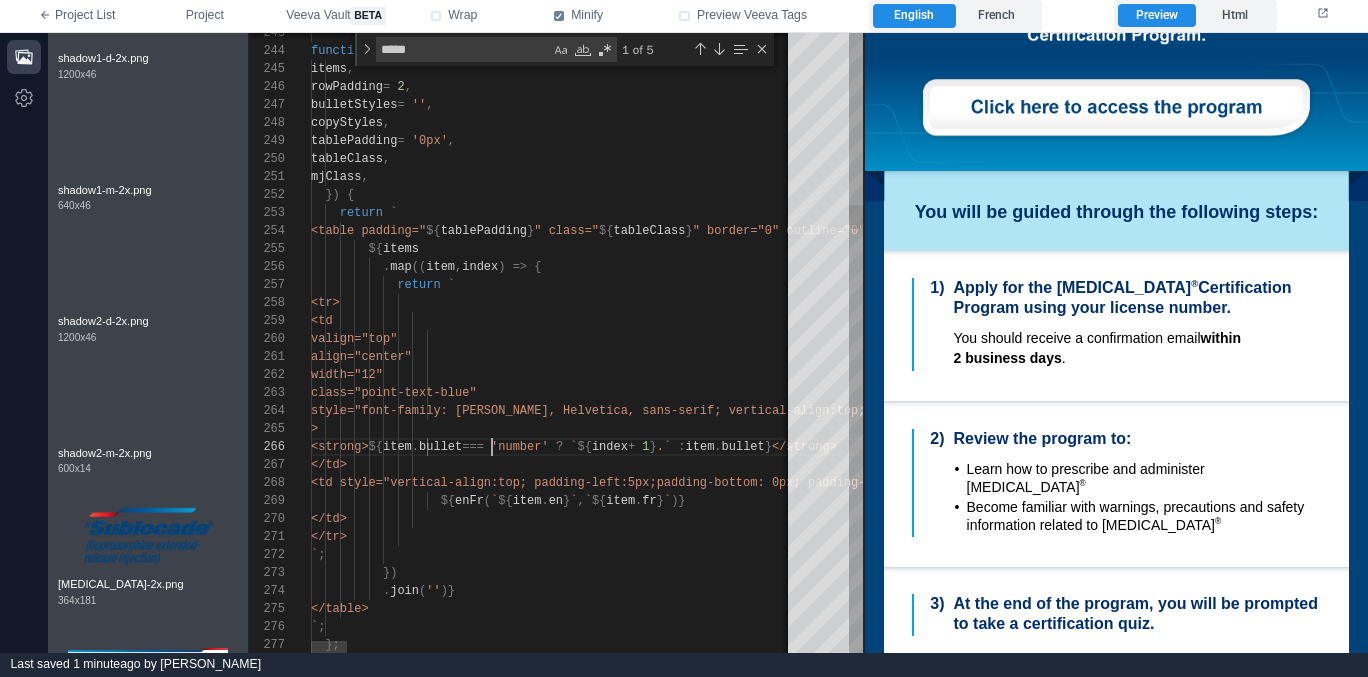 click on "function  list3  ({     items ,     rowPadding  =   2 ,     bulletStyles  =   '' ,     copyStyles ,     tablePadding  =   '0px' ,     tableClass ,     mjClass ,    })   {      return   `       <table padding=" ${ tablePadding } " class=" ${ tableClass } " border="0" outline="0" margin="0" padding="0">          ${ items            . map (( item ,  index )   =>   {              return   `               <tr>                 <td                   valign="top"                   align="center"                   width="12"                   class="point-text-blue"                   style="font-family: Arial, Helve tica, sans-serif; vertical-align:top; line-height:  inherit; padding-top:  ${ index  ===   0   ?   0   :  rowPadding } px;white-space: nowrap;text-align:center;padding-l ${ item . || }" at bounding box center [500311, 495635] 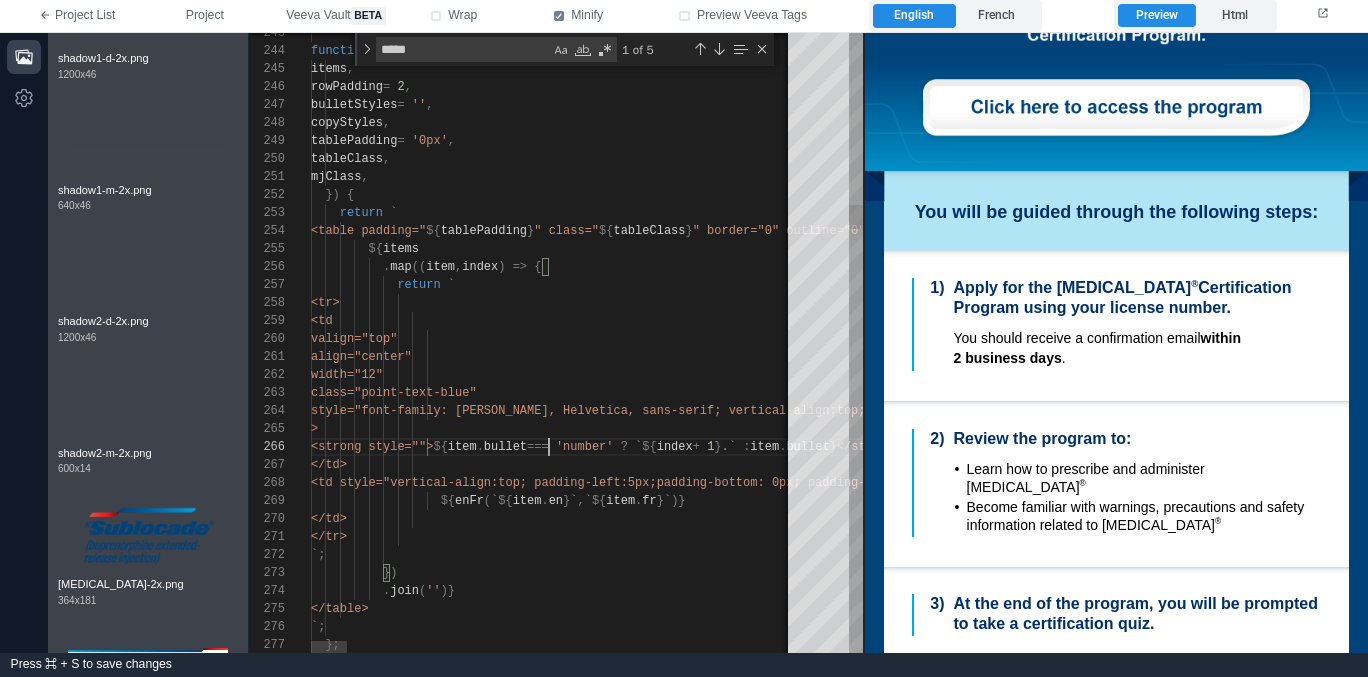 paste on "**********" 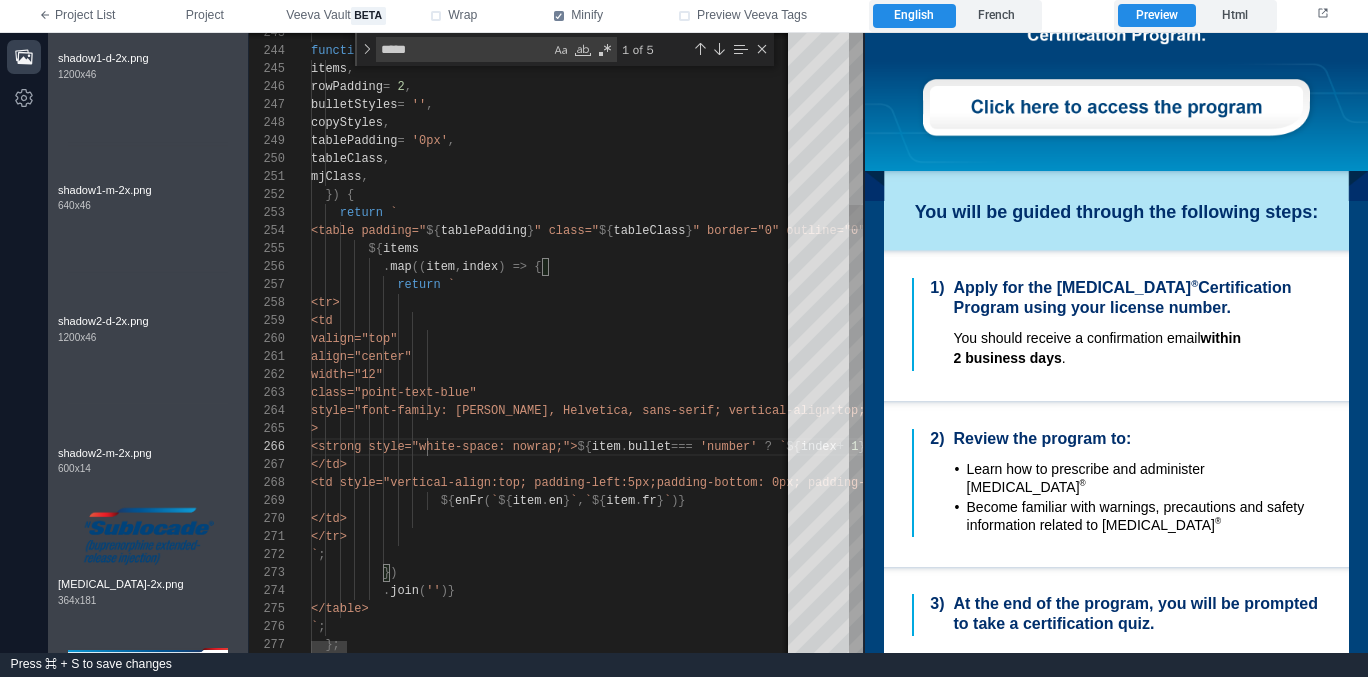 click on "function  list3  ({     items ,     rowPadding  =   2 ,     bulletStyles  =   '' ,     copyStyles ,     tablePadding  =   '0px' ,     tableClass ,     mjClass ,    })   {      return   `       <table padding=" ${ tablePadding } " class=" ${ tableClass } " border="0" outline="0" margin="0" padding="0">          ${ items            . map (( item ,  index )   =>   {              return   `               <tr>                 <td                   valign="top"                   align="center"                   width="12"                   class="point-text-blue"                   style="font-family: Arial, Helve tica, sans-serif; vertical-align:top; line-height:  inherit; padding-top:  ${ index  ===   0   ?   0   :  rowPadding } px;white-space: nowrap;text-align:center;padding-l ${ item . || }" at bounding box center [500311, 495635] 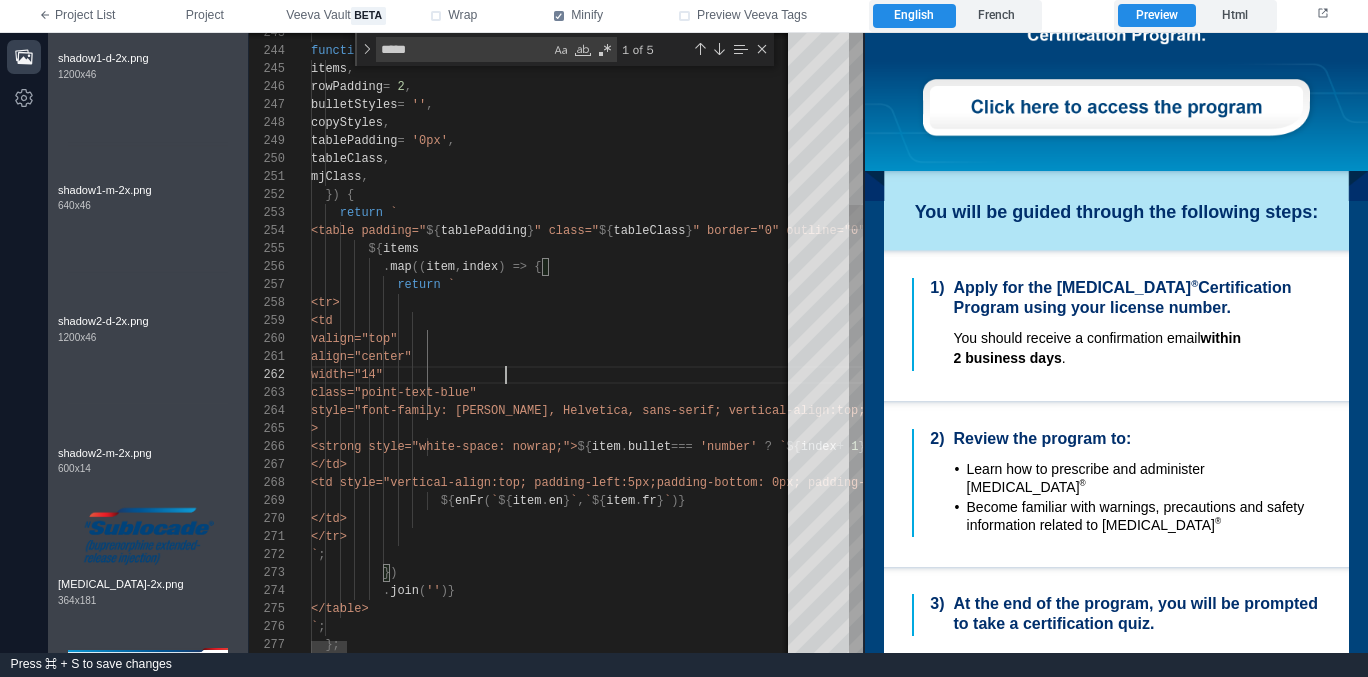 scroll, scrollTop: 18, scrollLeft: 195, axis: both 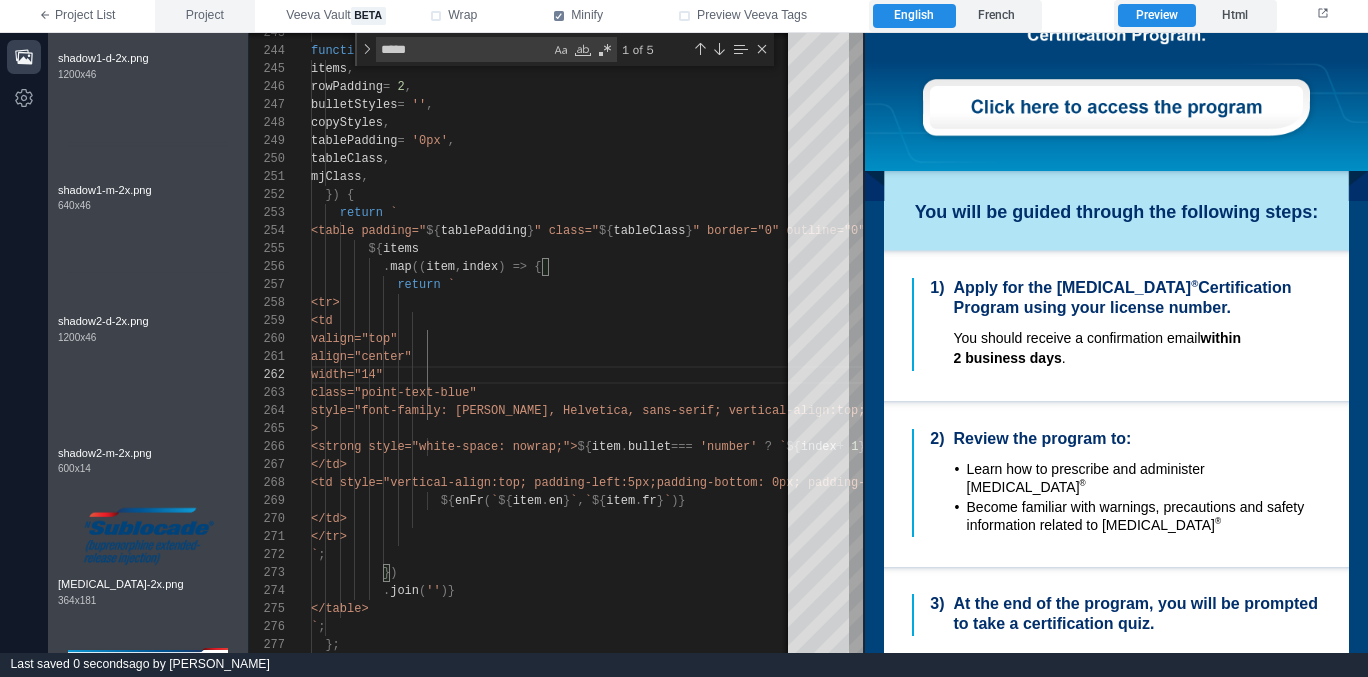 click on "Project" at bounding box center [205, 16] 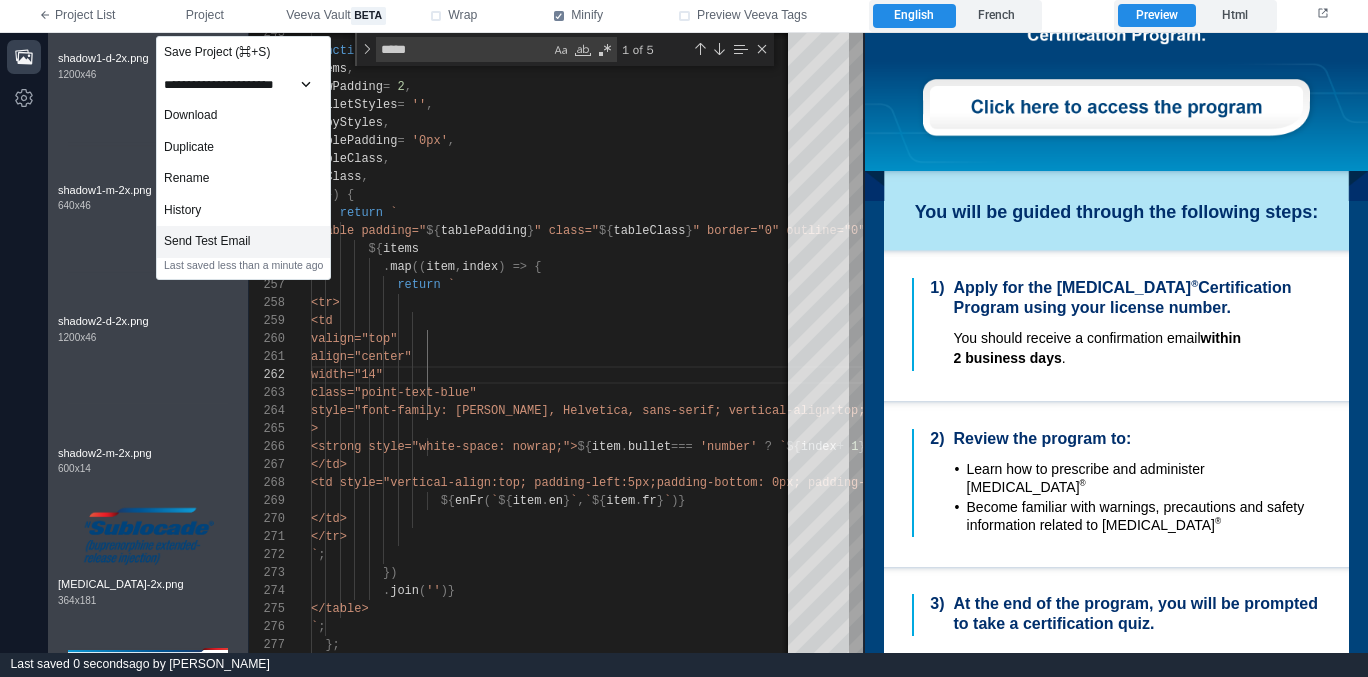 click on "Send Test Email" at bounding box center [243, 242] 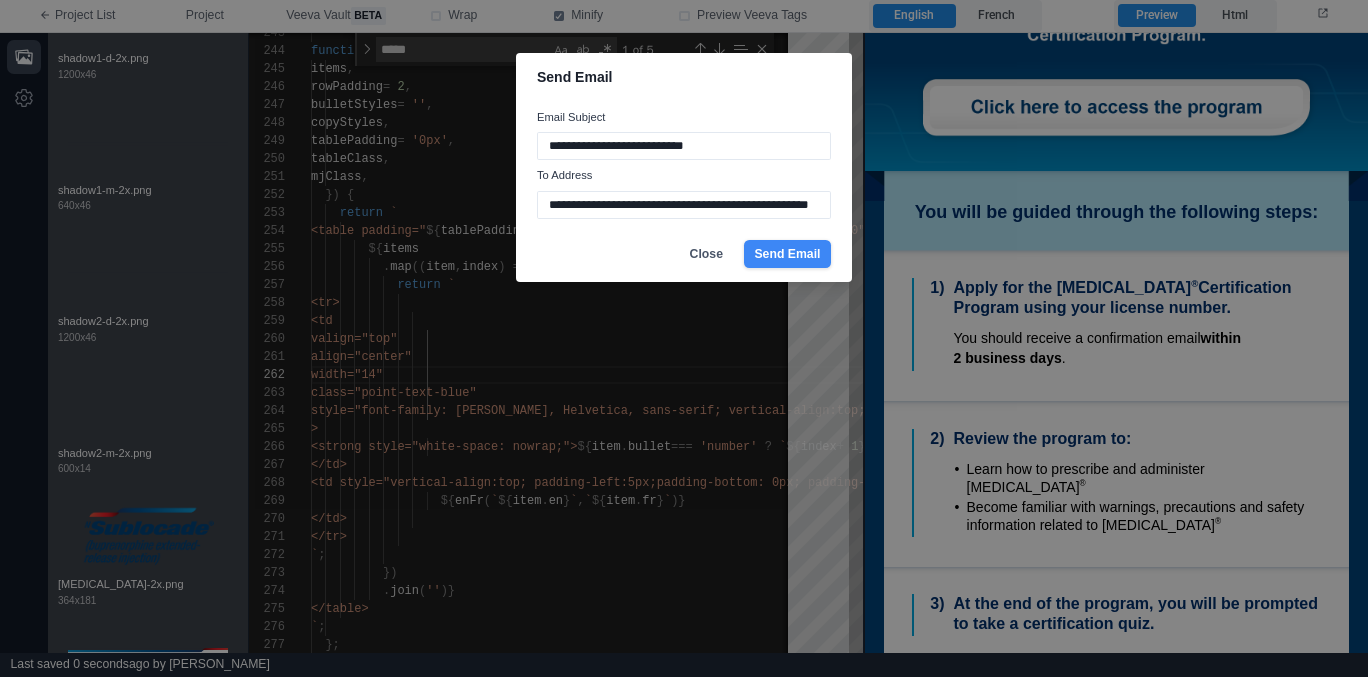 click on "Send Email" at bounding box center [787, 254] 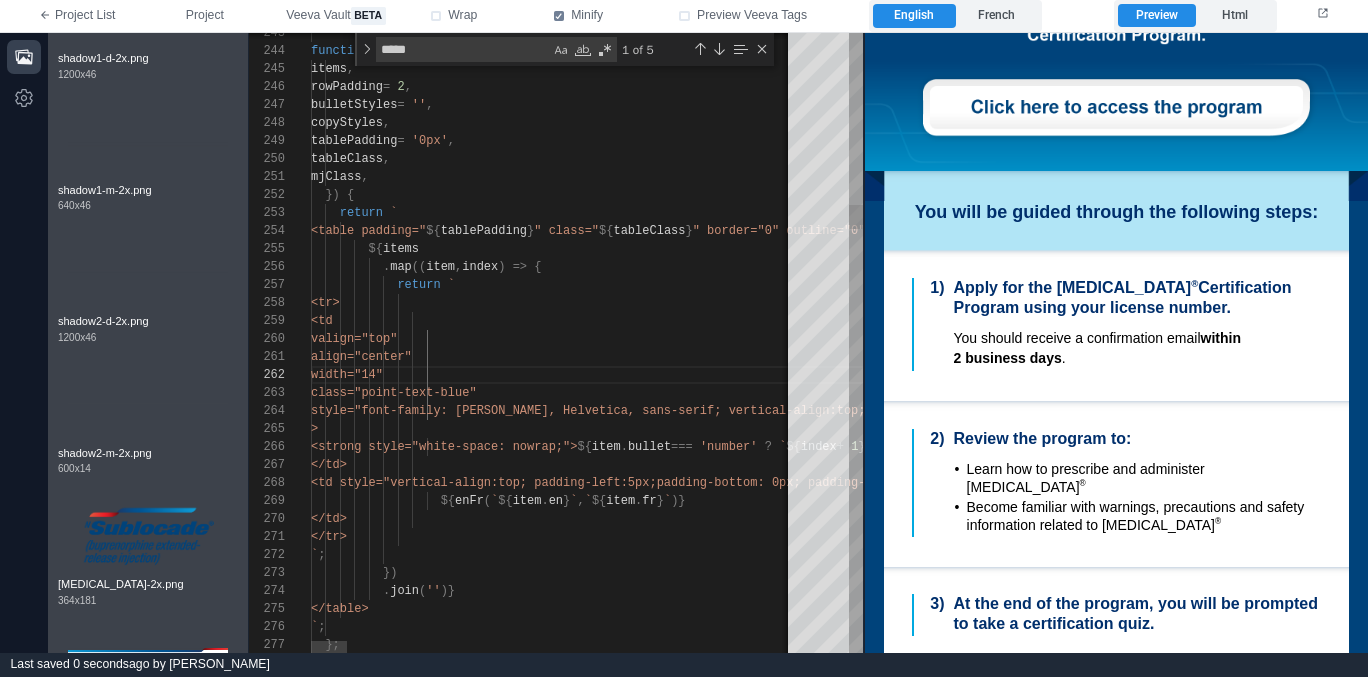 click on "width="14"" at bounding box center (3540, 375) 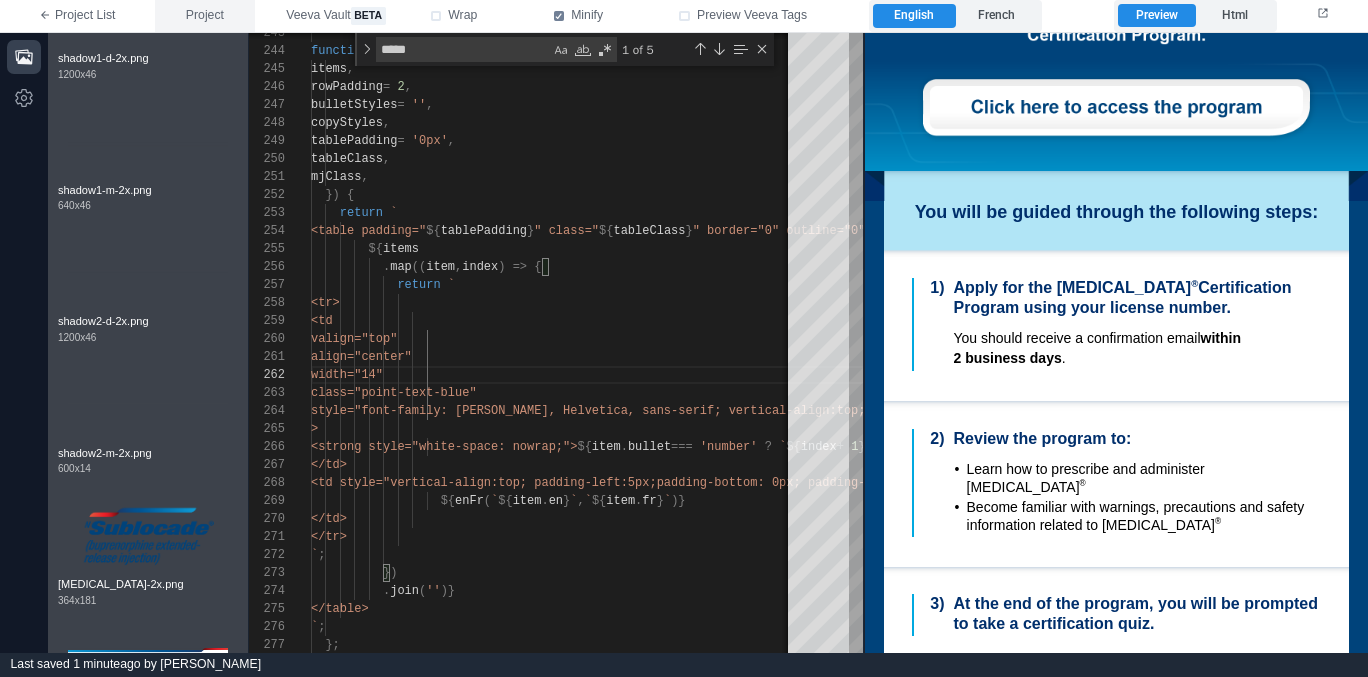 click on "Project" at bounding box center [205, 16] 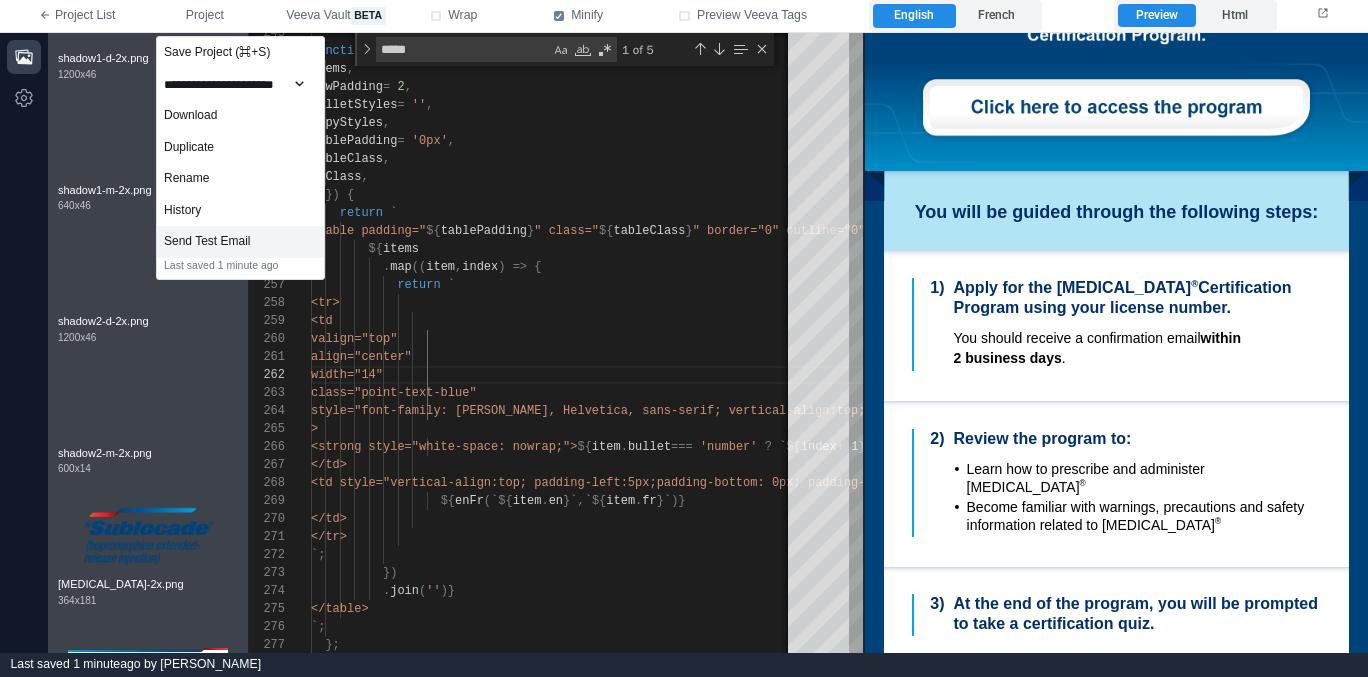 click on "Send Test Email" at bounding box center [240, 242] 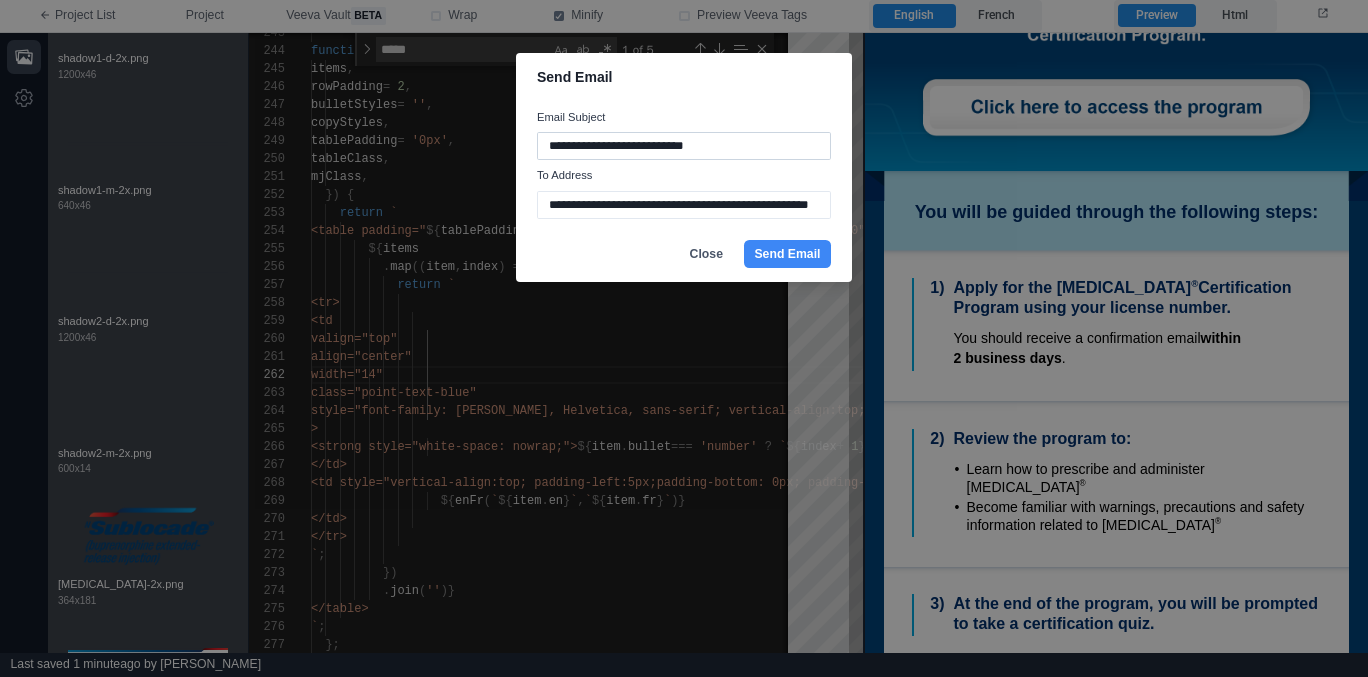 click on "**********" at bounding box center (684, 146) 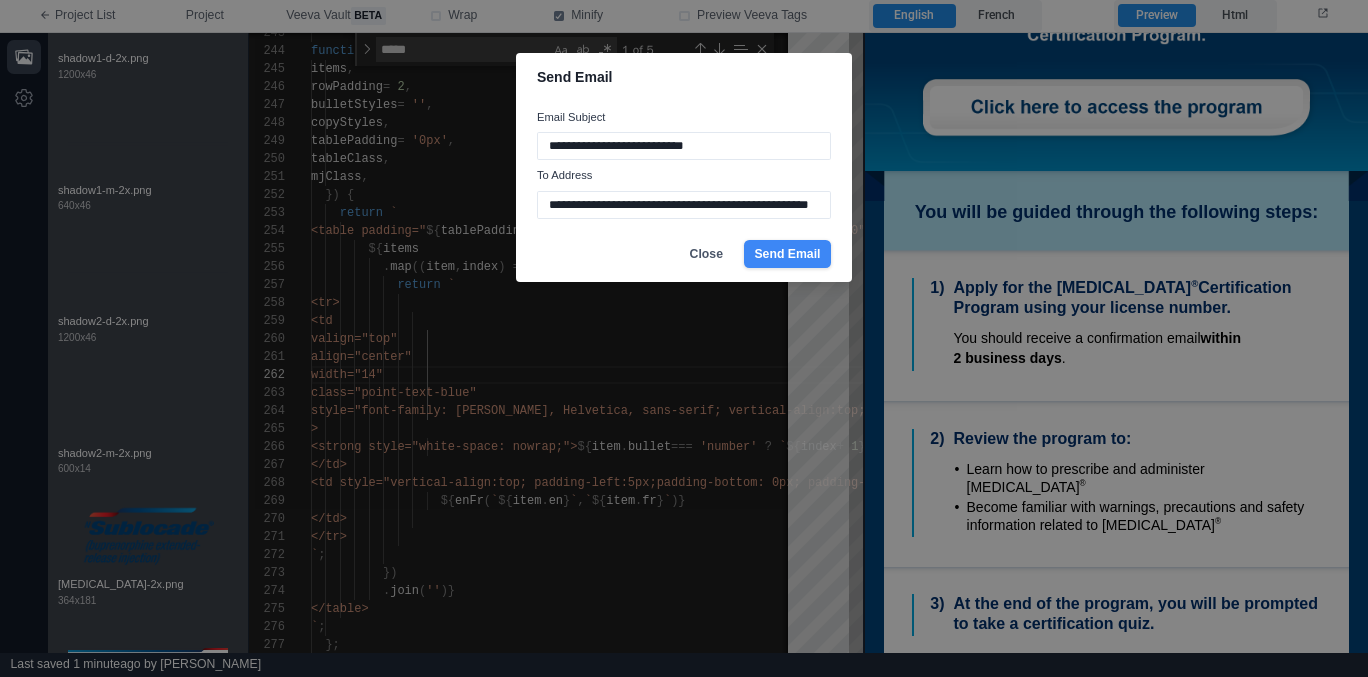 type on "**********" 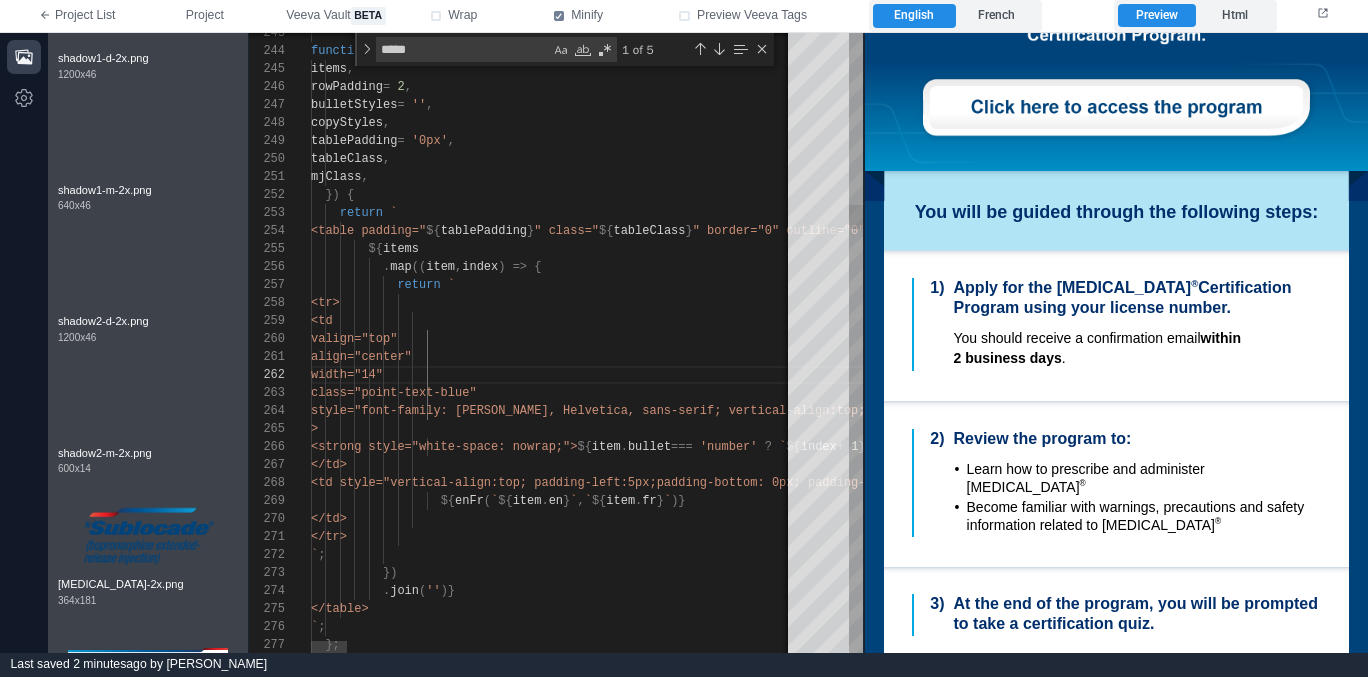 type on "**********" 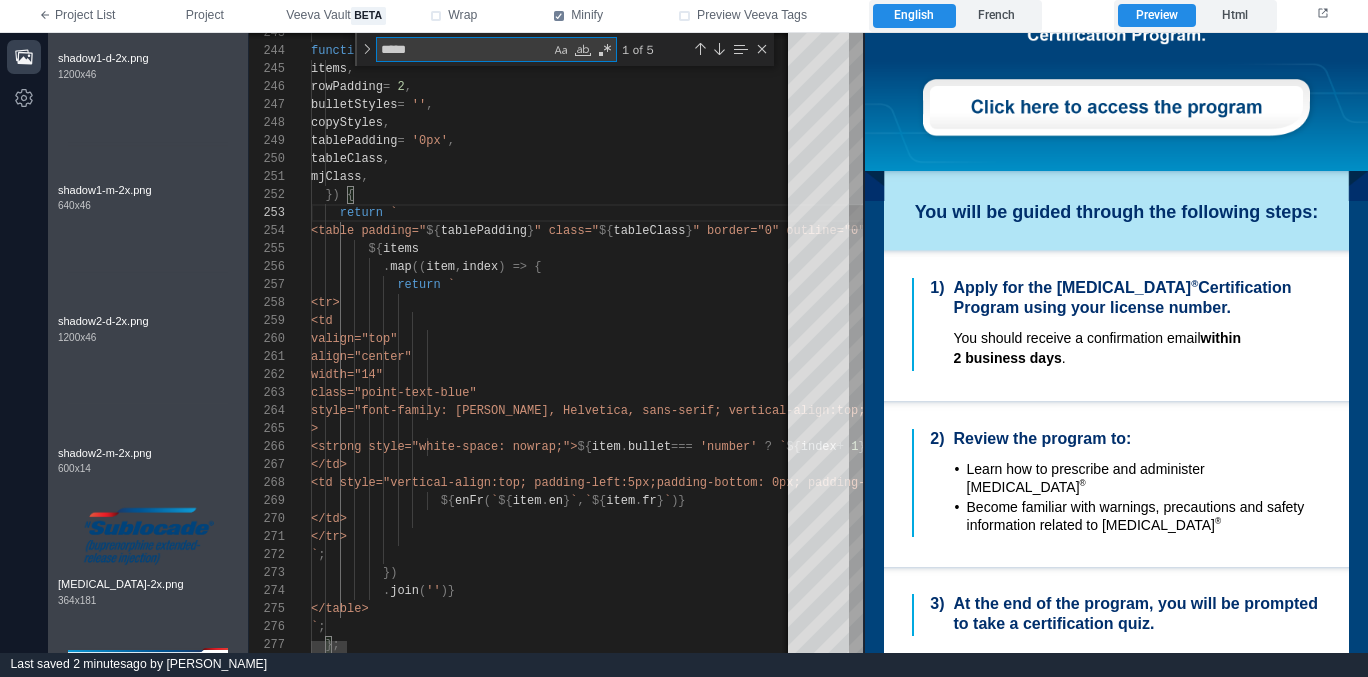 type on "*" 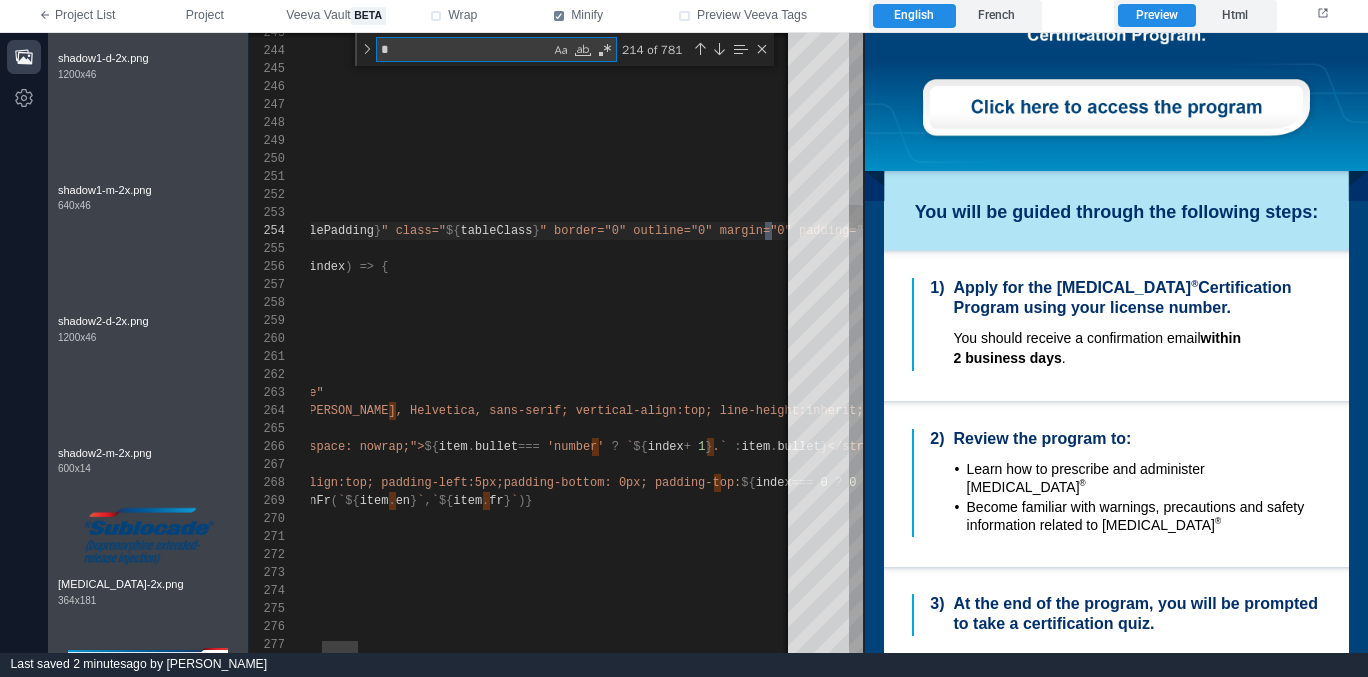 type on "**********" 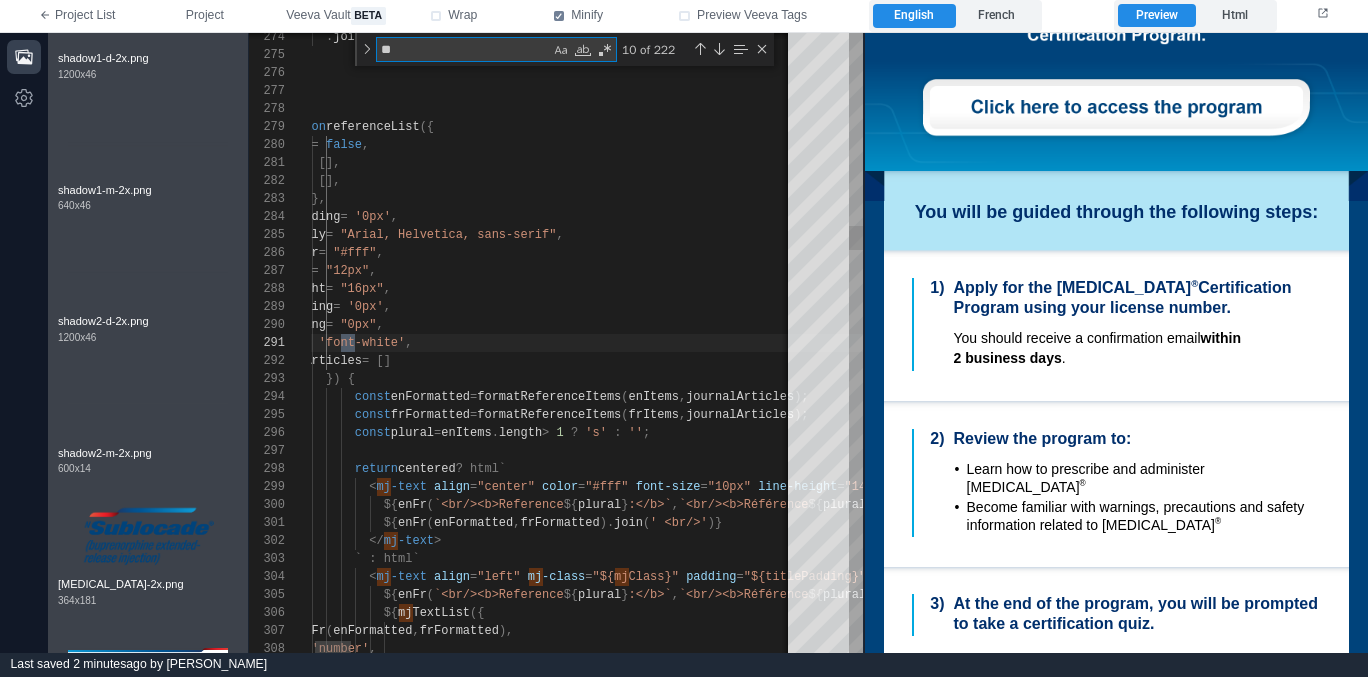 type on "**********" 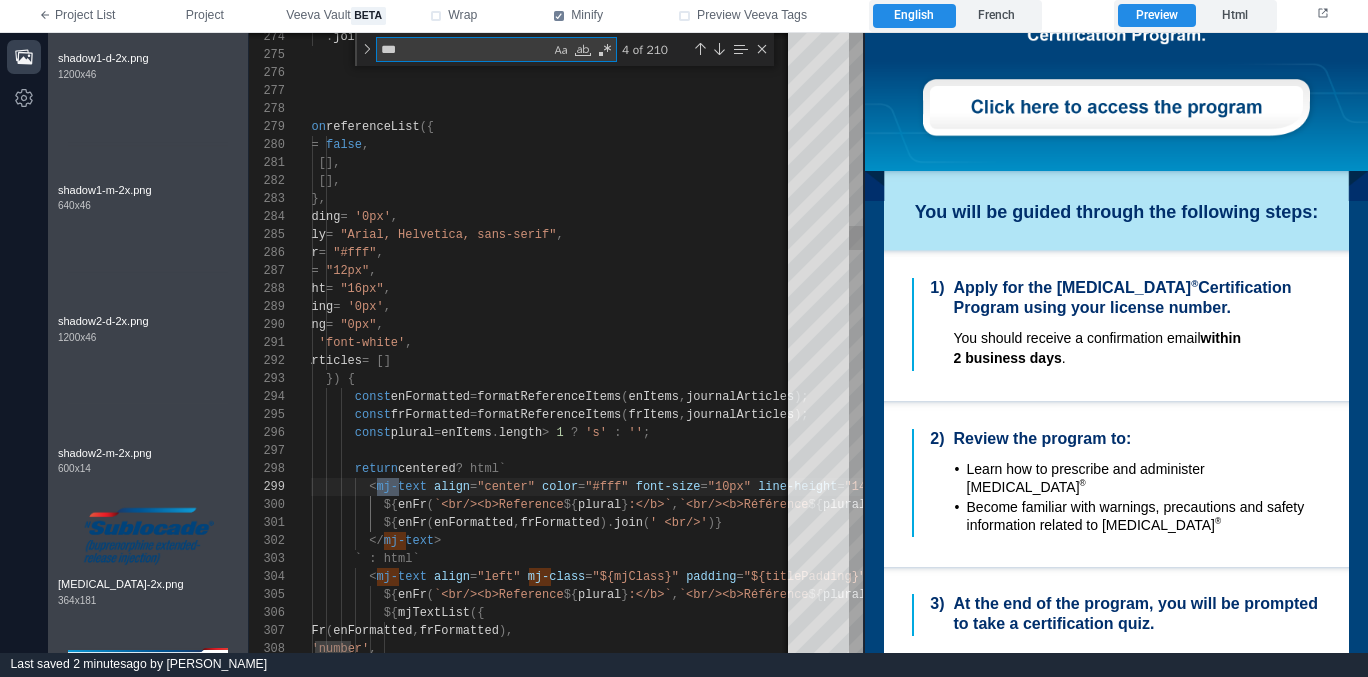 type on "**********" 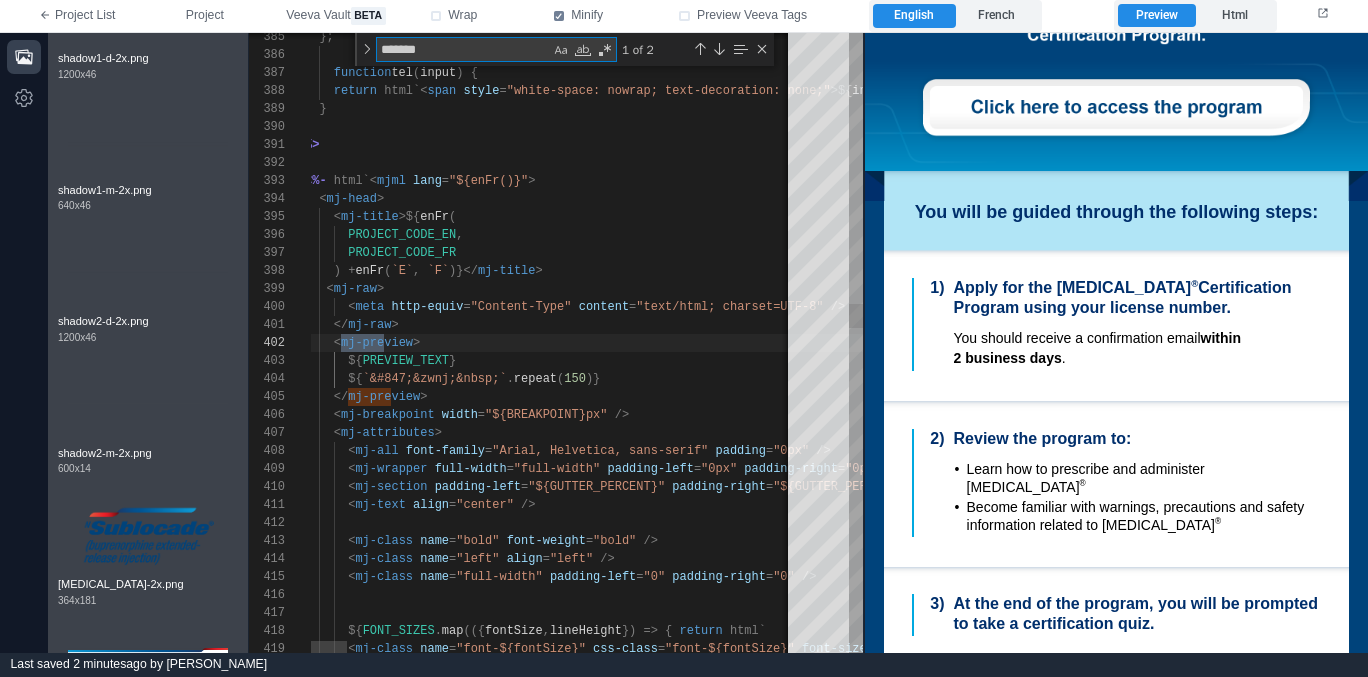 scroll, scrollTop: 180, scrollLeft: 94, axis: both 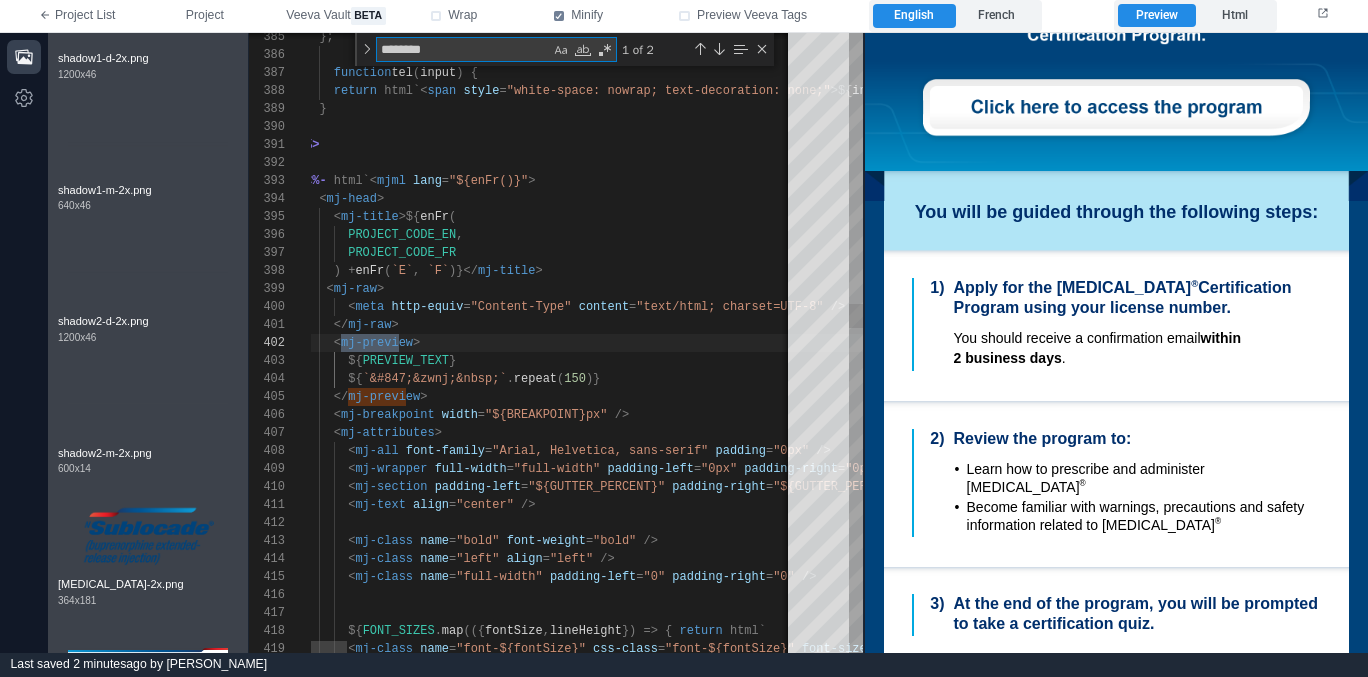 click on "385 386 387 388 389 390 391 392 393 394 395 396 397 398 399 400 401 402 403 404 405 406 407 408 409 410 411 412 413 414 415 416 417 418 419    };      function  tel ( input )   {      return   html`< span   style = "white-space: nowrap; text-decoration: none;" >${ input . replace ( /-/ g ,   '<span>&#8209;</span>' )}</ span >`    } %> <%-   html`< mjml   lang = "${enFr()}" >    < mj-head >      < mj-title >${ enFr (        PROJECT_CODE_EN ,        PROJECT_CODE_FR      )   +  enFr ( `E` ,   `F` )}</ mj-title >     < mj-raw >        < meta   http-equiv = "Content-Type"   content = "text/html; charset=UTF-8"   />      </ mj-raw >      < mj-preview >        ${ PREVIEW_TEXT }        ${ `&#847;&zwnj;&nbsp;` . repeat ( 150 )}      </ mj-preview >      < mj-breakpoint   width = "${BREAKPOINT}px"   />      < mj-attributes >        < mj-all   font-family = "Arial, Helvetica, sans-serif"   padding = "0px"   /> <   =" at bounding box center (556, 343) 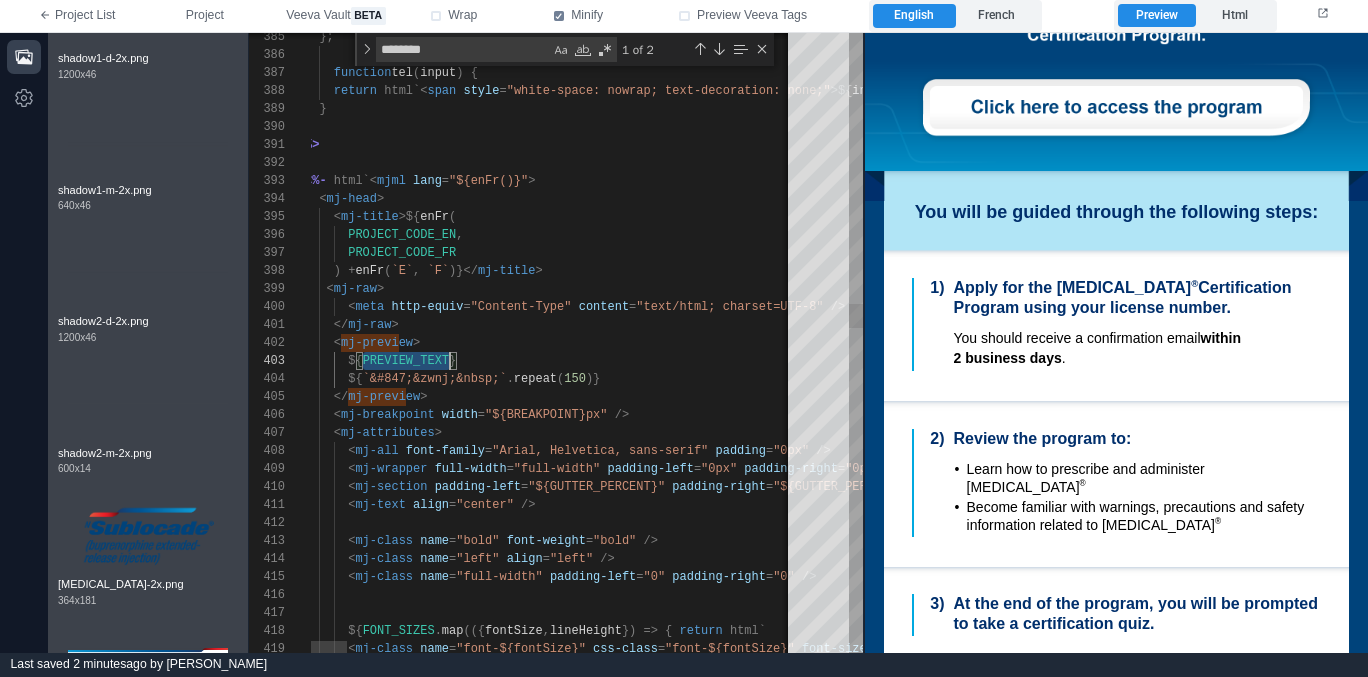 scroll, scrollTop: 36, scrollLeft: 145, axis: both 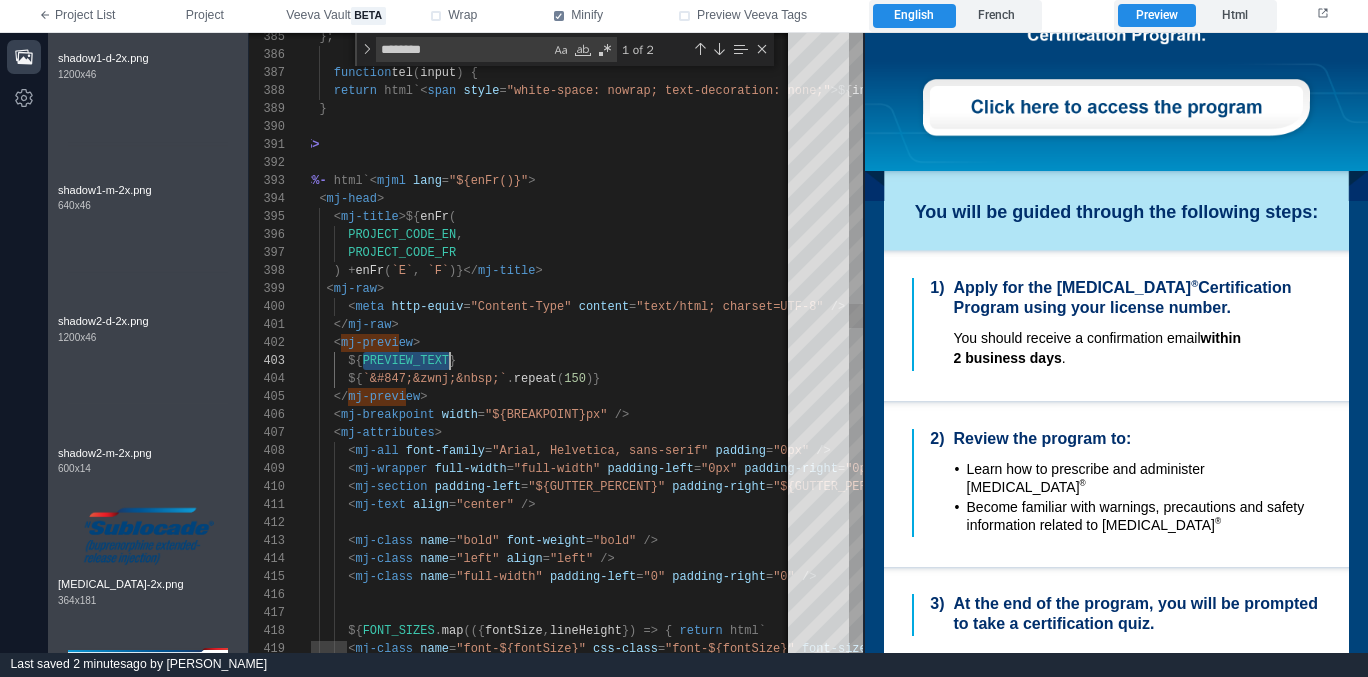 type on "**********" 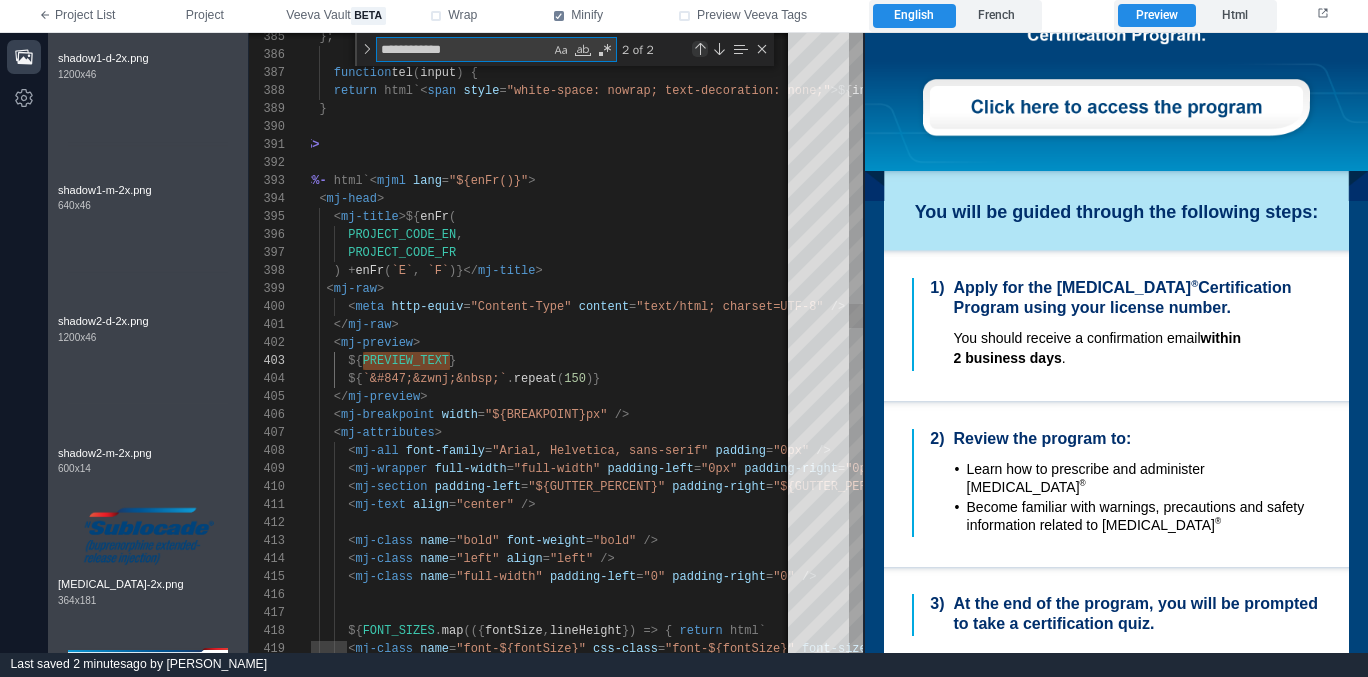 click at bounding box center [700, 49] 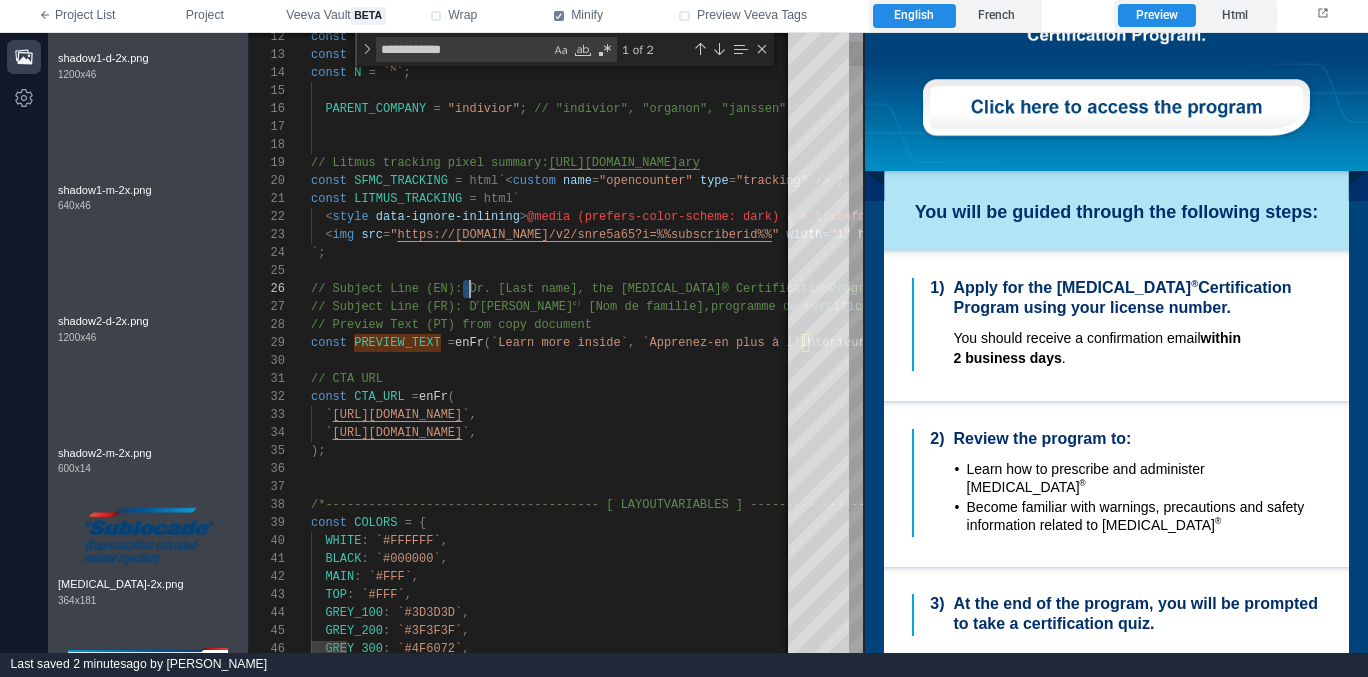 scroll, scrollTop: 72, scrollLeft: 159, axis: both 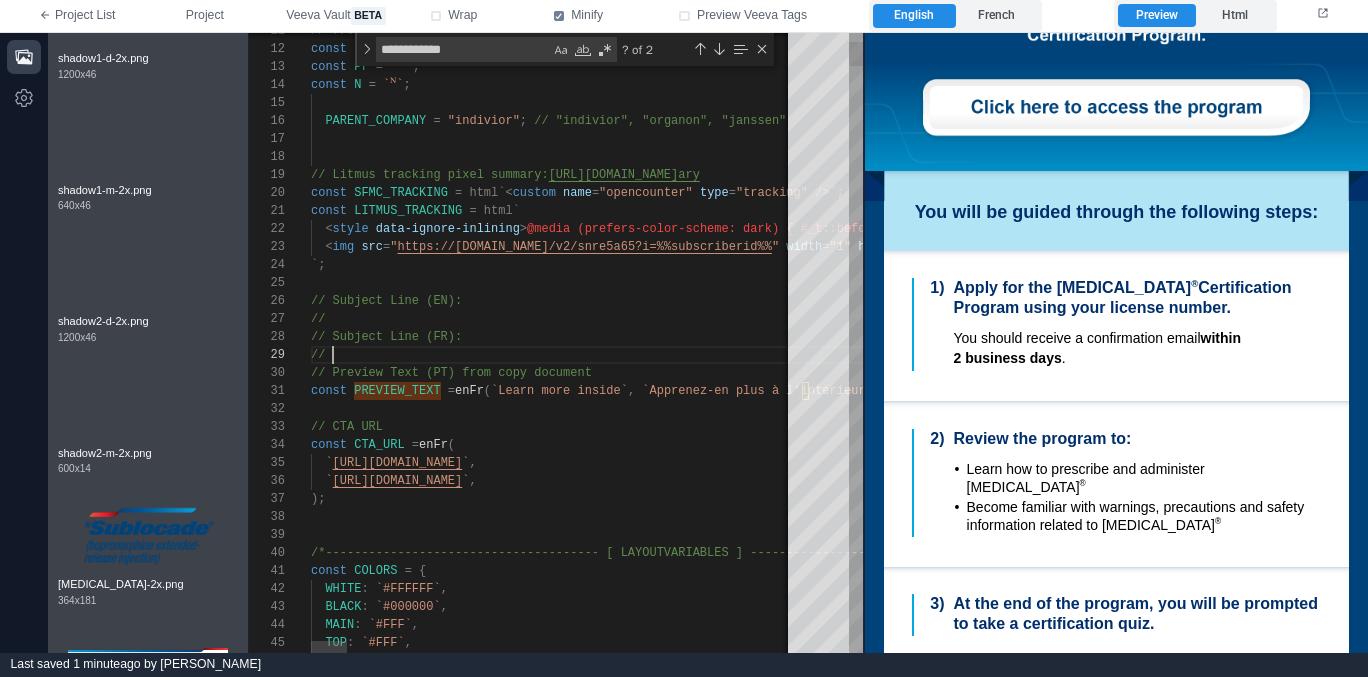 click on "//" at bounding box center (3540, 319) 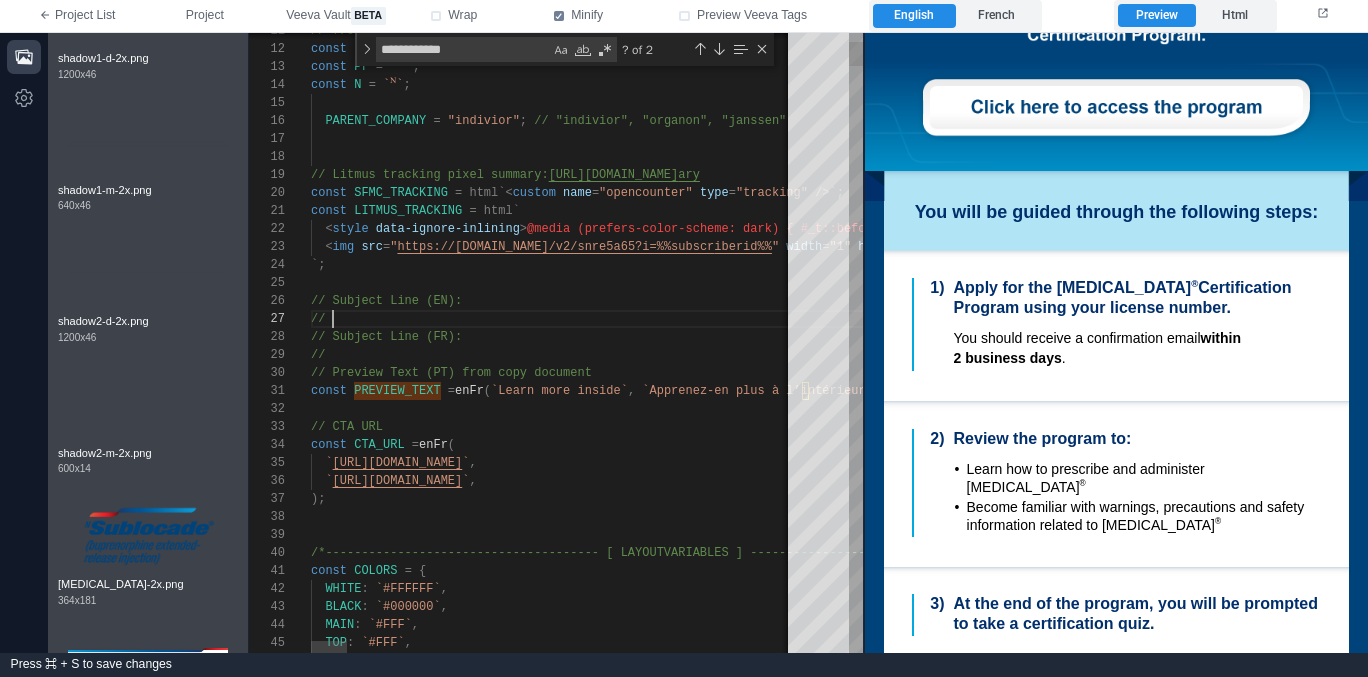 paste on "**********" 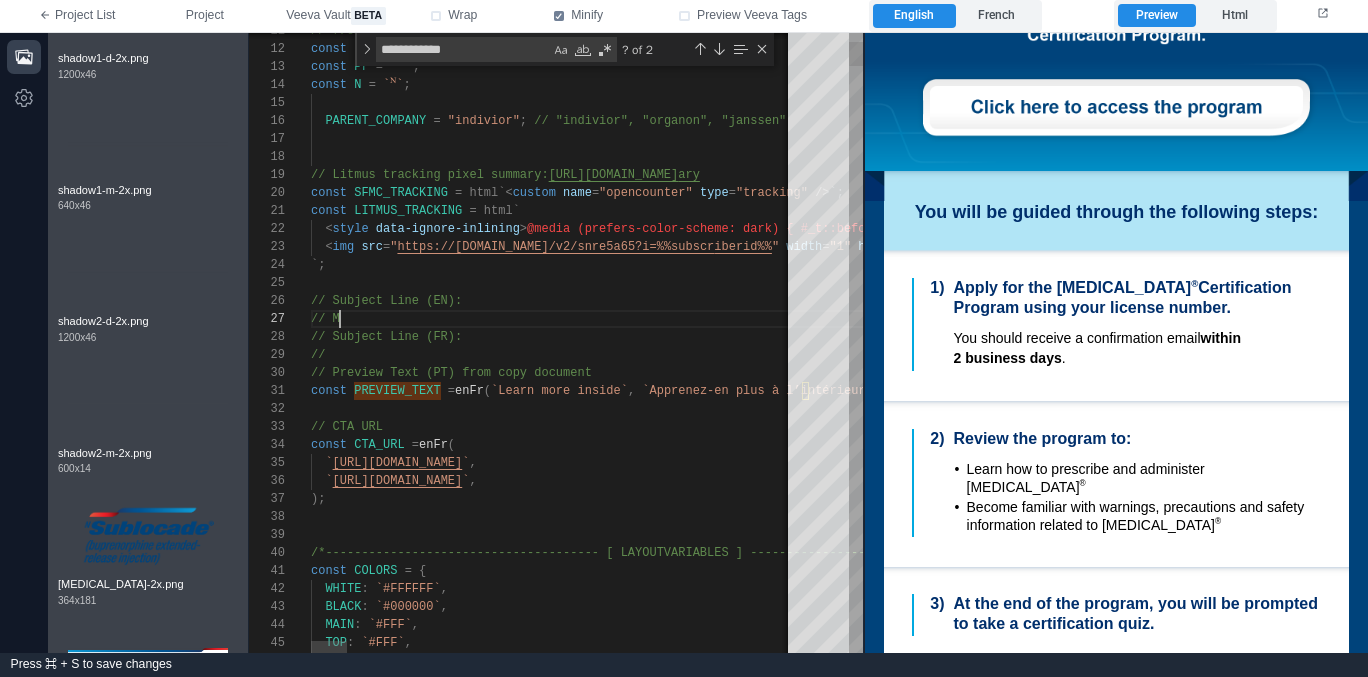 scroll, scrollTop: 90, scrollLeft: 22, axis: both 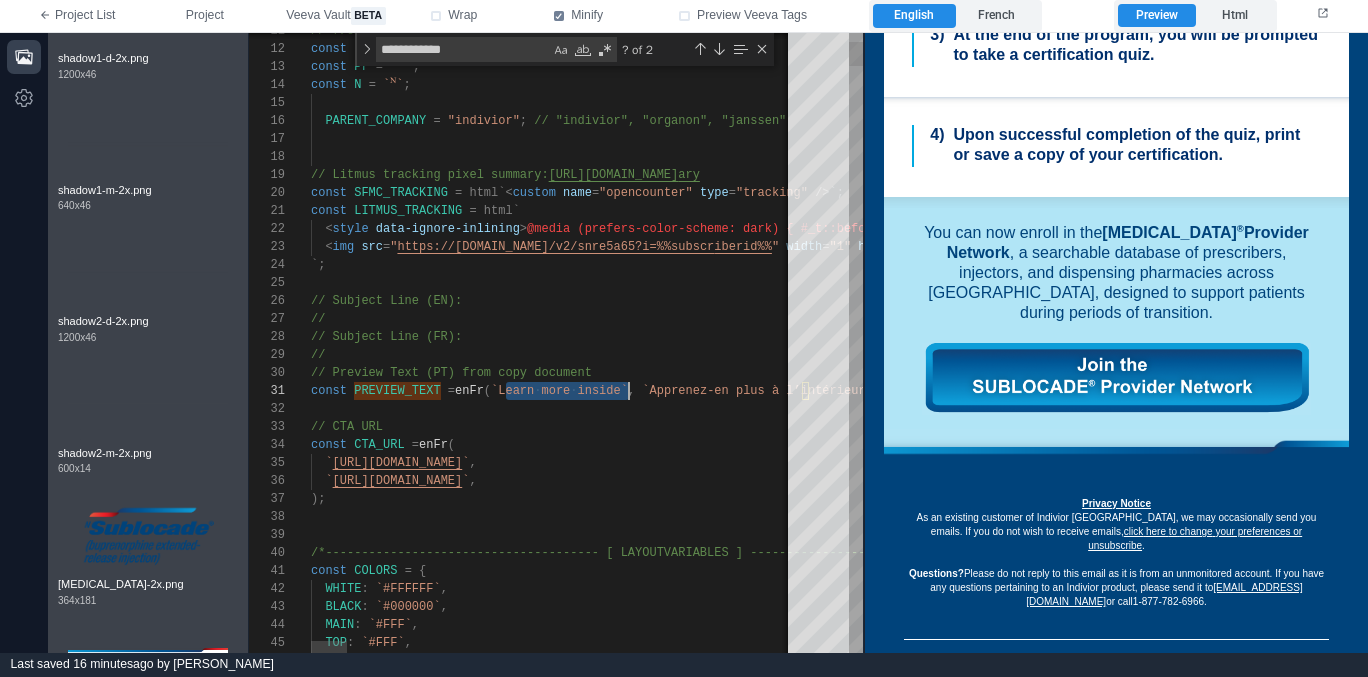 drag, startPoint x: 507, startPoint y: 392, endPoint x: 629, endPoint y: 386, distance: 122.14745 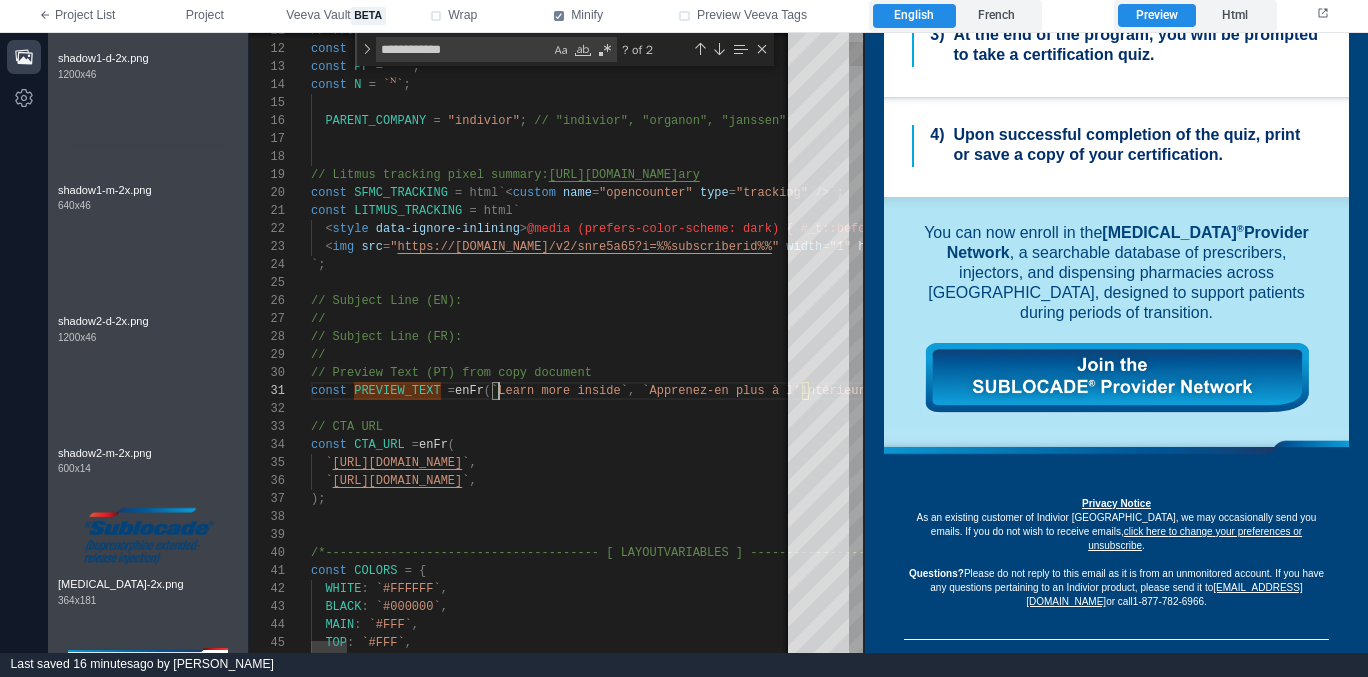 scroll, scrollTop: 18, scrollLeft: 14, axis: both 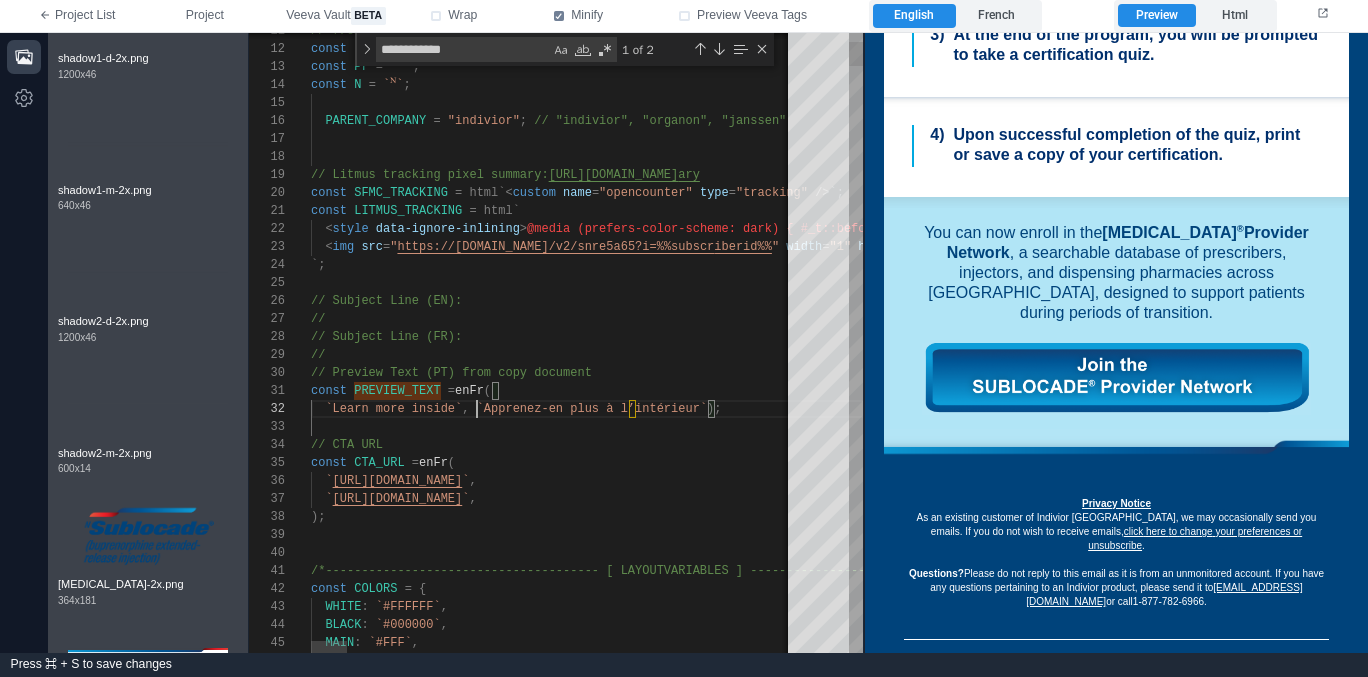 click on "`Apprenez-en plus à l’intérieur`" at bounding box center [592, 409] 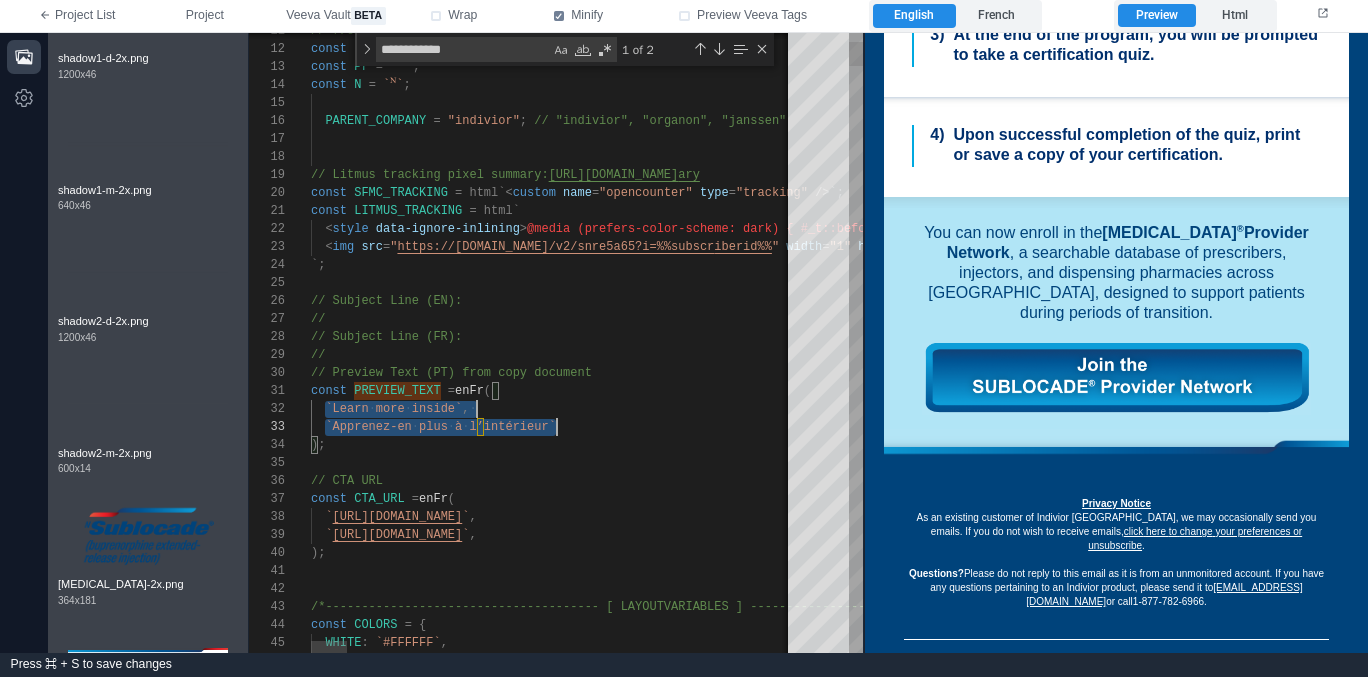 scroll, scrollTop: 36, scrollLeft: 246, axis: both 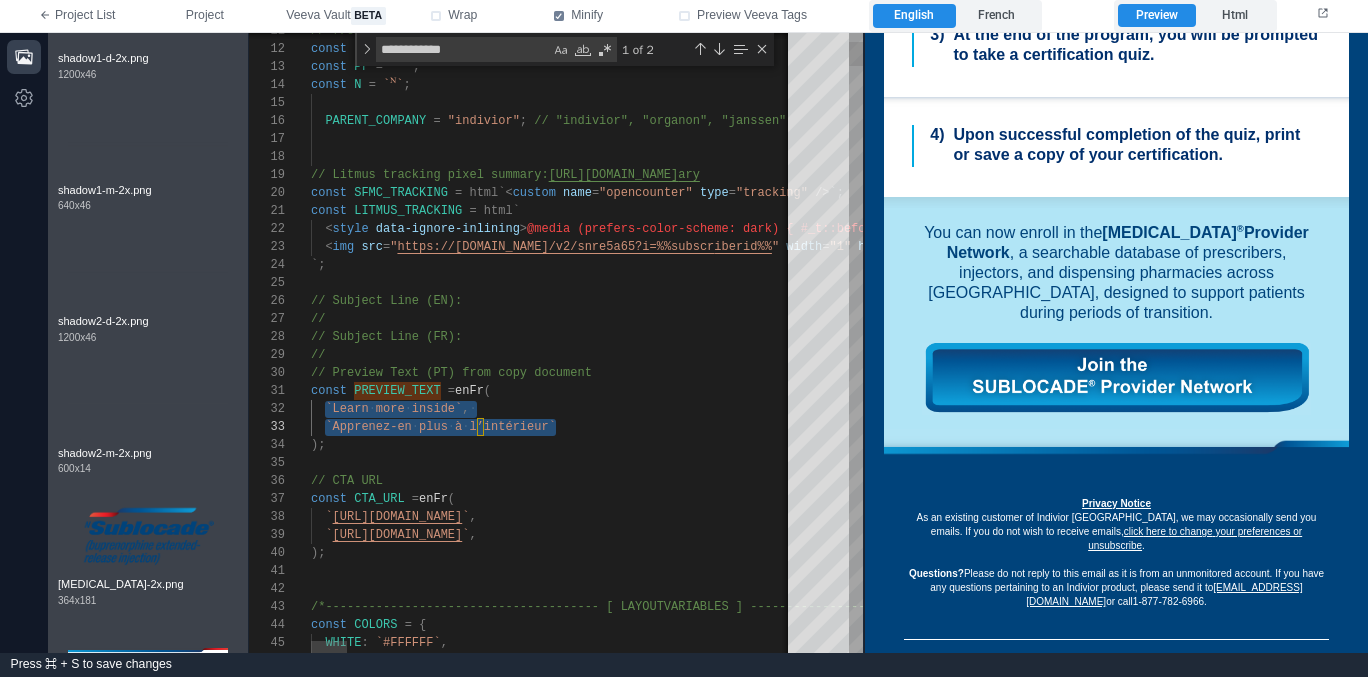 type on "**********" 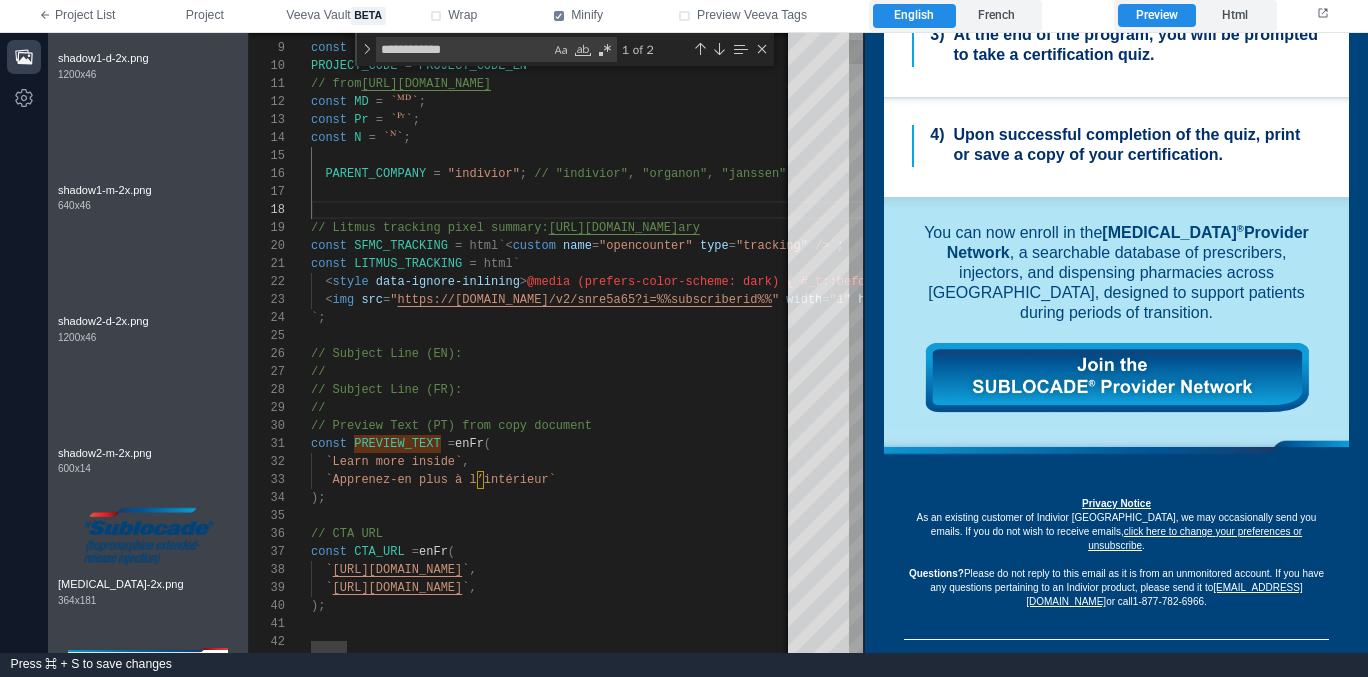 click on "`ᴹᴰ`" at bounding box center [404, 102] 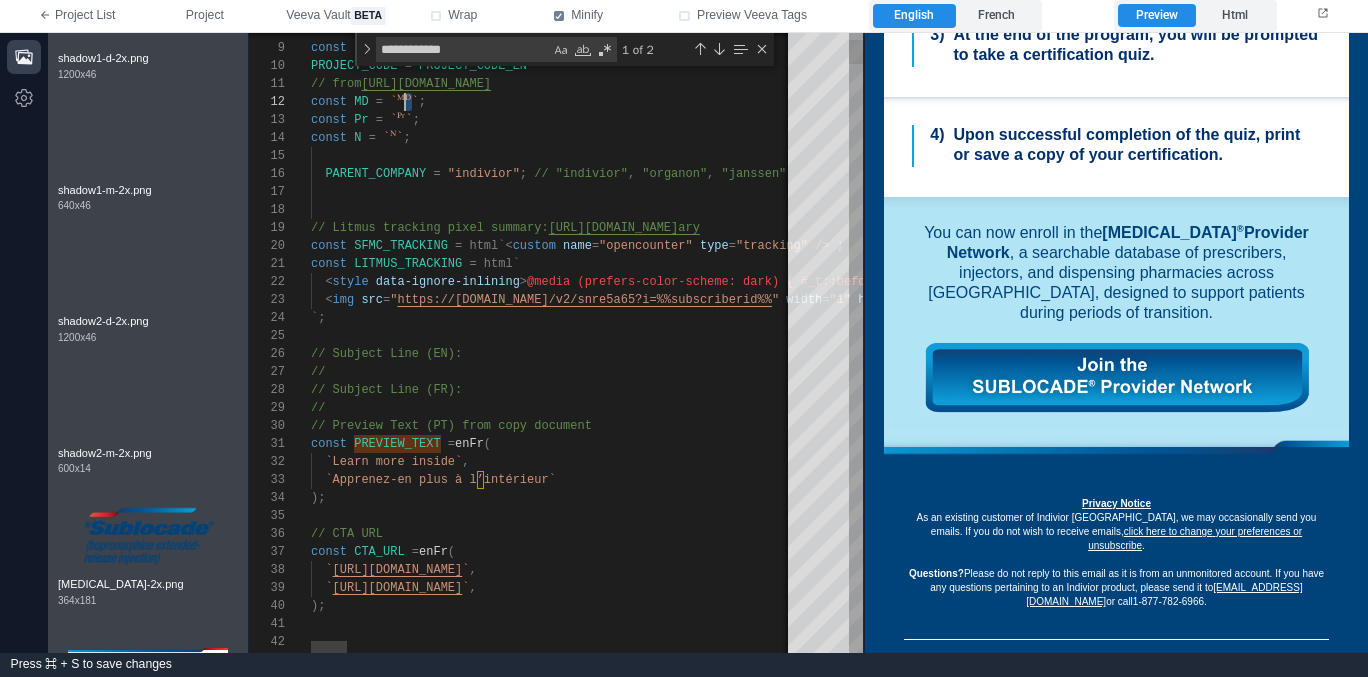 scroll, scrollTop: 18, scrollLeft: 87, axis: both 